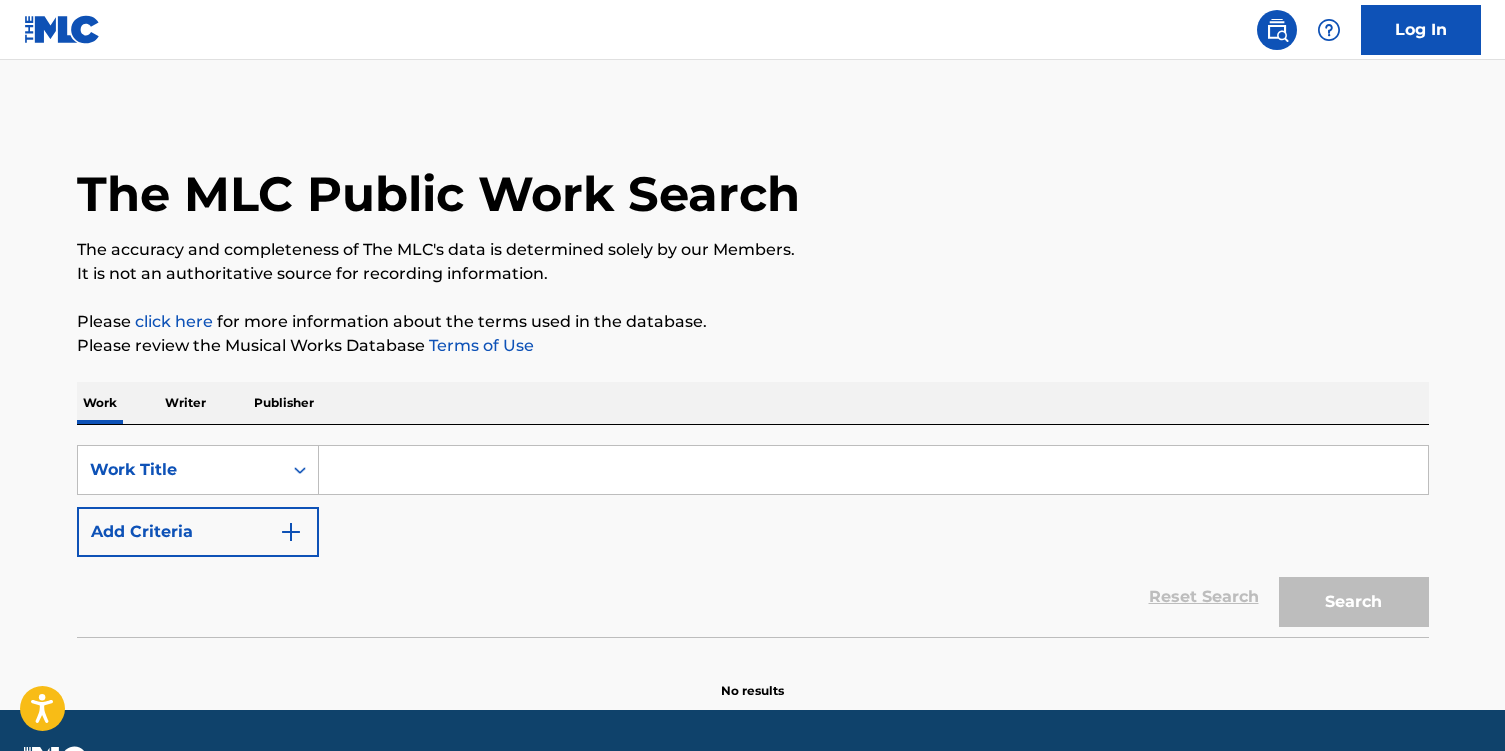 scroll, scrollTop: 0, scrollLeft: 0, axis: both 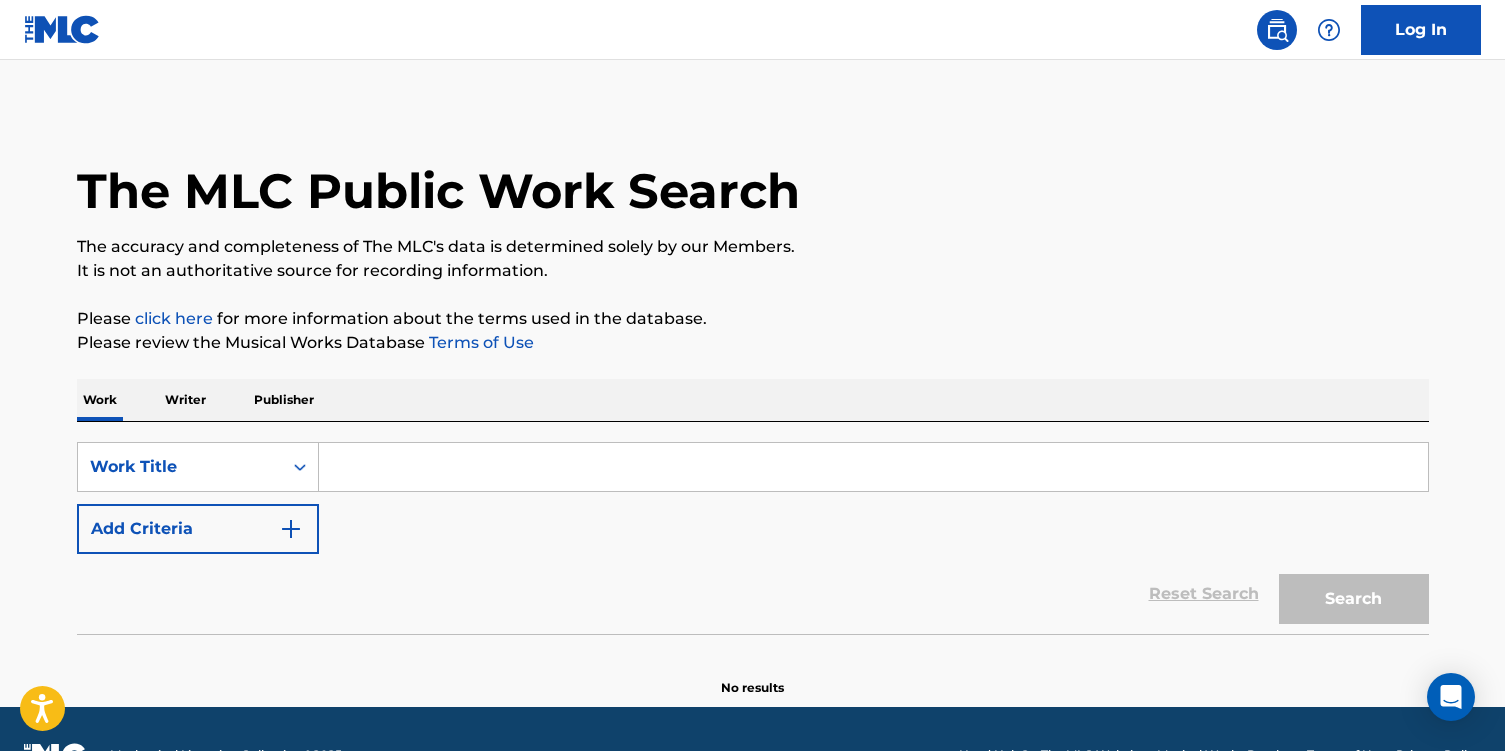 click at bounding box center [873, 467] 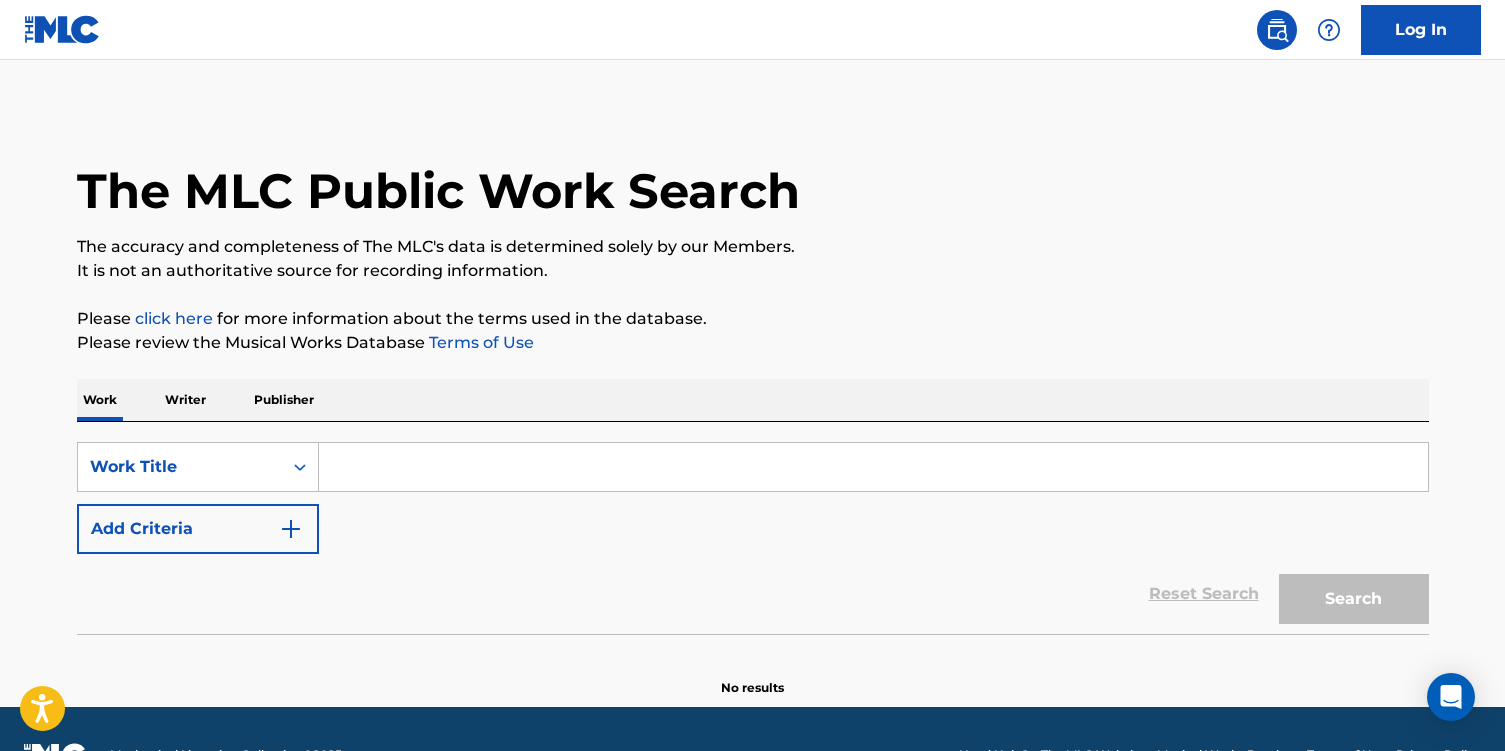 paste on "30 Girlfriends ([PERSON_NAME])" 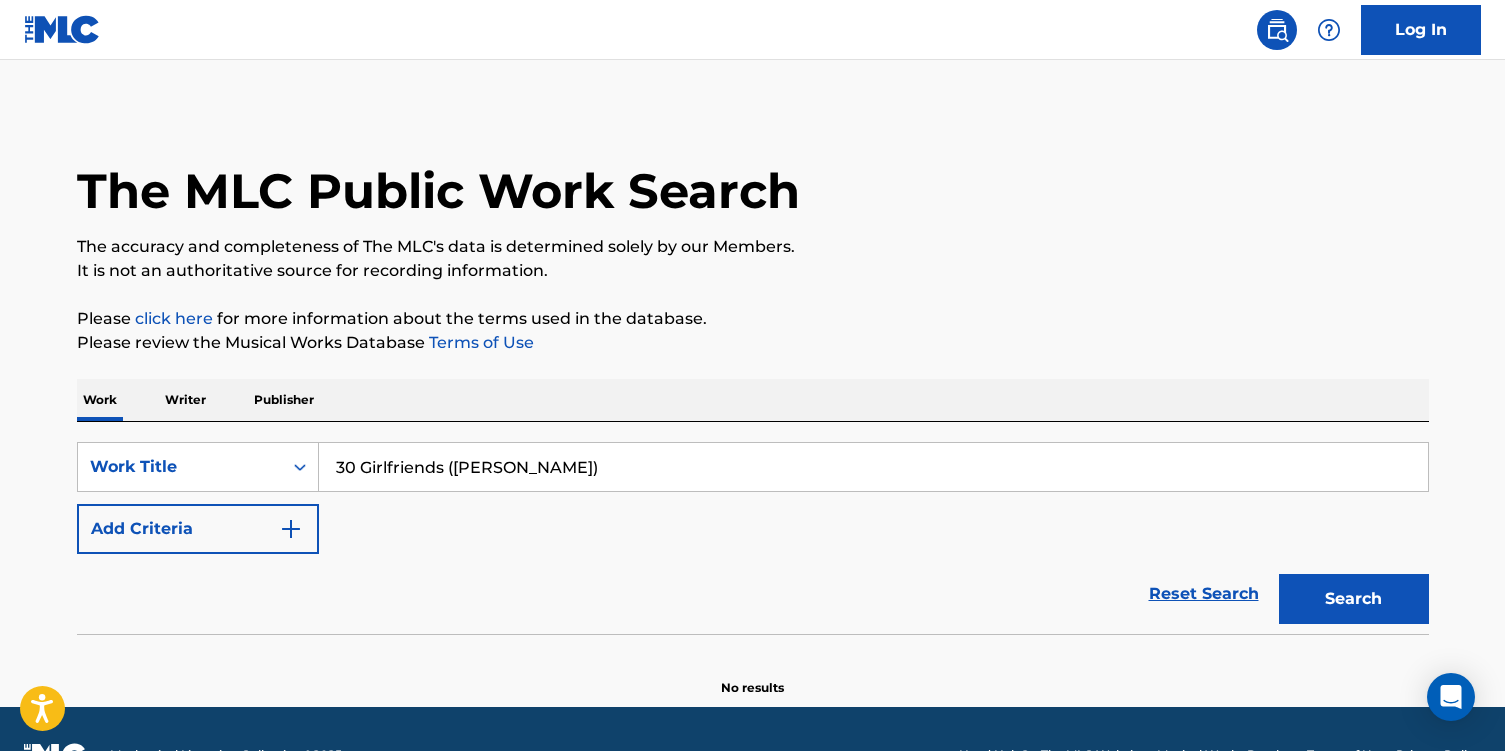 type on "30 Girlfriends ([PERSON_NAME])" 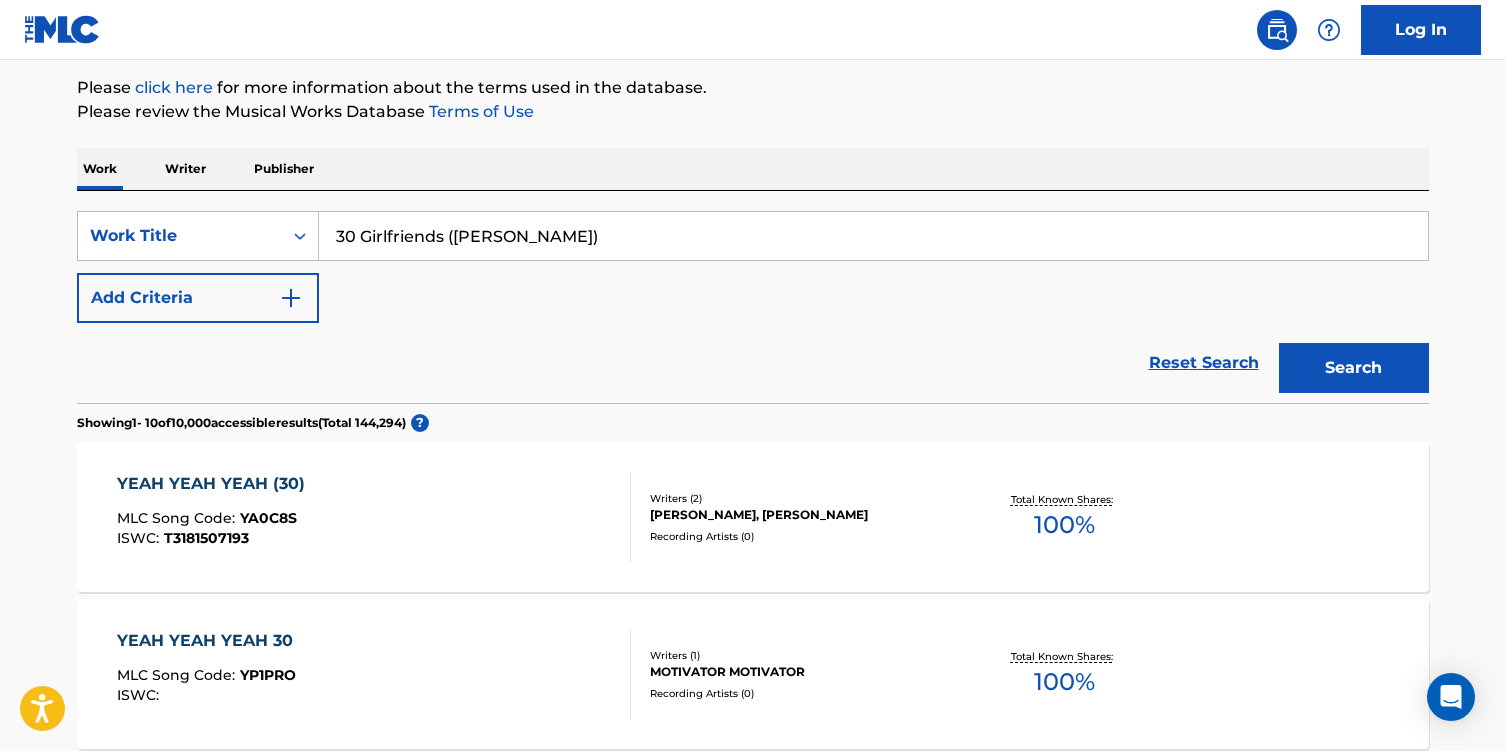 scroll, scrollTop: 233, scrollLeft: 0, axis: vertical 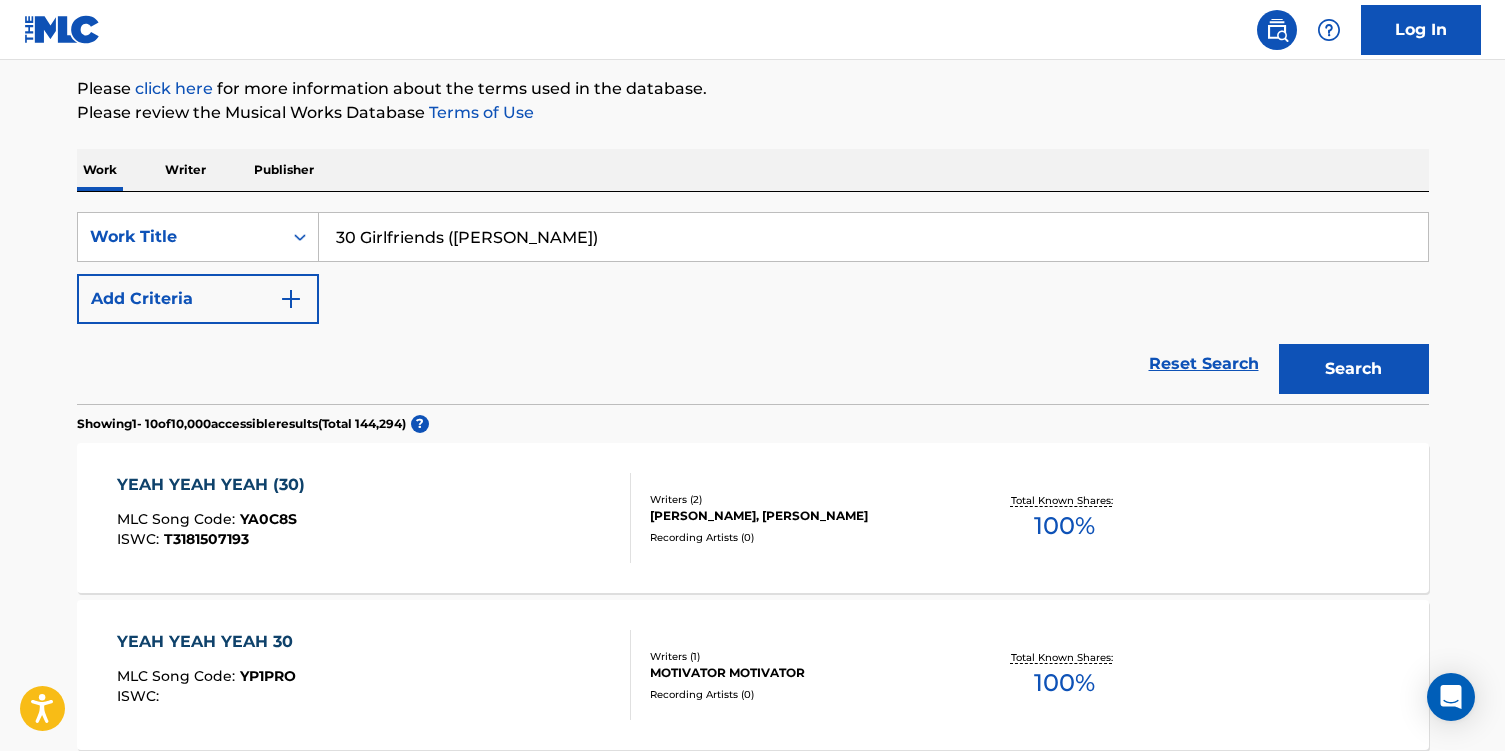click on "Add Criteria" at bounding box center [198, 299] 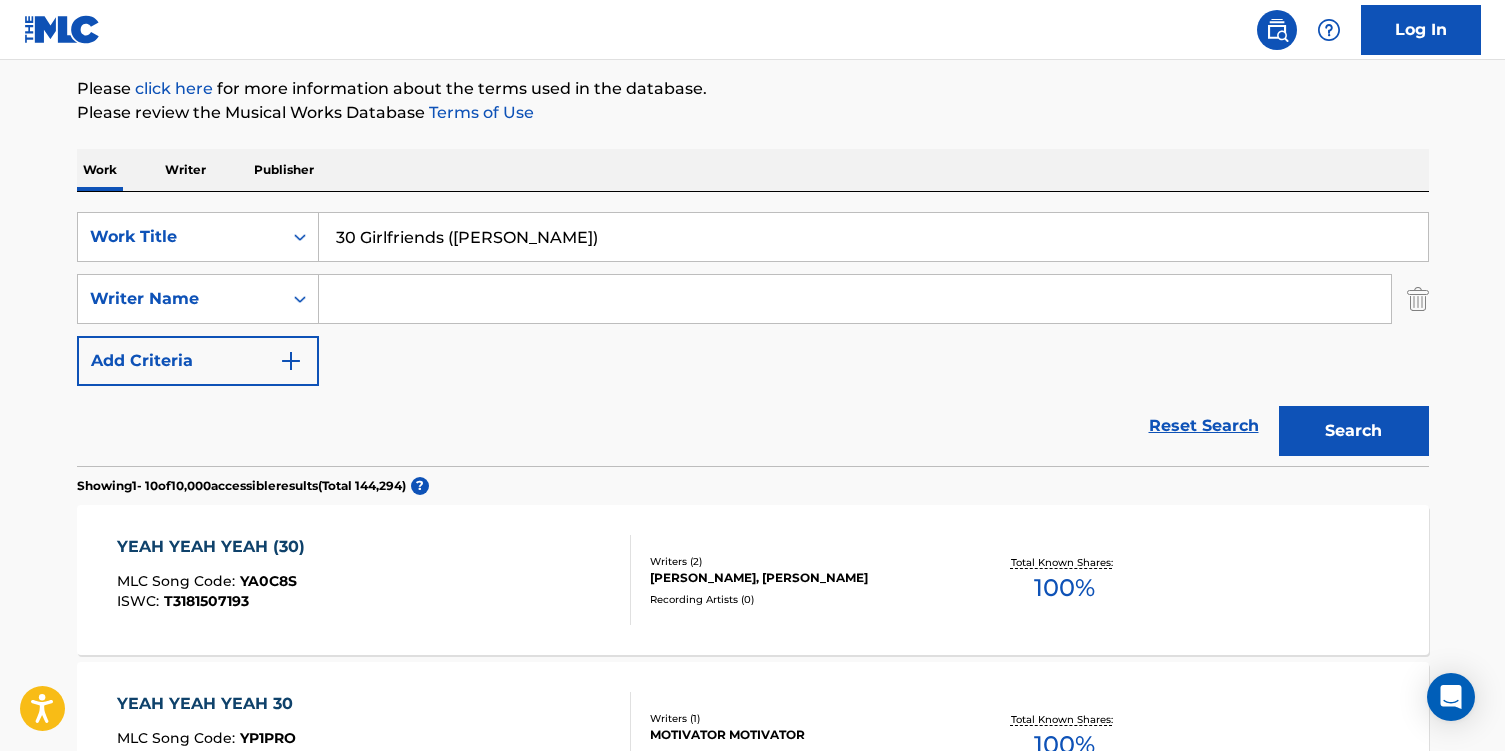 click at bounding box center [855, 299] 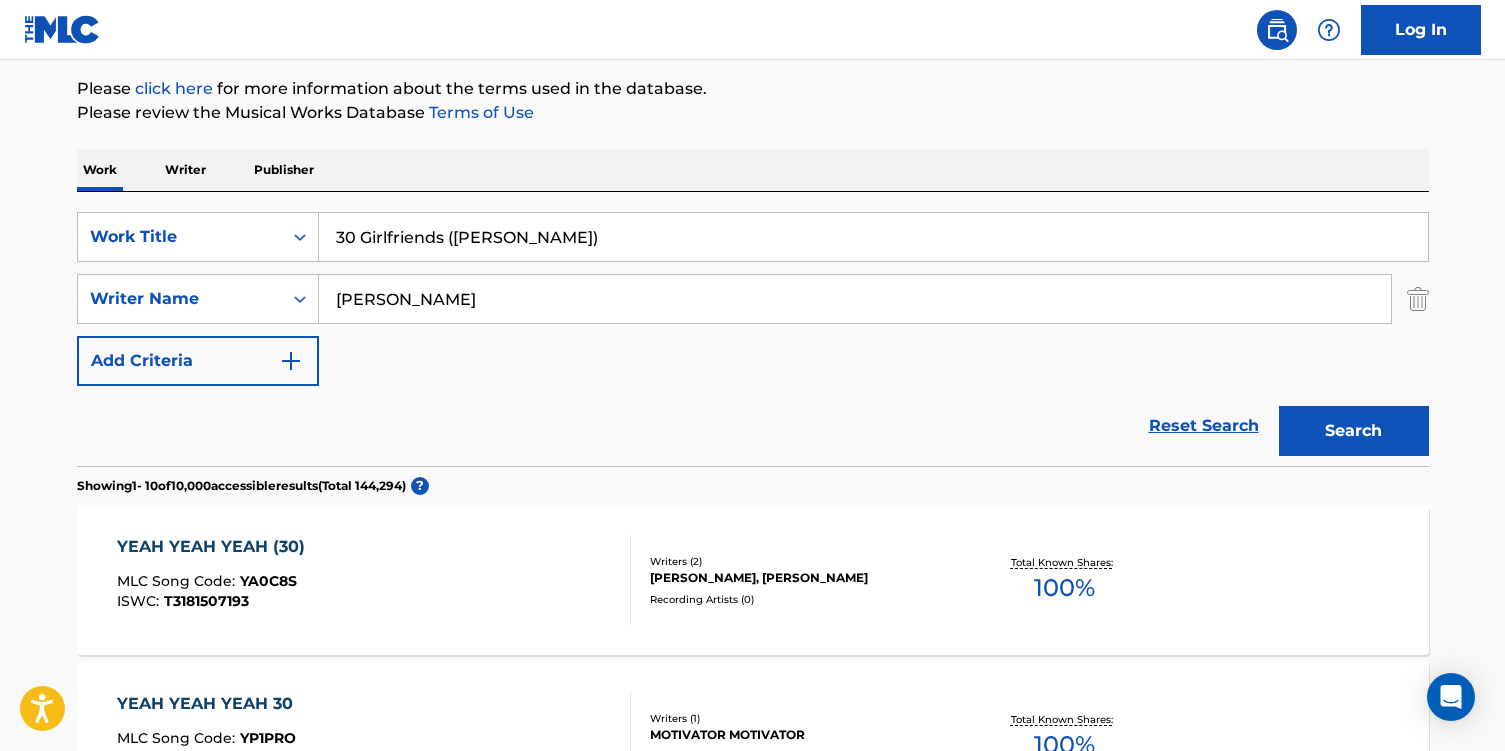 click on "Search" at bounding box center [1354, 431] 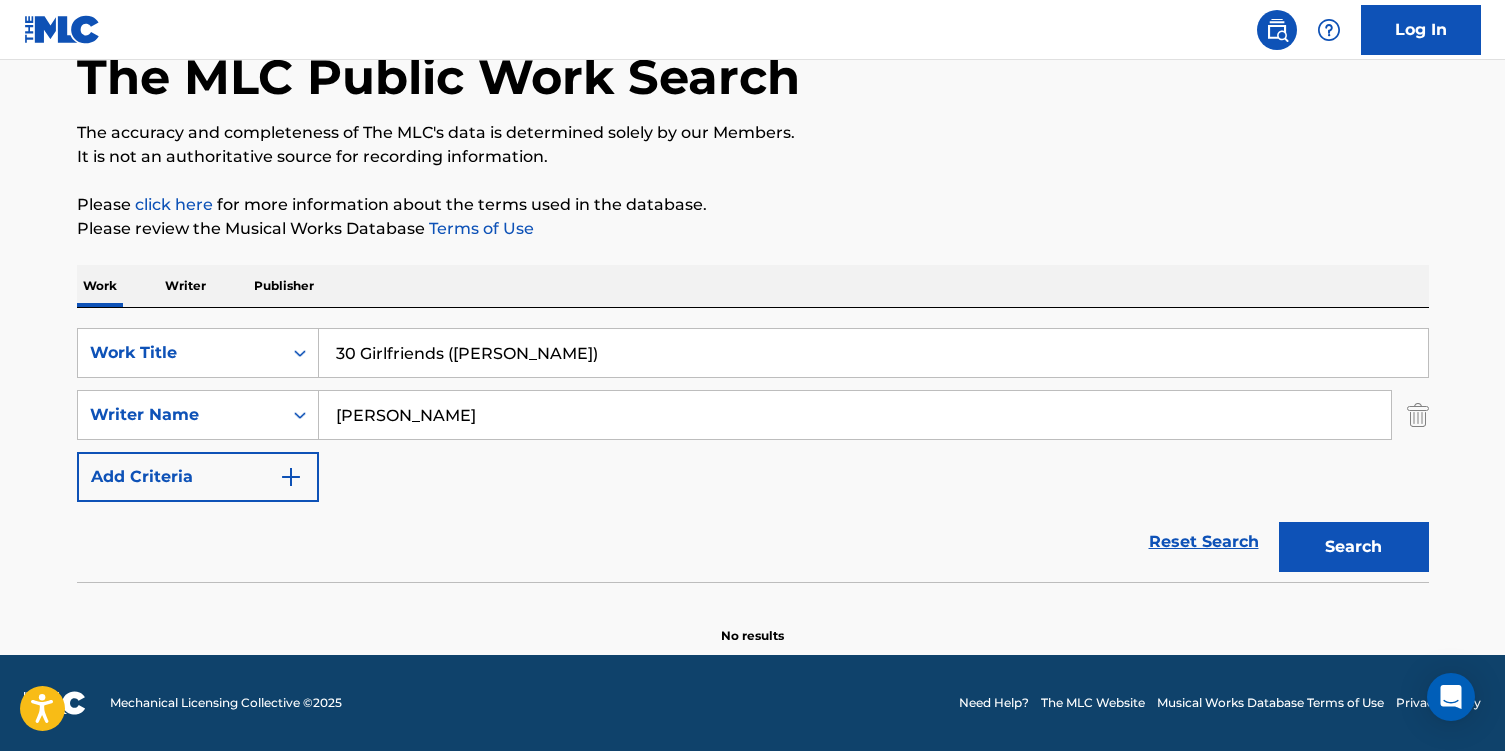scroll, scrollTop: 117, scrollLeft: 0, axis: vertical 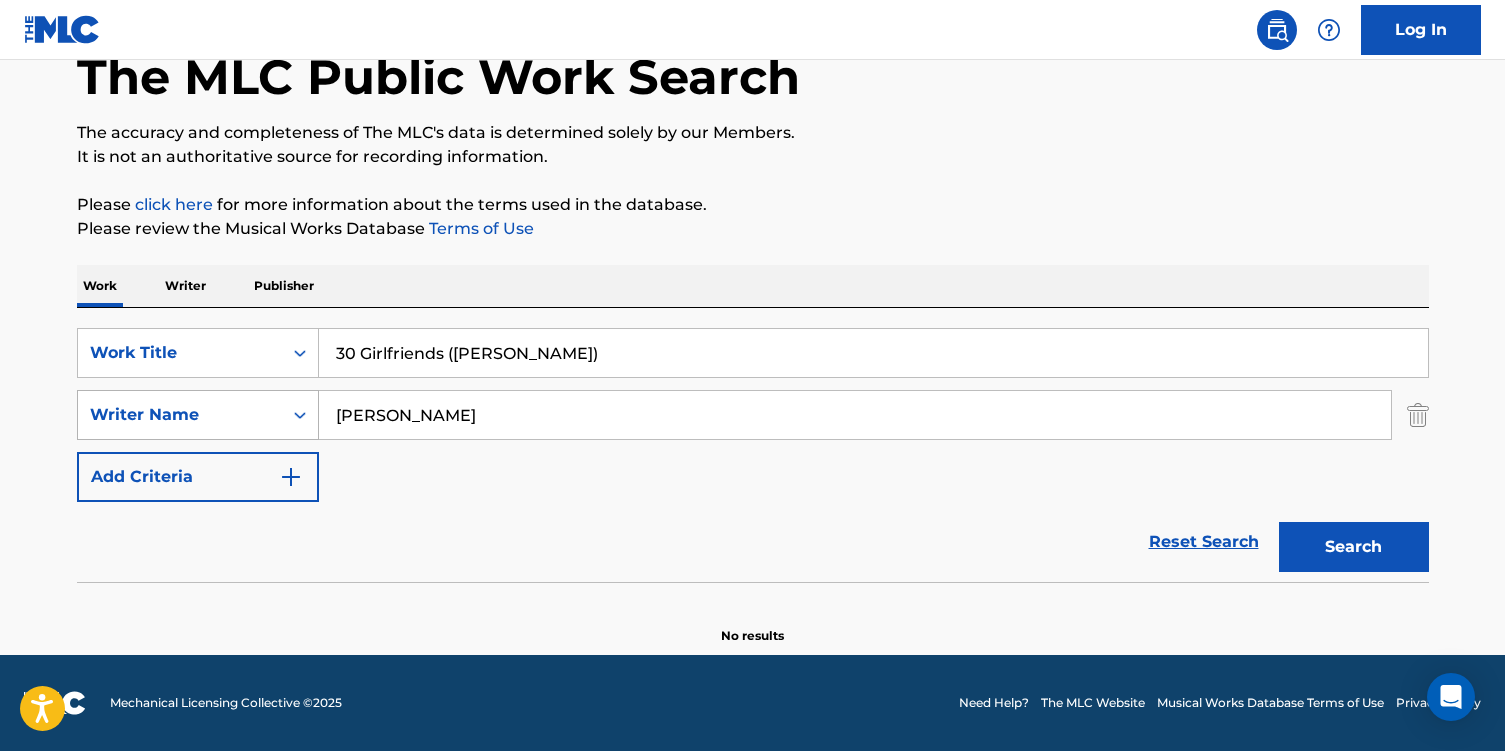 drag, startPoint x: 400, startPoint y: 419, endPoint x: 173, endPoint y: 423, distance: 227.03523 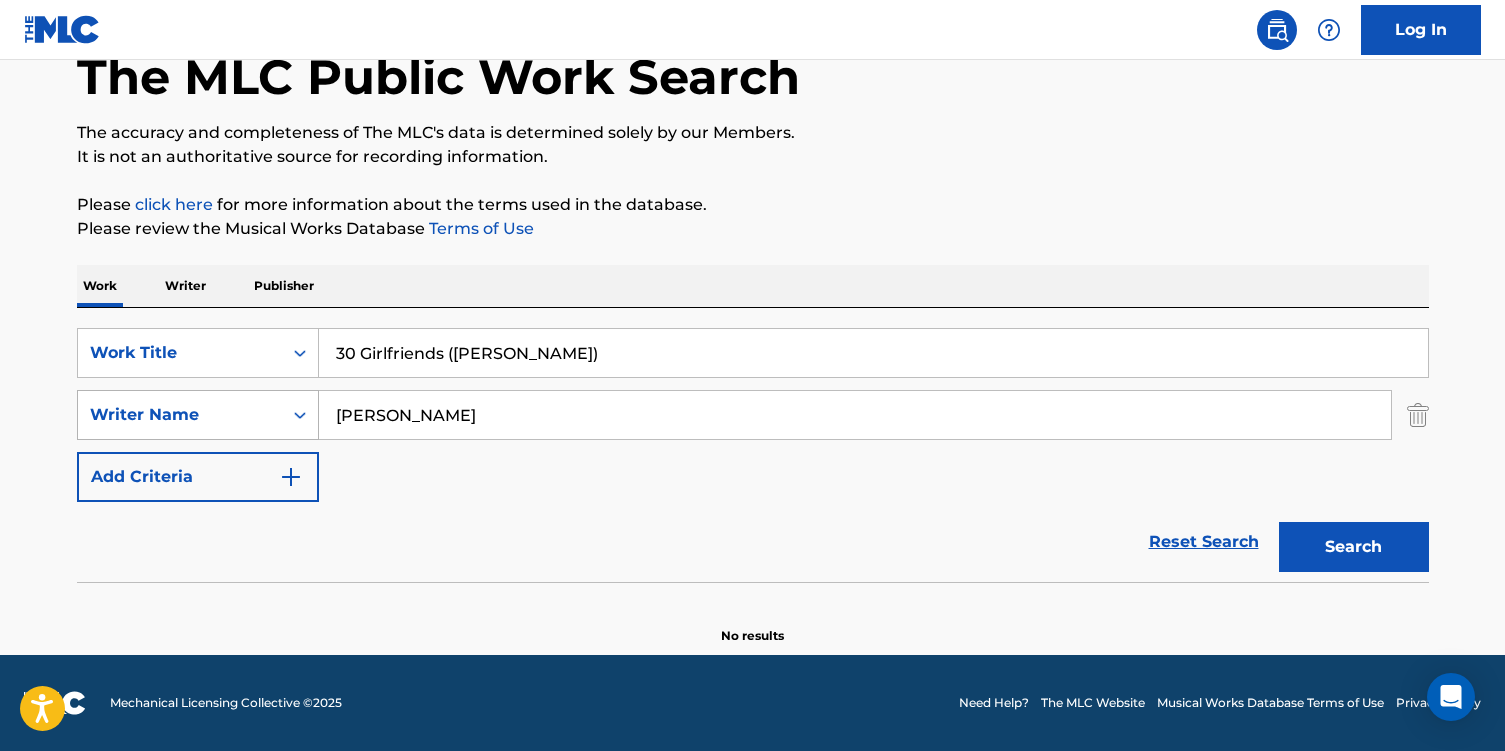 type on "[PERSON_NAME]" 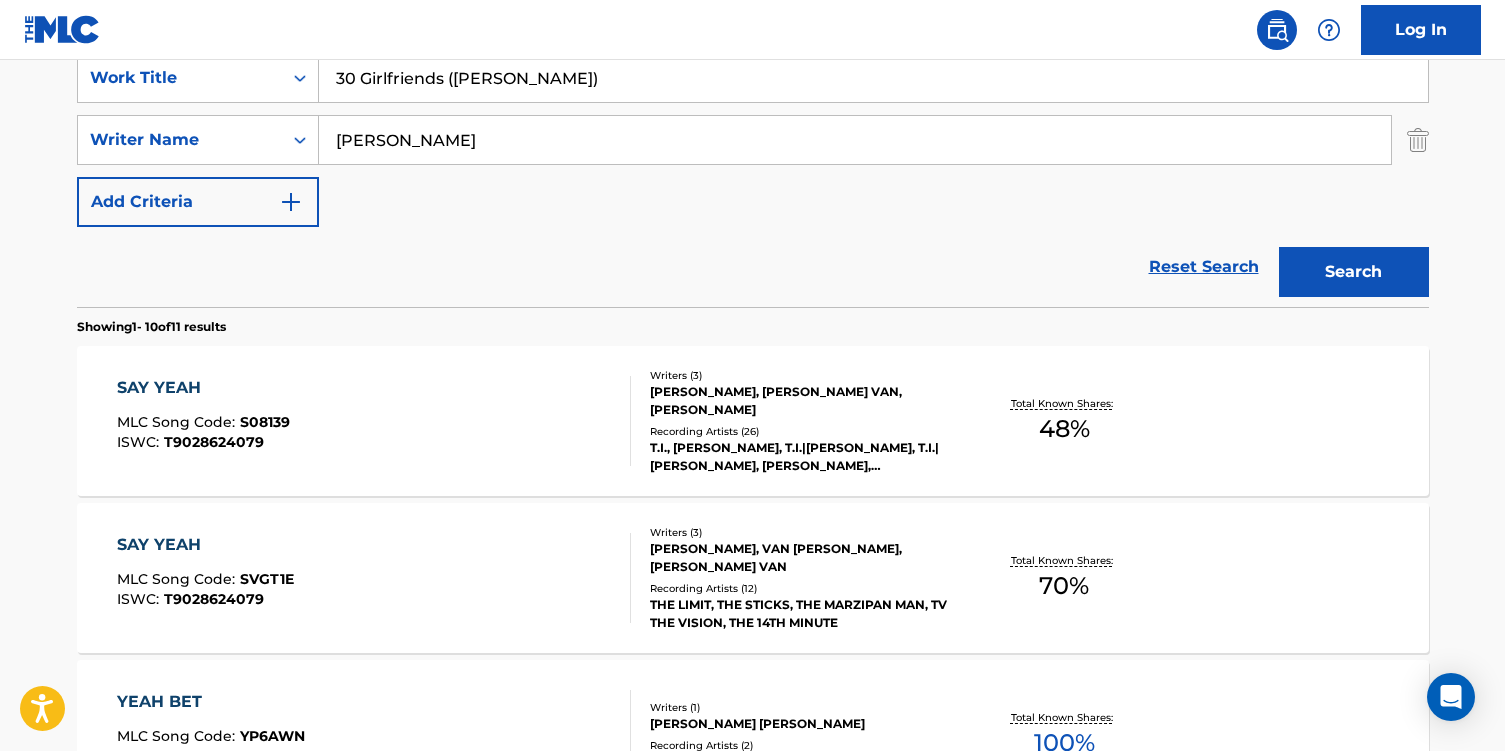 scroll, scrollTop: 292, scrollLeft: 0, axis: vertical 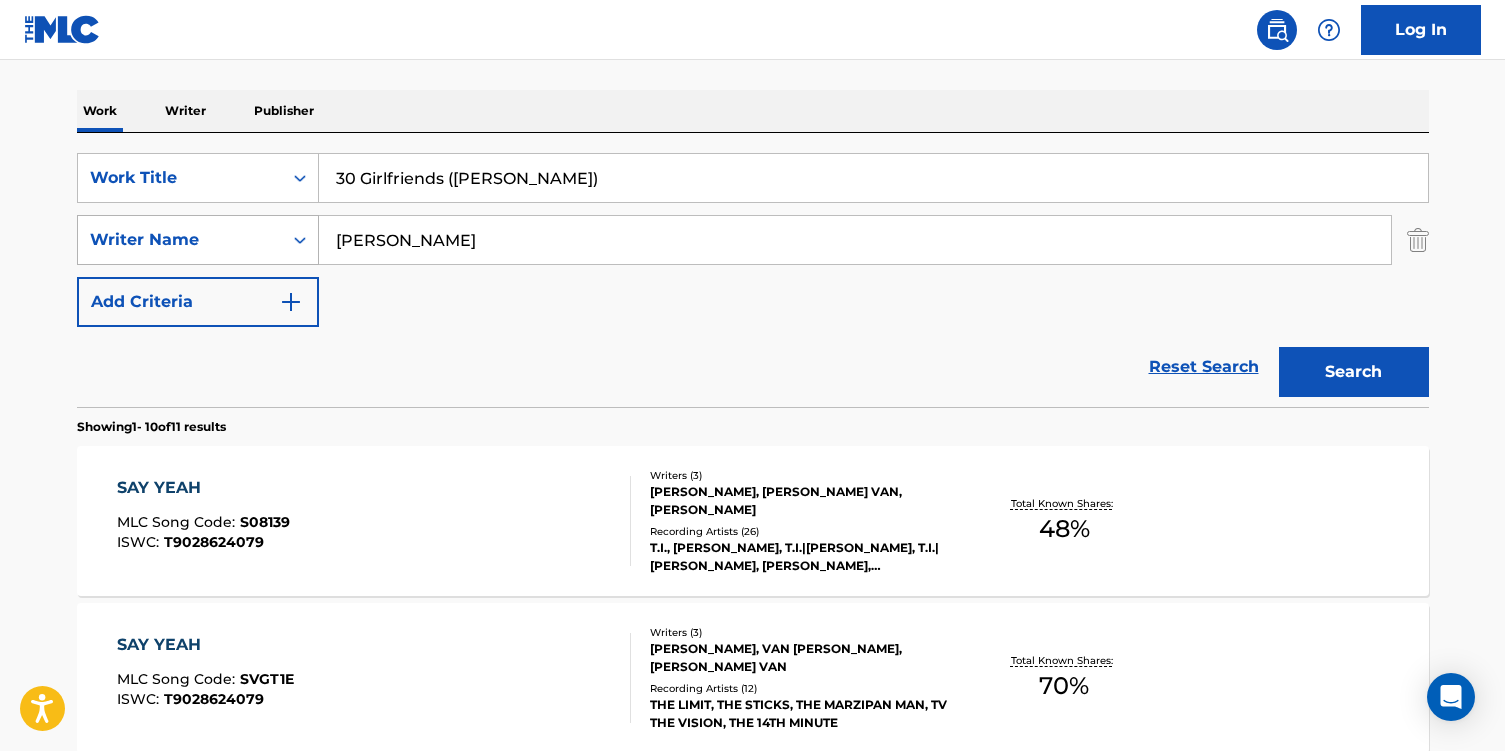 drag, startPoint x: 416, startPoint y: 240, endPoint x: 172, endPoint y: 238, distance: 244.0082 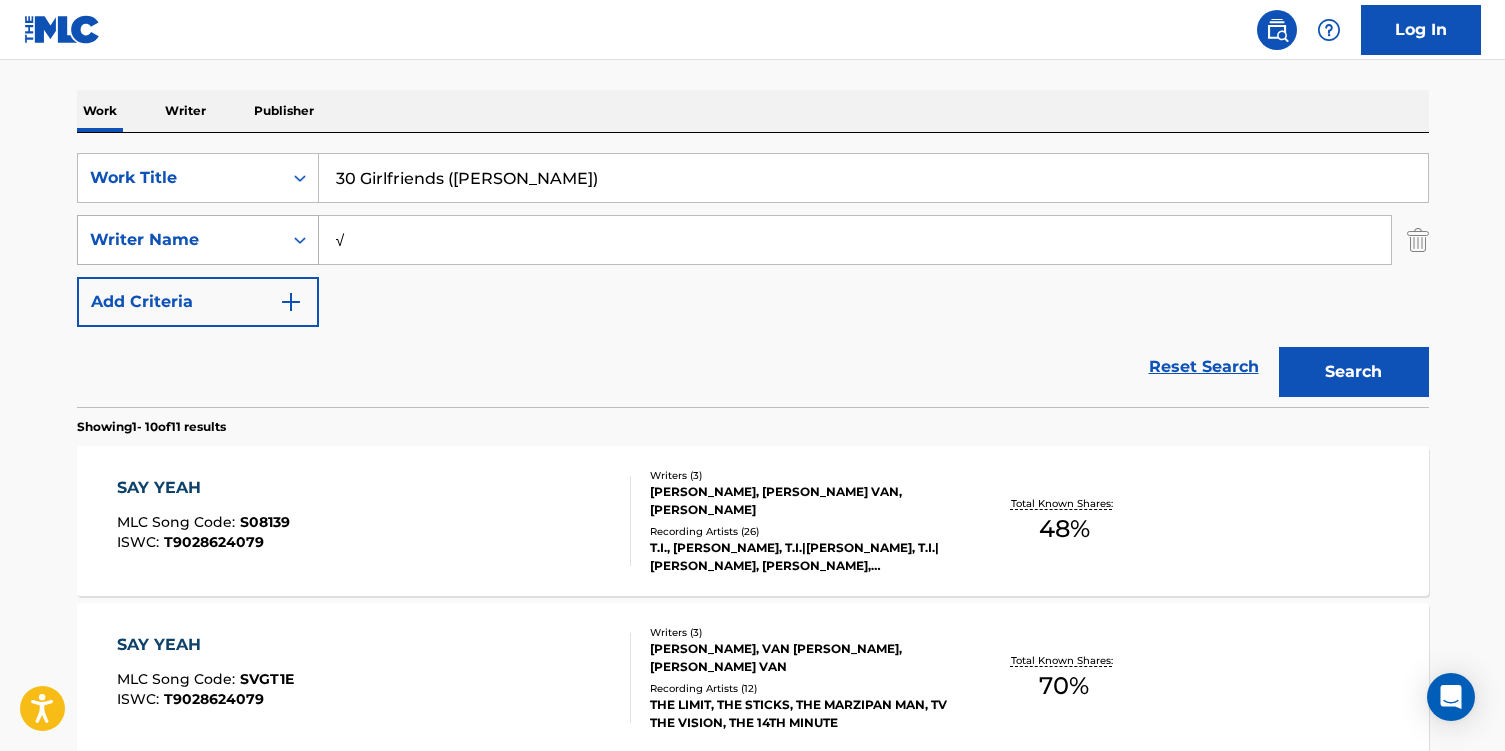type on "√" 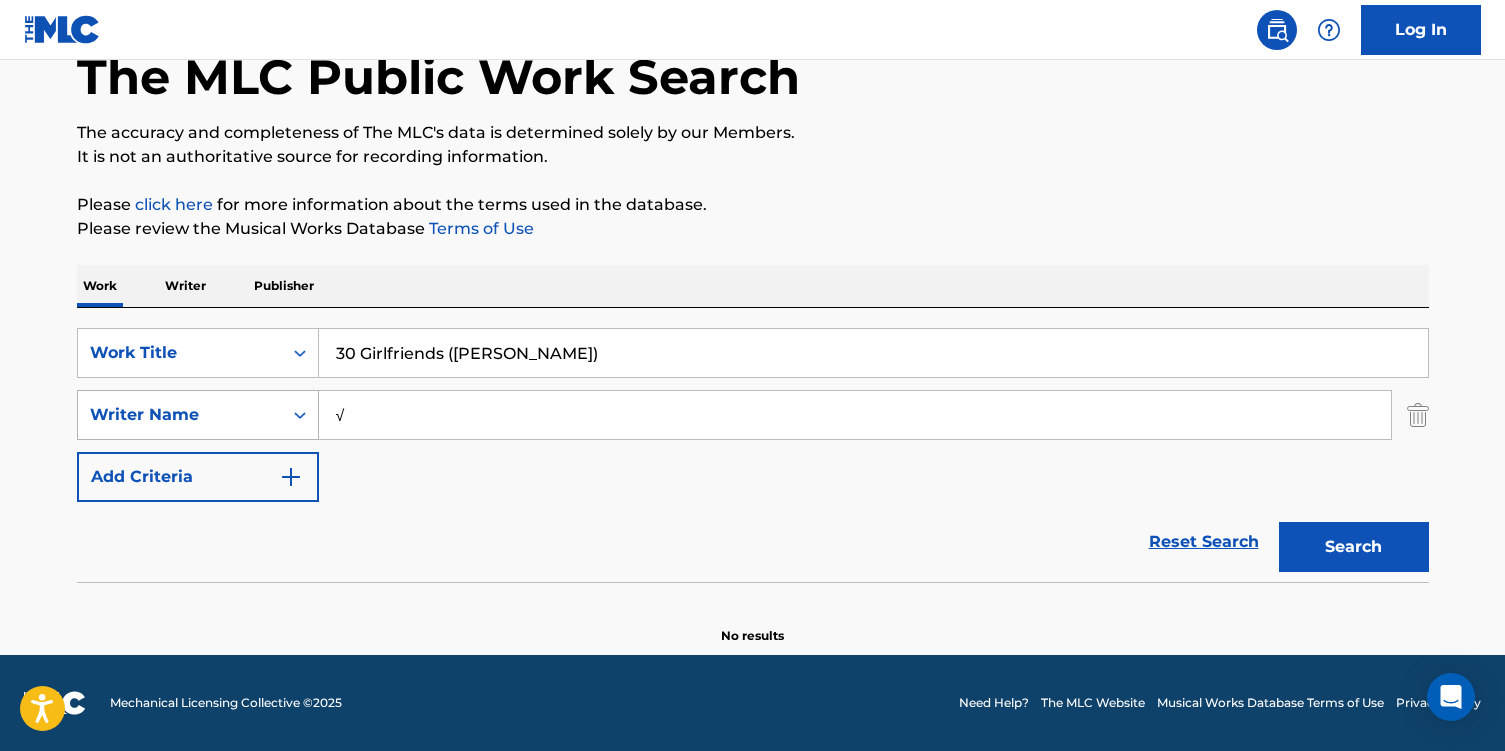 scroll, scrollTop: 117, scrollLeft: 0, axis: vertical 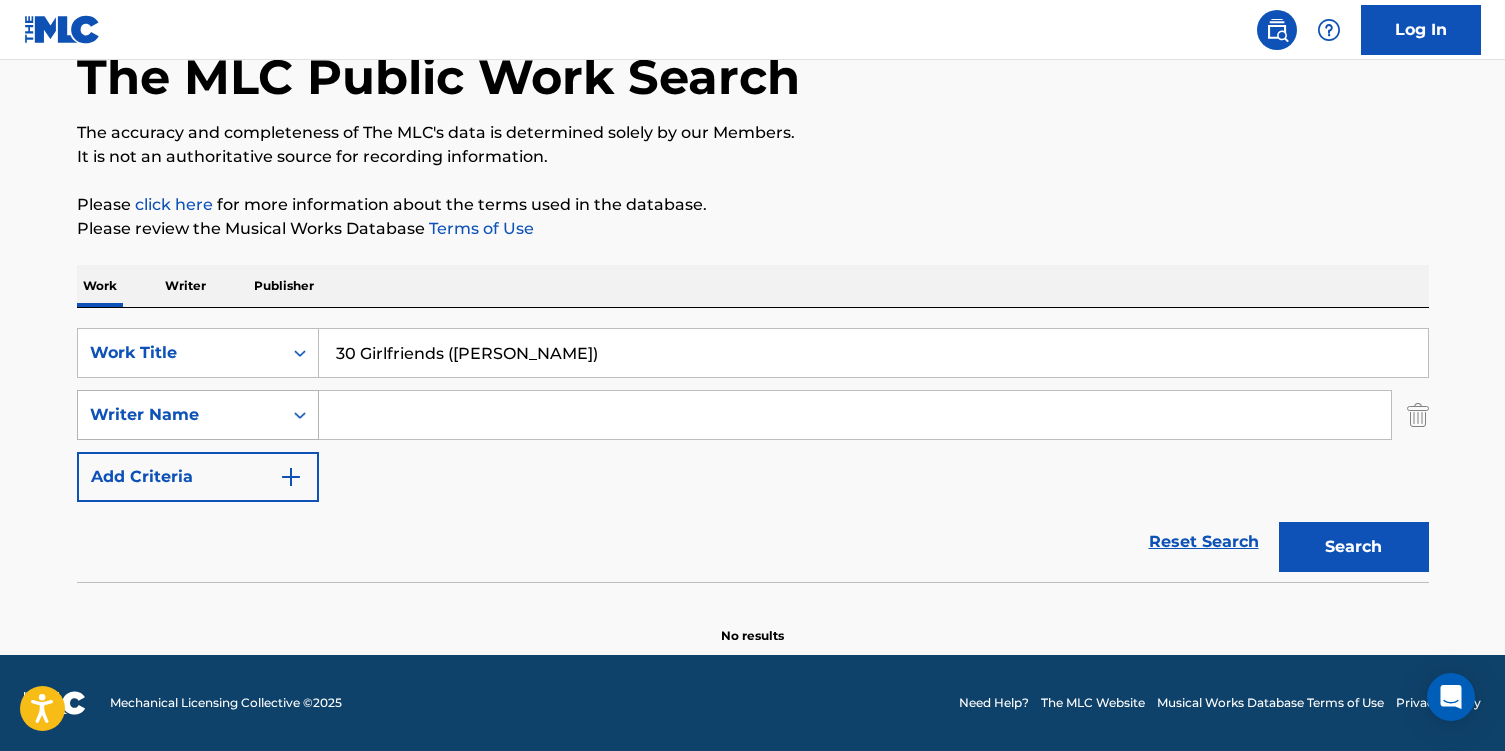 paste on "[PERSON_NAME]" 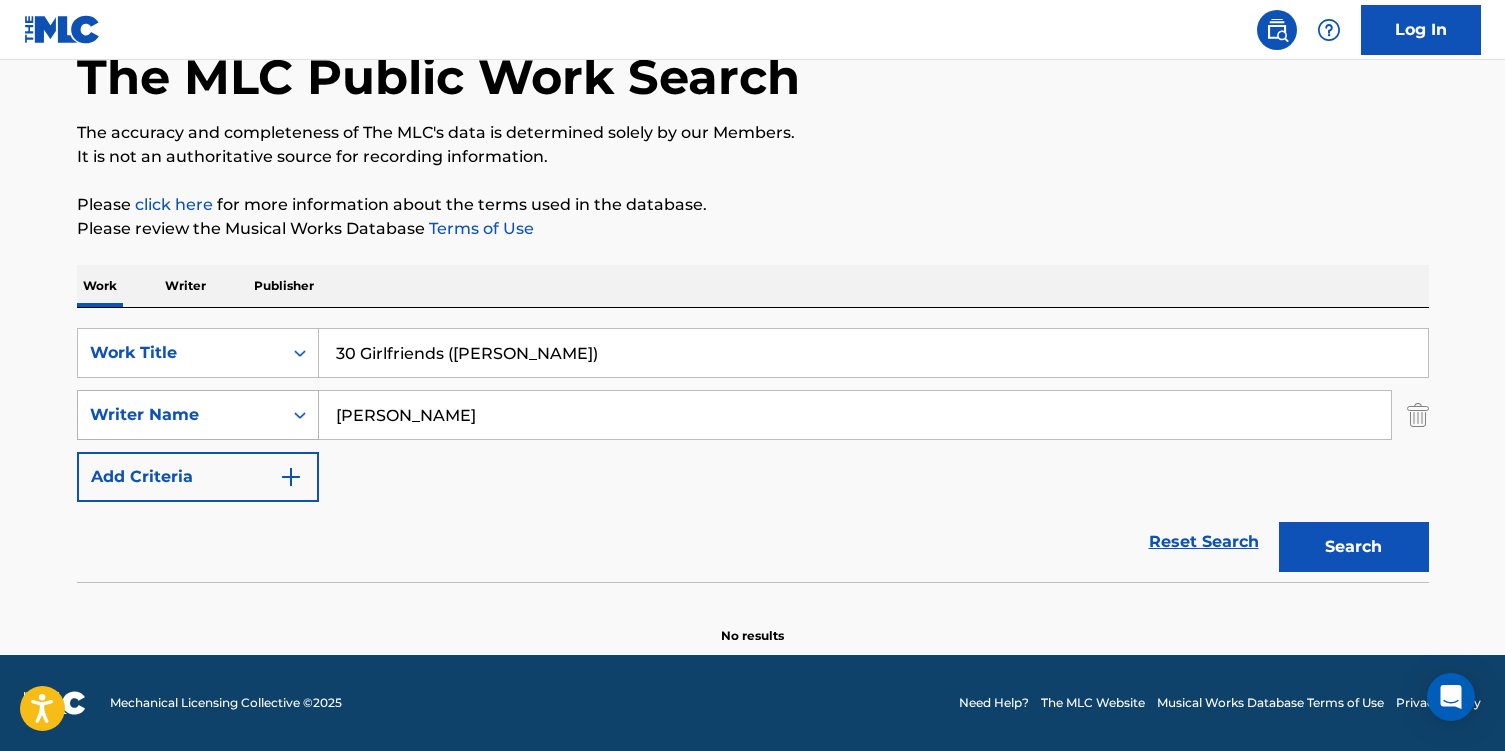 type on "[PERSON_NAME]" 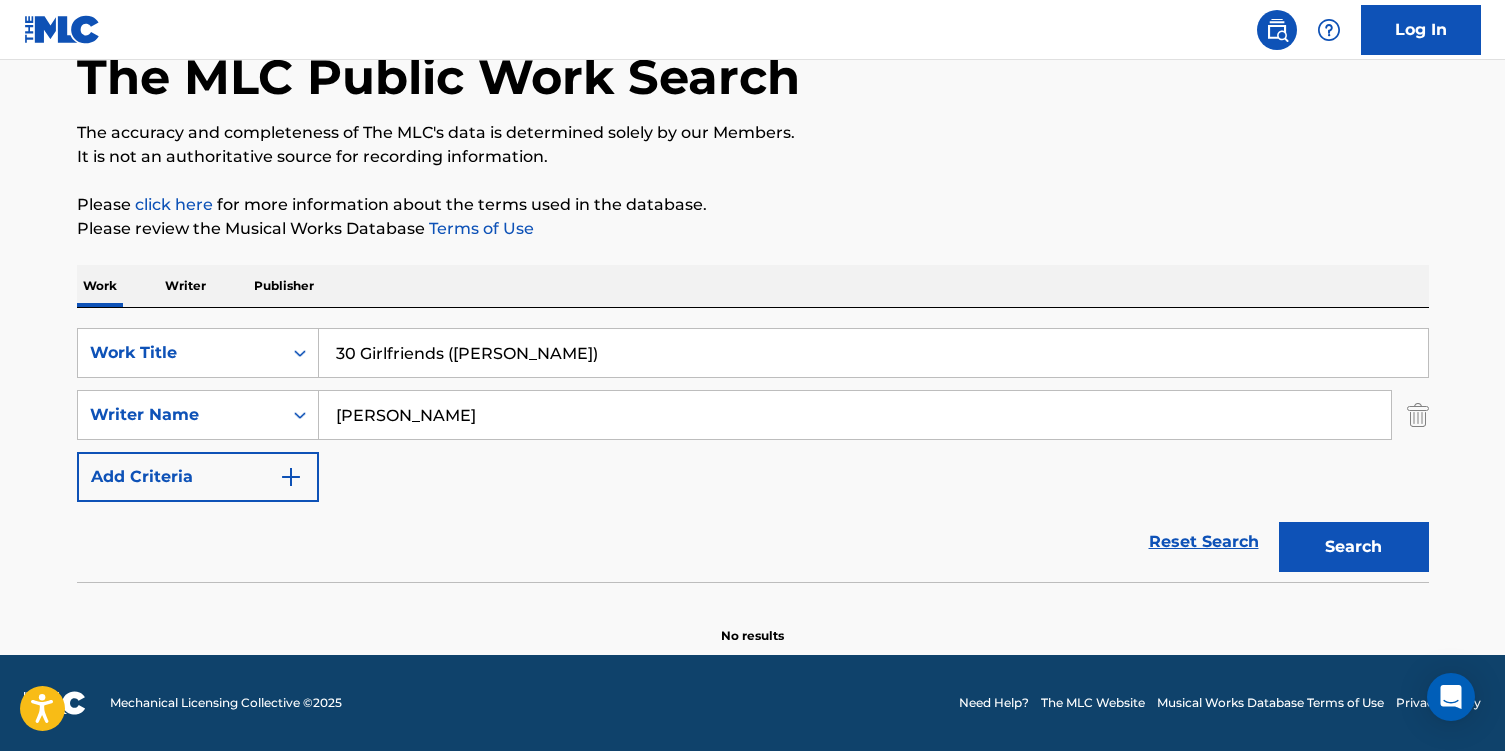 click on "SearchWithCriteria289ea710-fd23-4fbd-b46b-e24d7060644a Work Title 30 Girlfriends (Yeah Yeah) SearchWithCriteriadaccca53-5755-42a6-98a7-22c33de9b2a7 Writer Name [PERSON_NAME] Add Criteria" at bounding box center (753, 415) 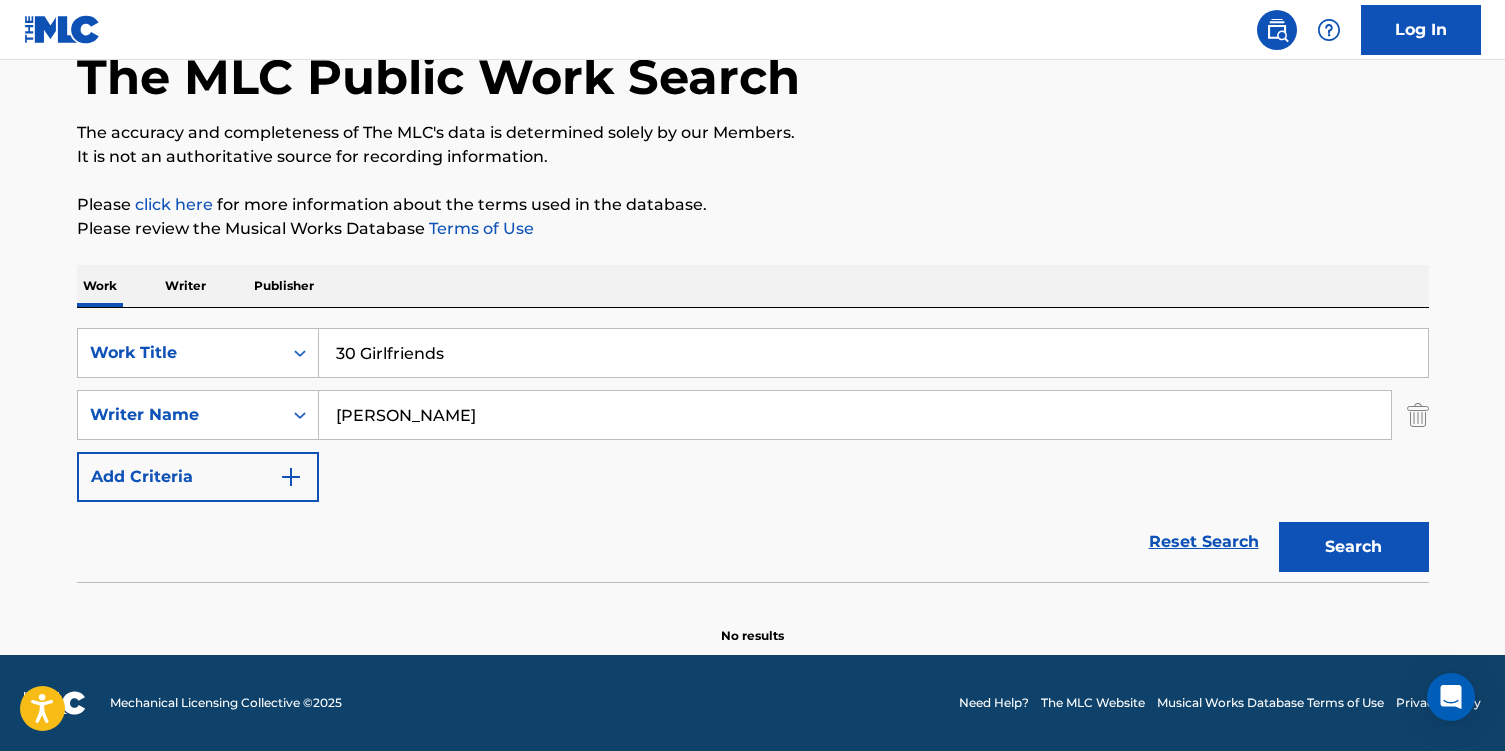 type on "30 Girlfriends" 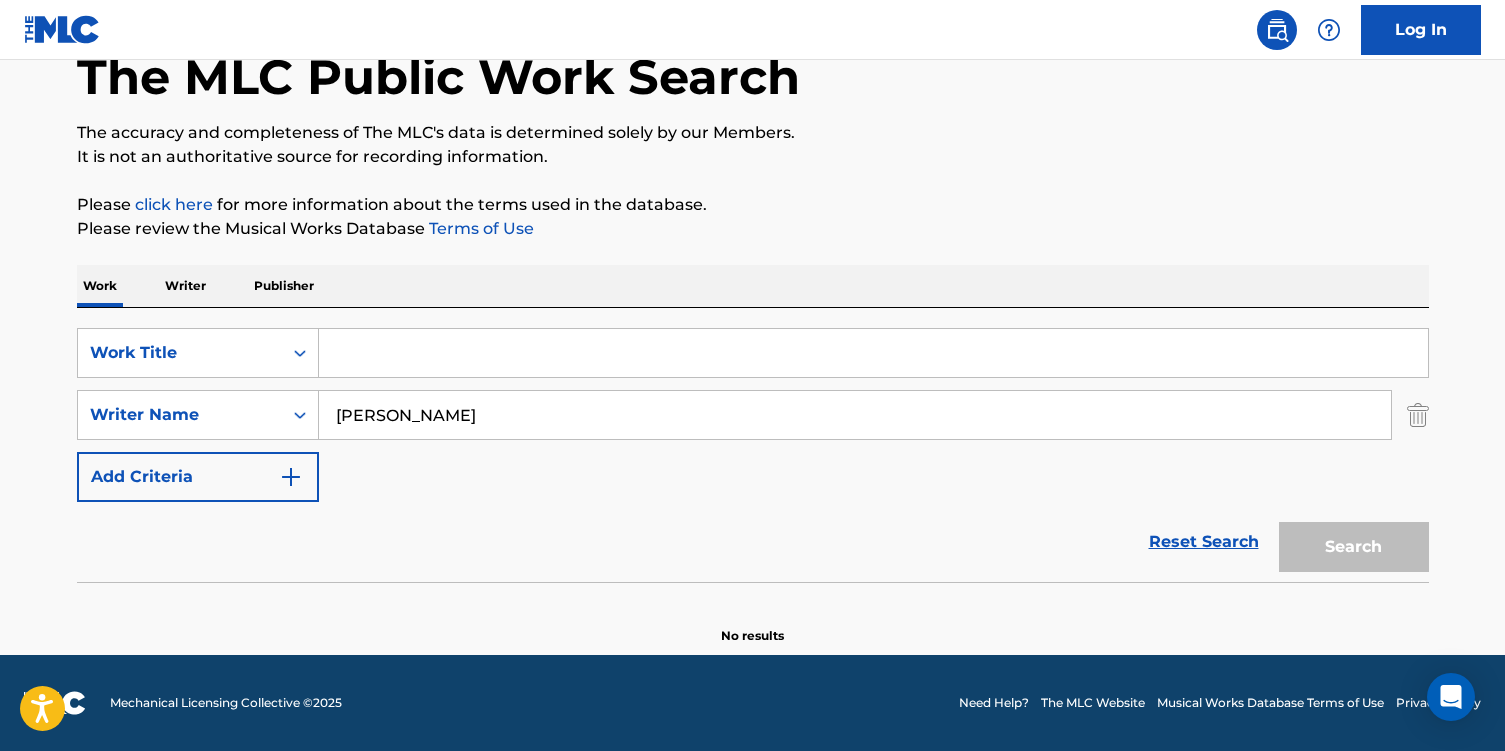 paste on "Cosmo Freestyle" 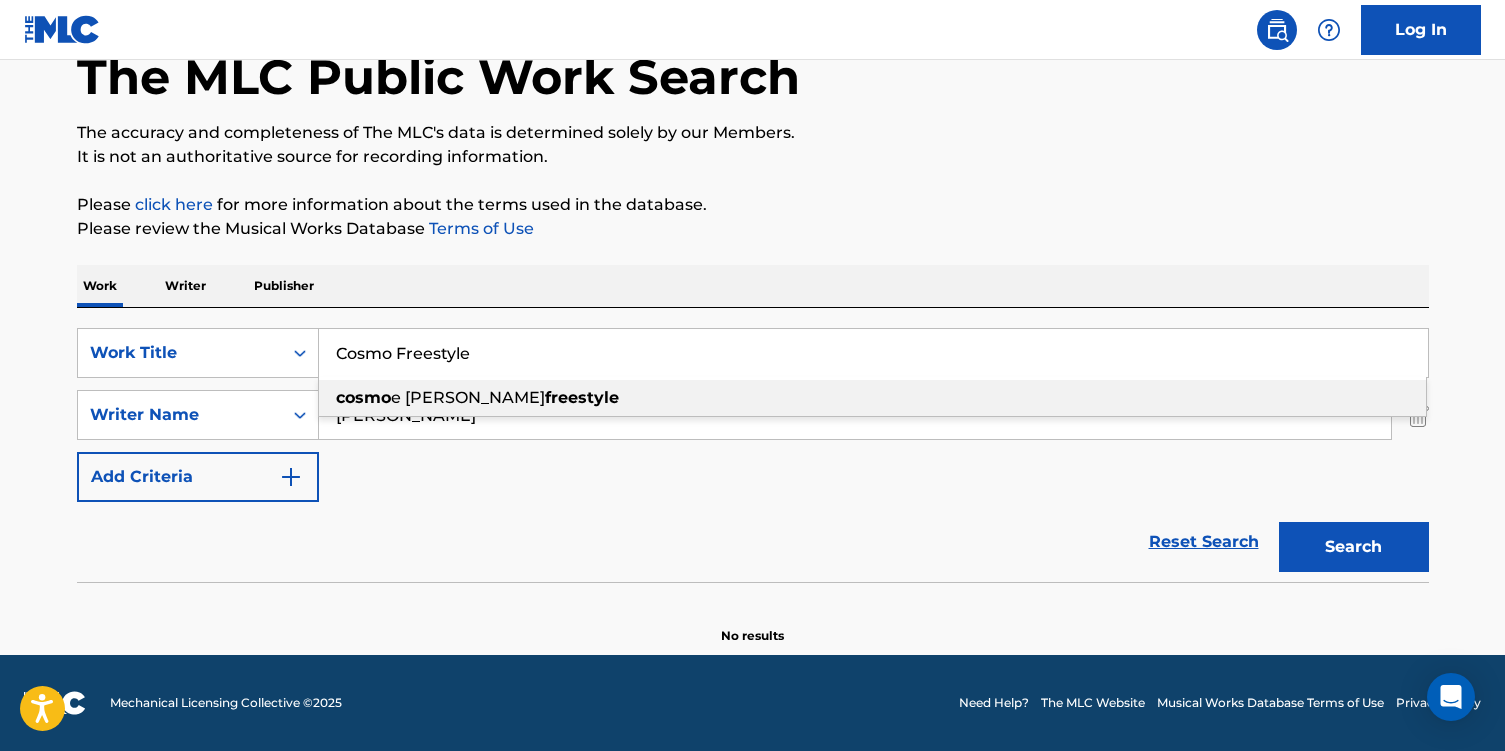 type on "Cosmo Freestyle" 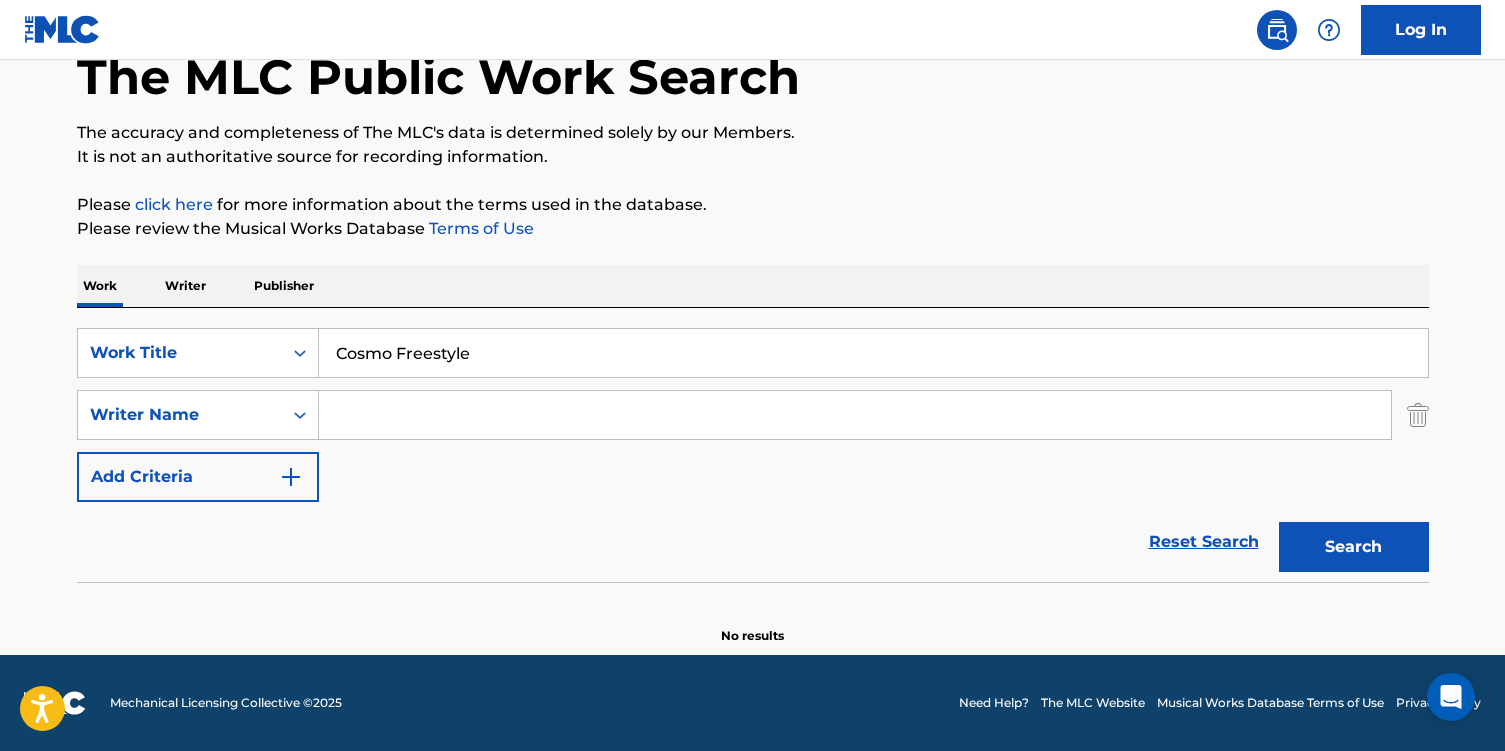 click on "Search" at bounding box center (1354, 547) 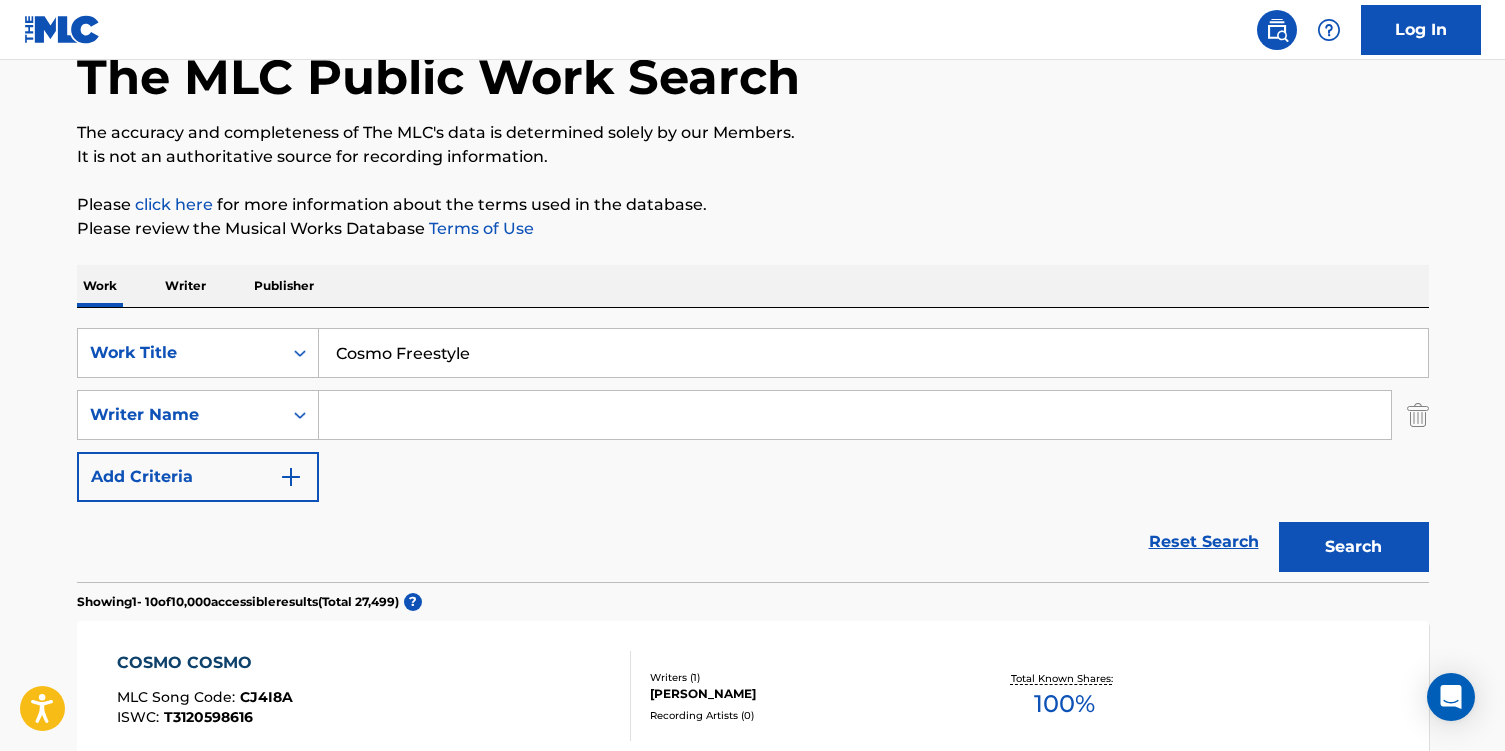 paste on "[PERSON_NAME]" 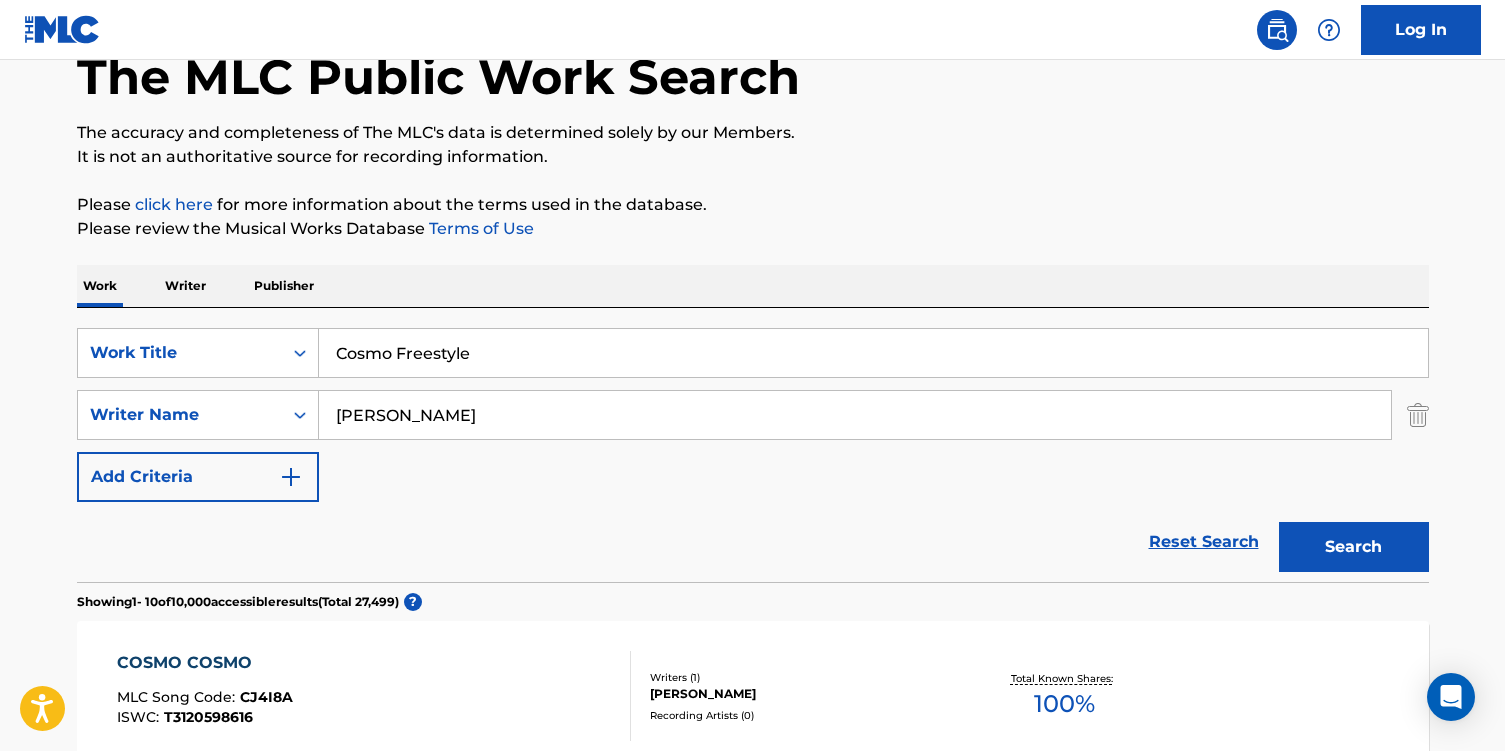 type on "[PERSON_NAME]" 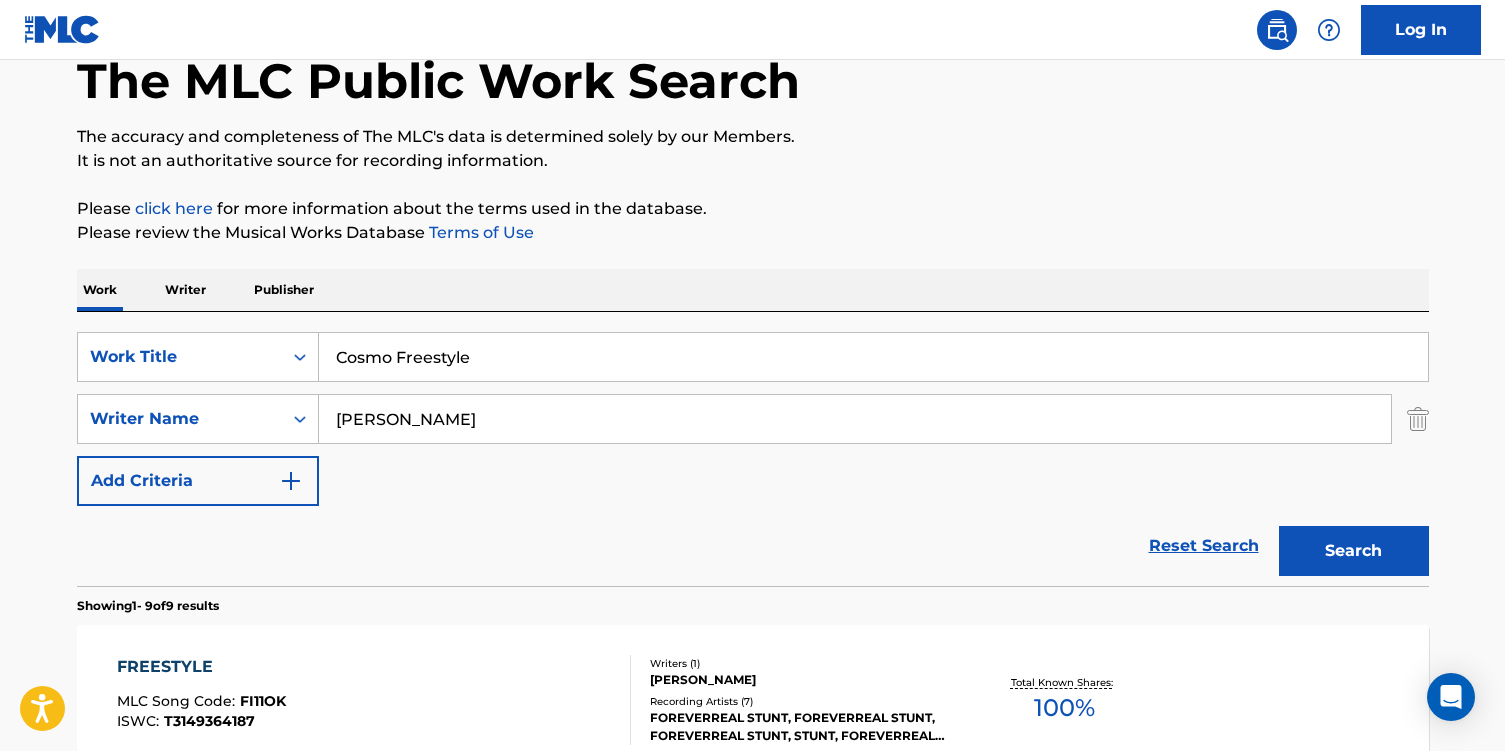 scroll, scrollTop: 109, scrollLeft: 0, axis: vertical 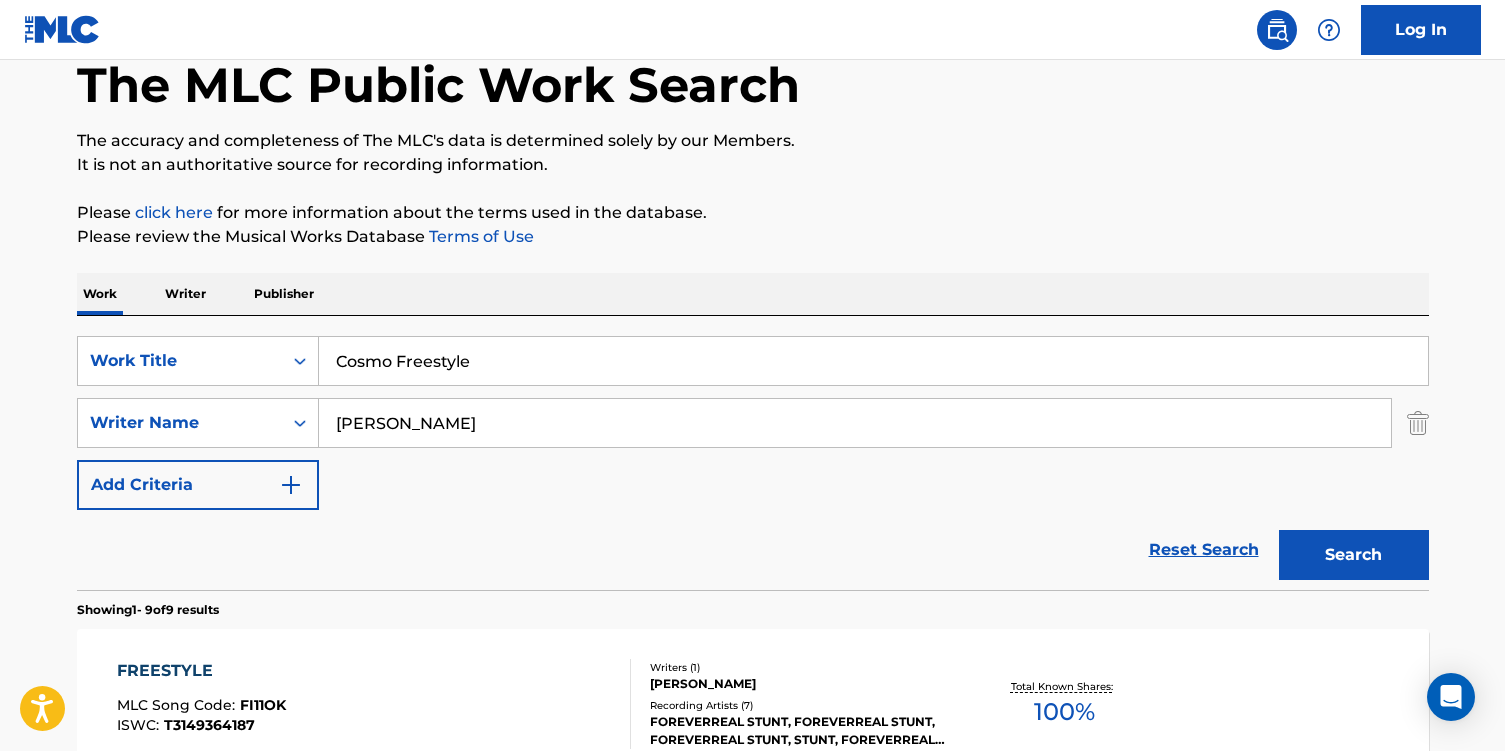 drag, startPoint x: 472, startPoint y: 406, endPoint x: 762, endPoint y: 432, distance: 291.16318 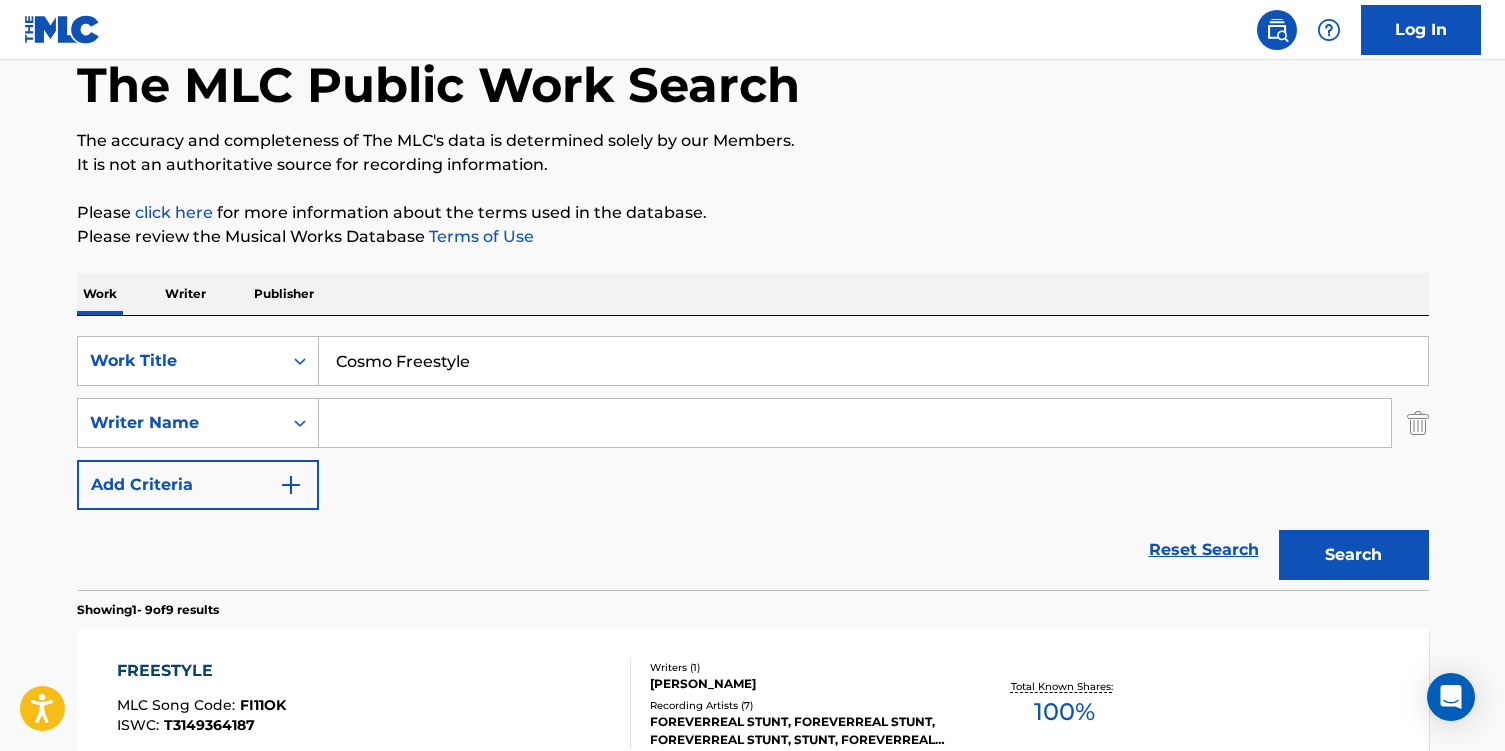paste on "Papeleo" 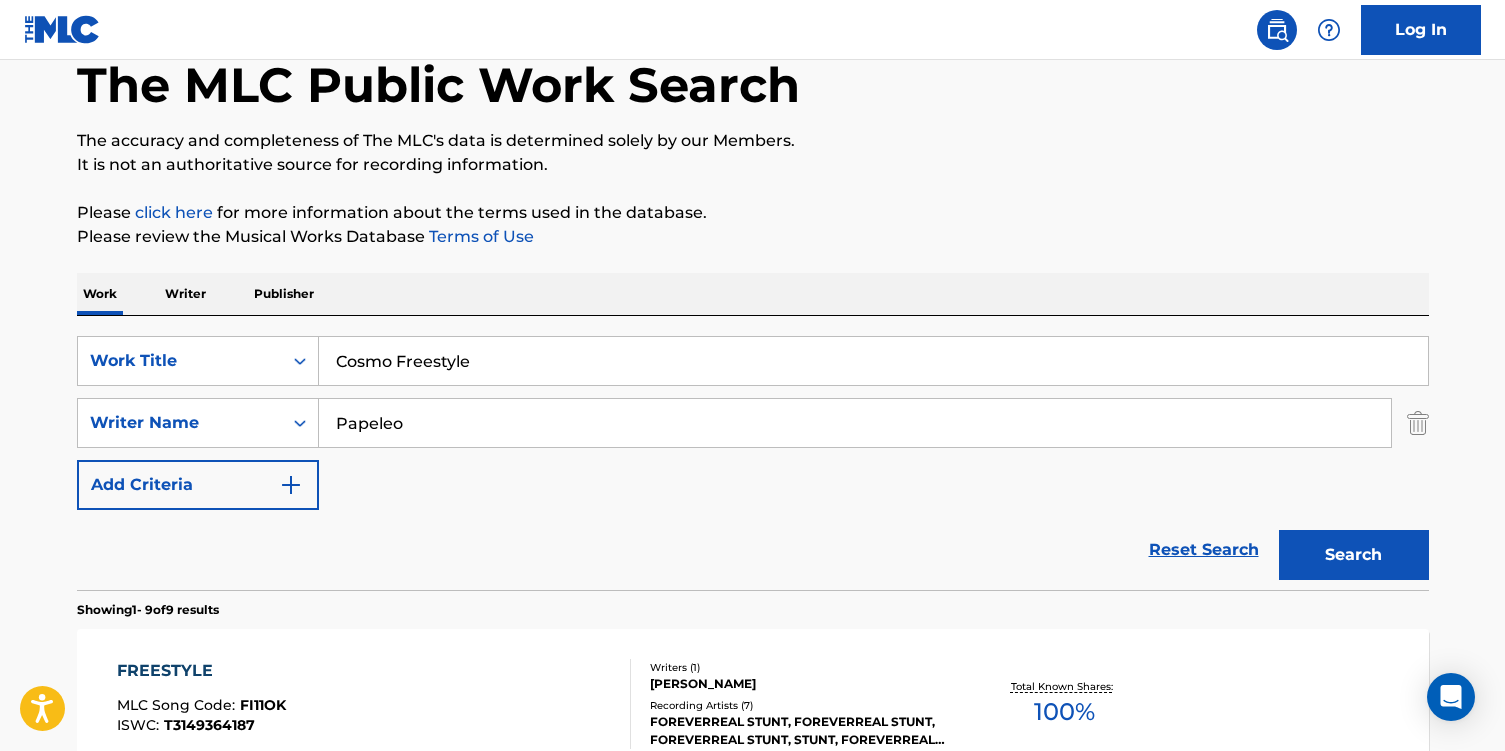 type on "Papeleo" 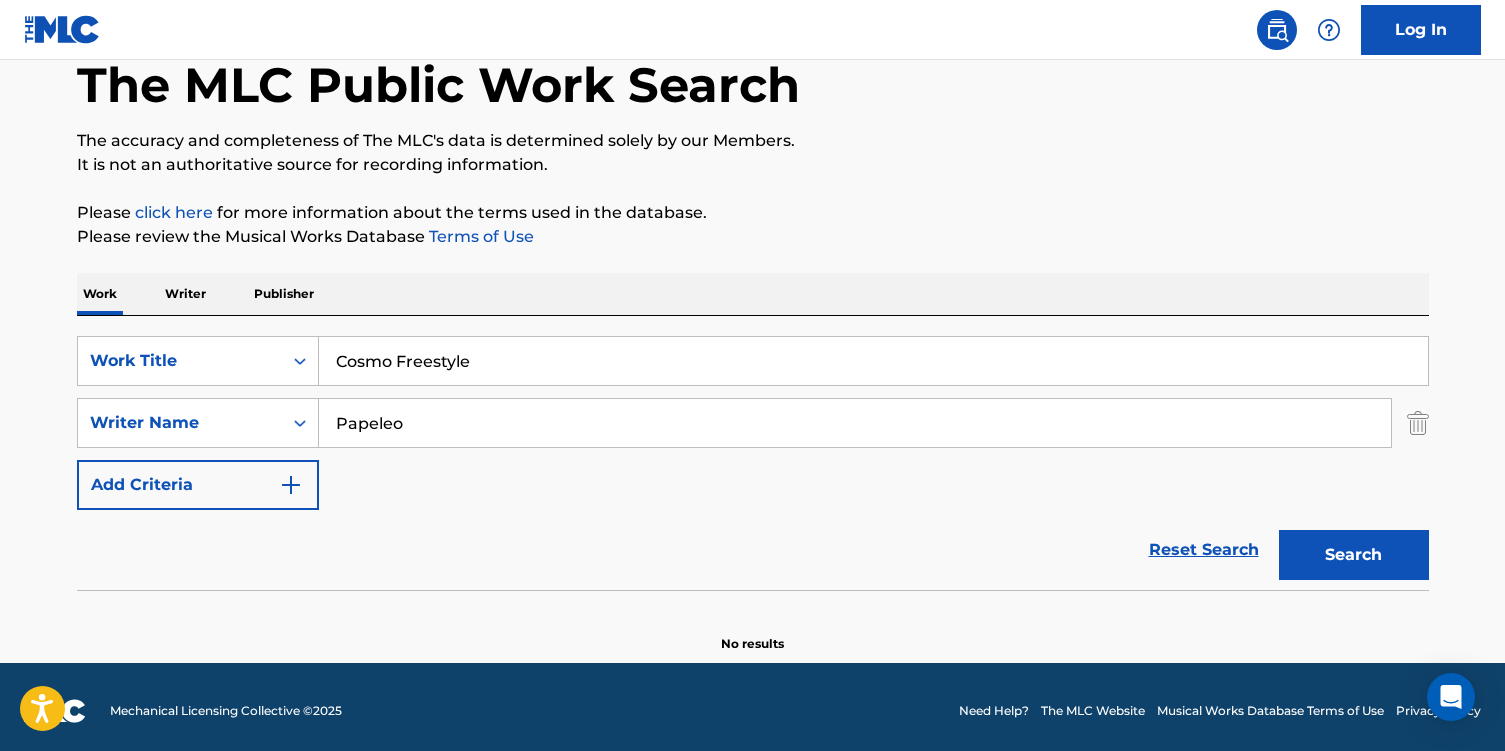 drag, startPoint x: 439, startPoint y: 424, endPoint x: 201, endPoint y: 395, distance: 239.7603 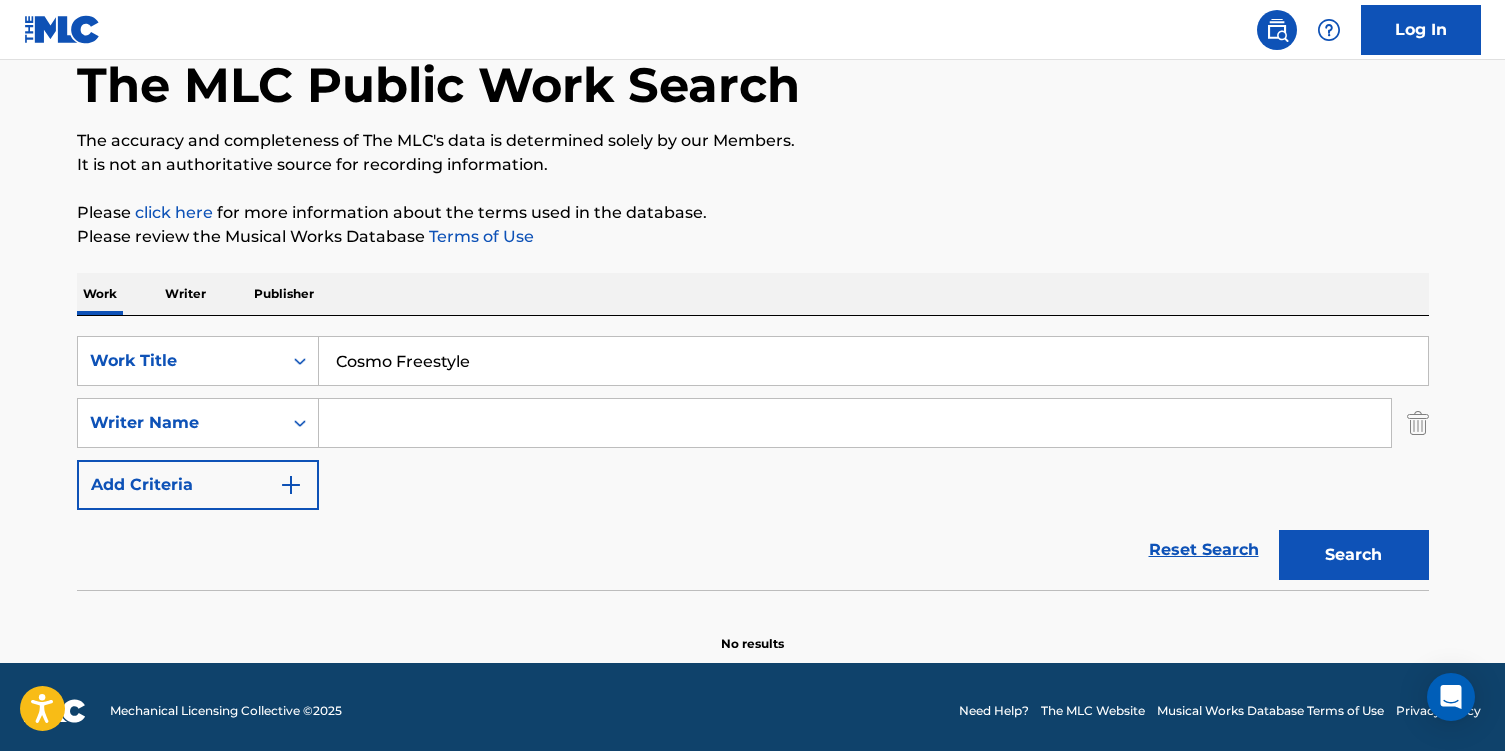 paste on "[PERSON_NAME]" 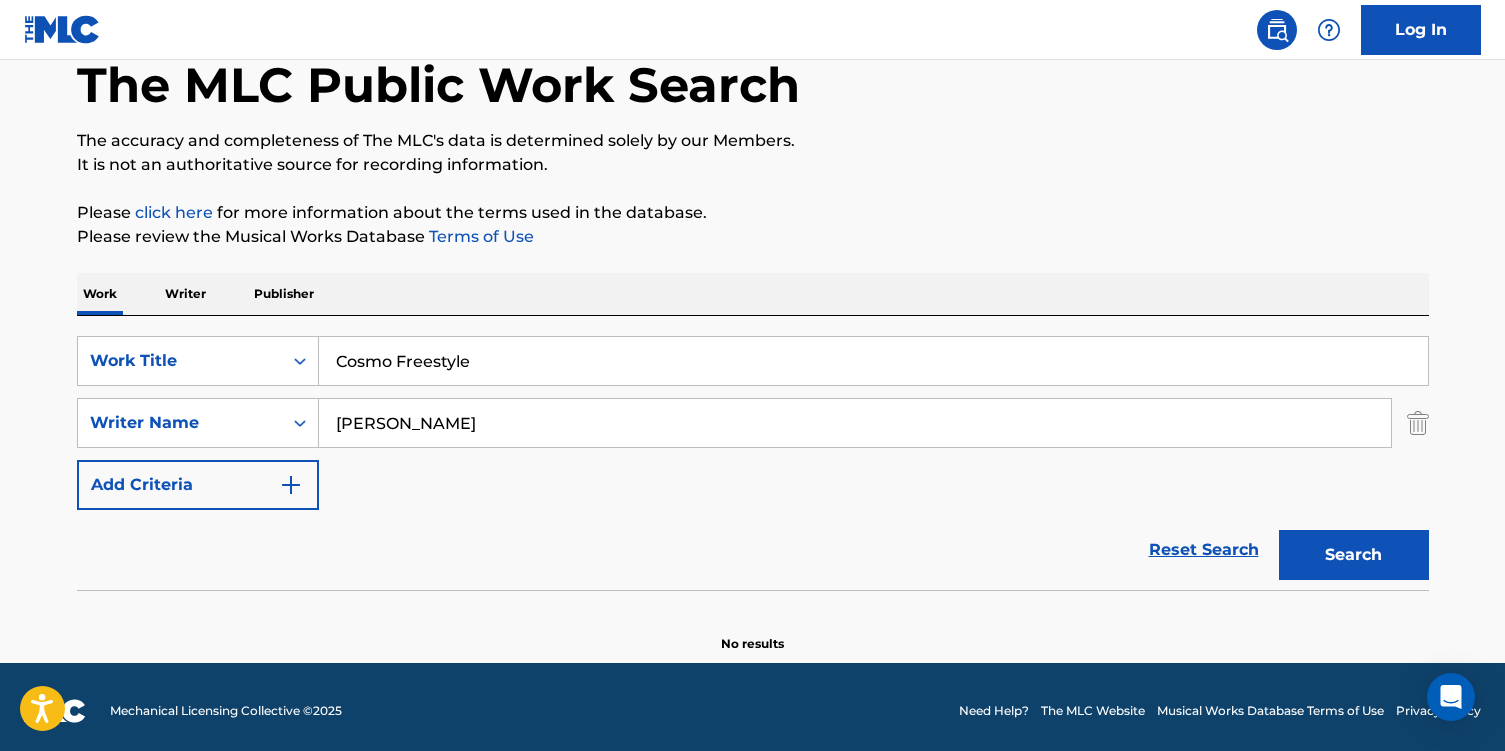 type on "[PERSON_NAME]" 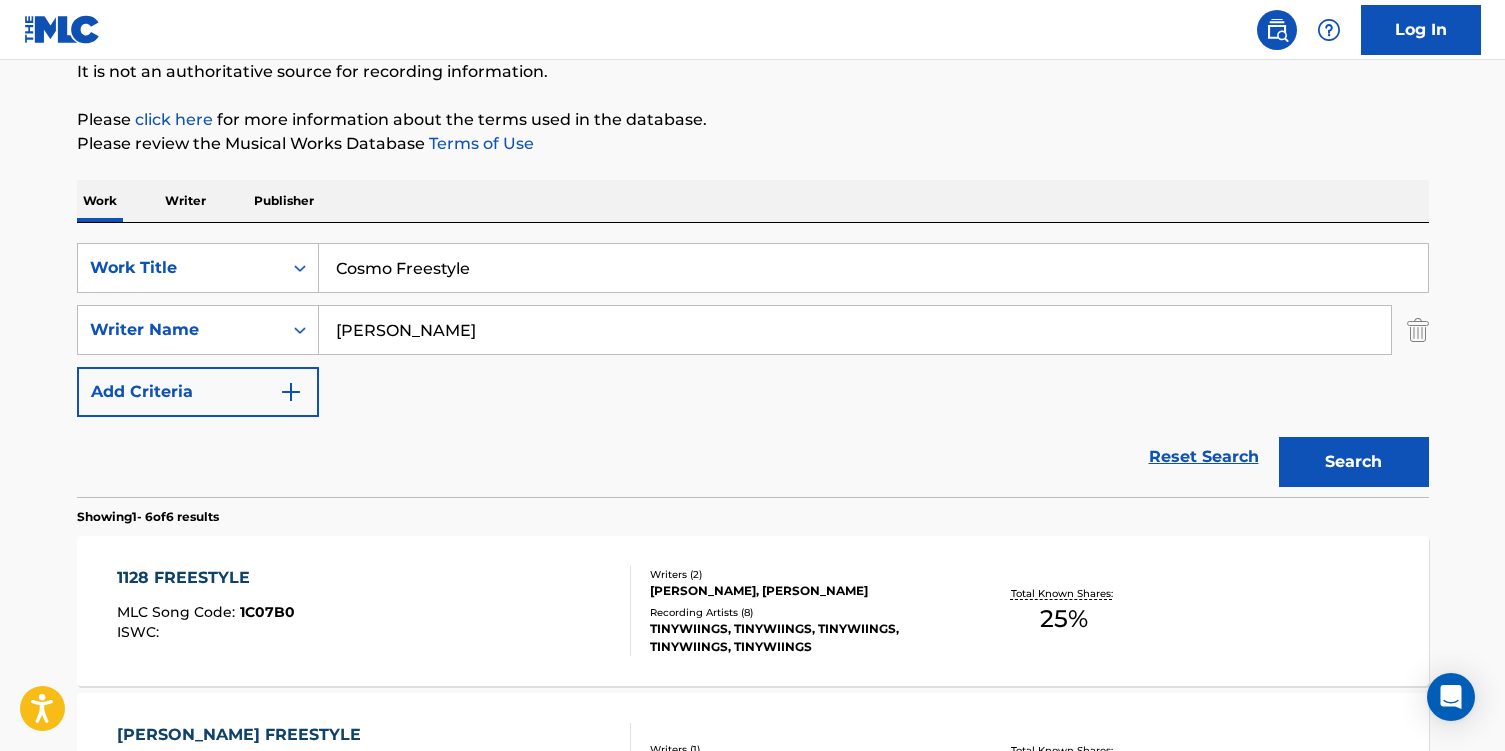 scroll, scrollTop: 198, scrollLeft: 0, axis: vertical 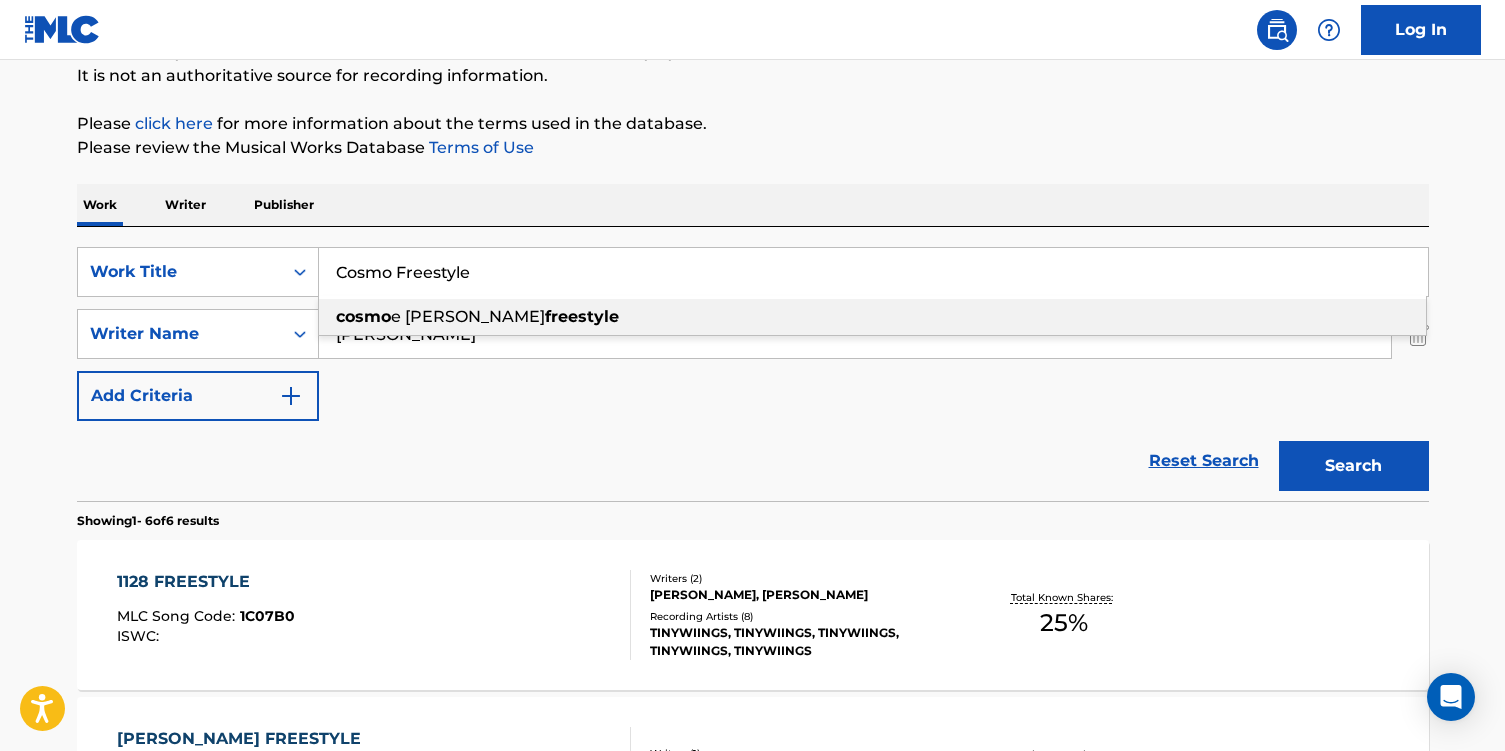drag, startPoint x: 474, startPoint y: 276, endPoint x: -2, endPoint y: 275, distance: 476.00104 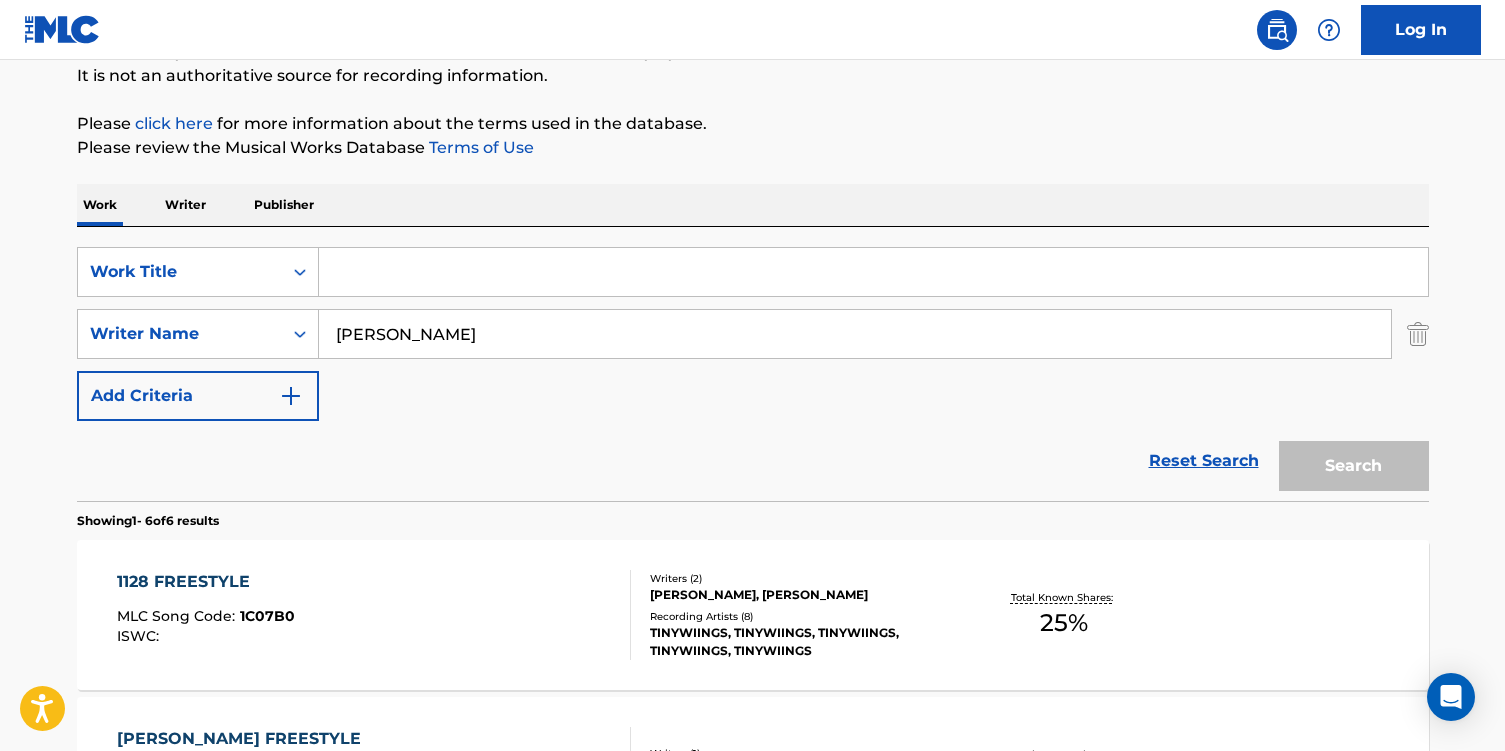 paste on "On The Set" 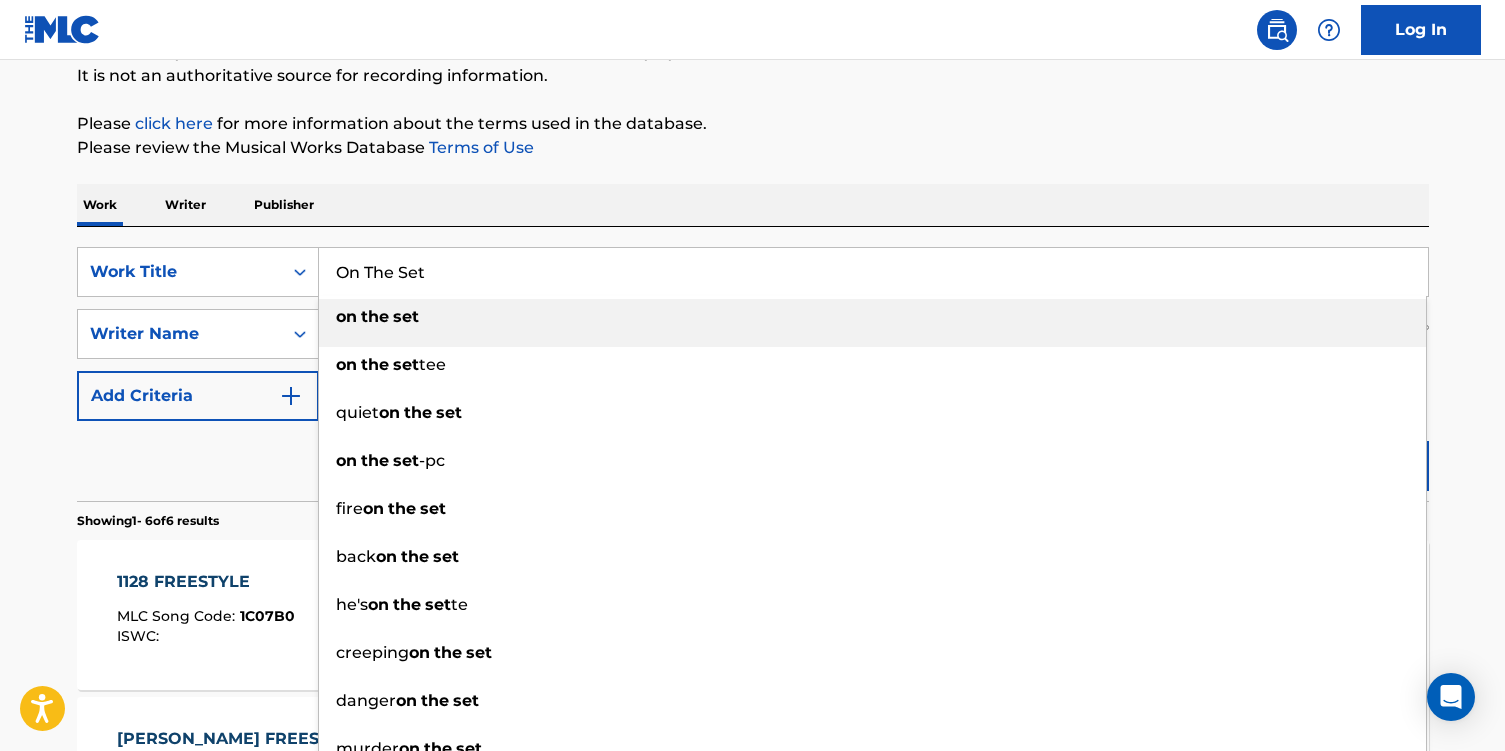 type on "On The Set" 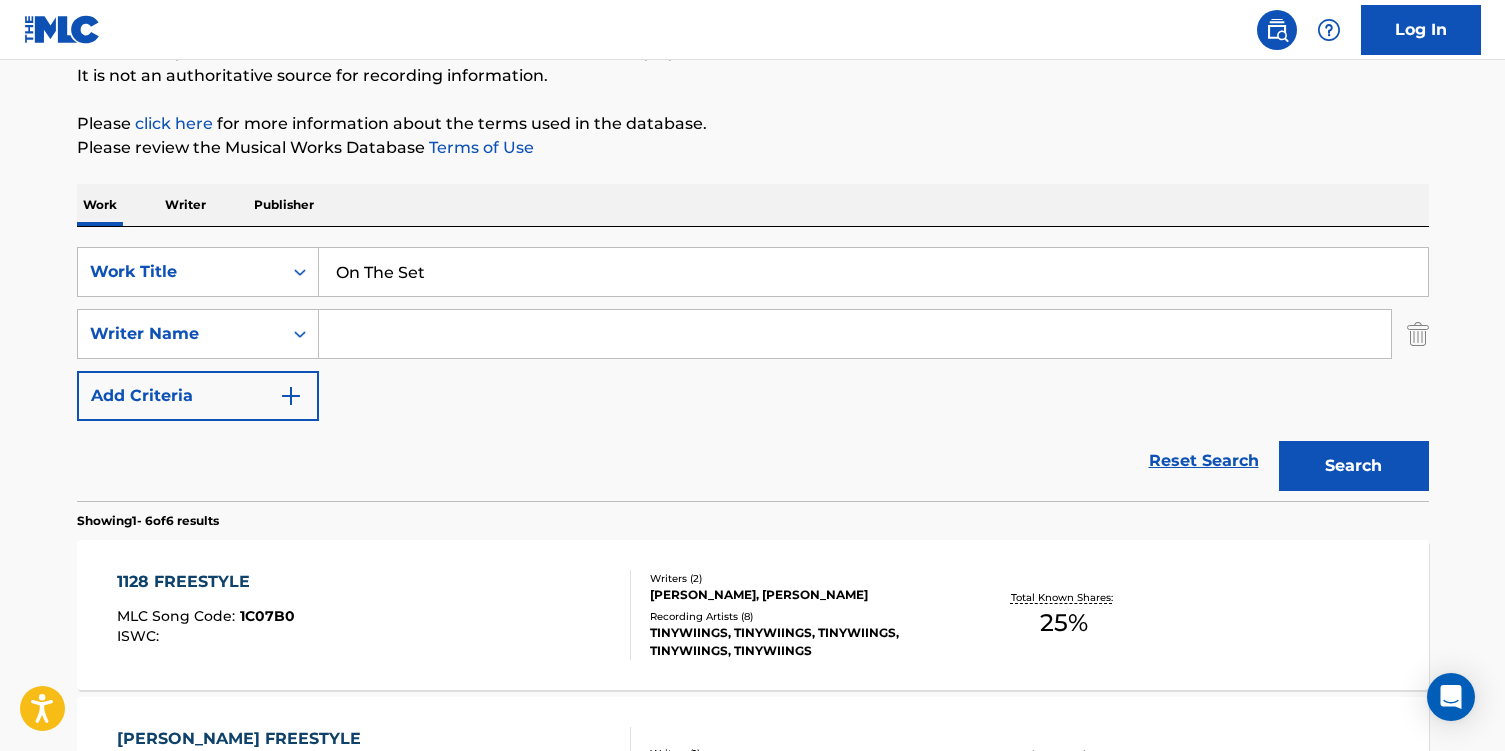 click on "Search" at bounding box center [1354, 466] 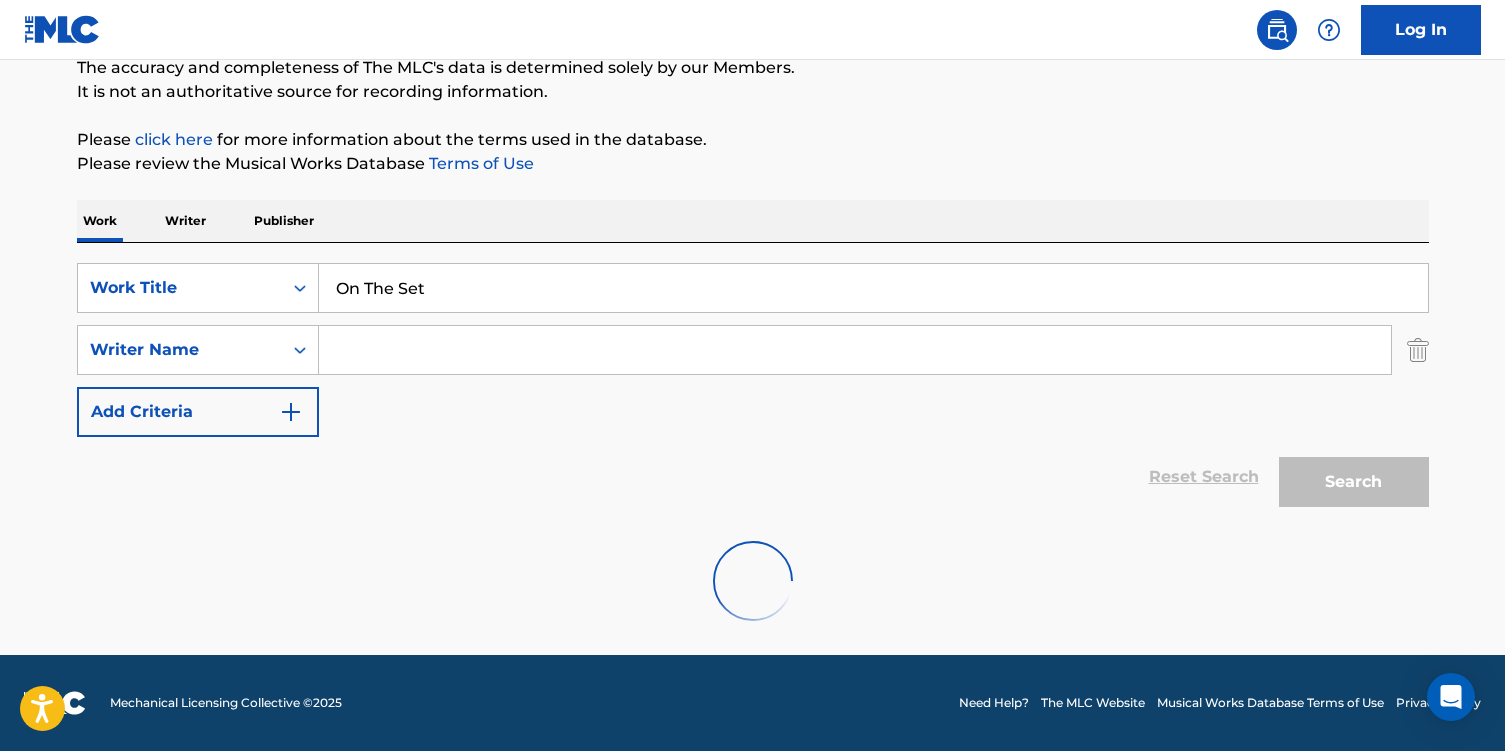 scroll, scrollTop: 198, scrollLeft: 0, axis: vertical 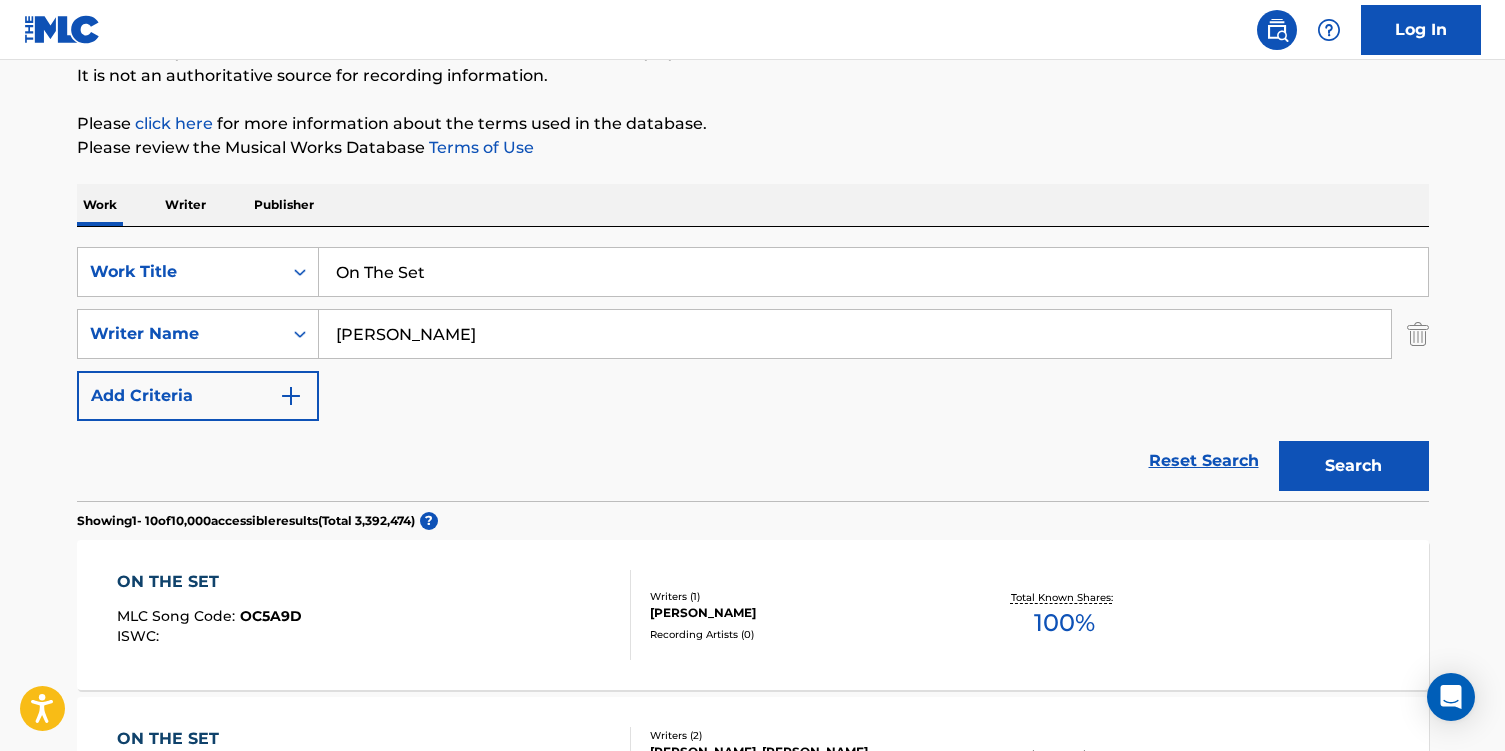 type on "[PERSON_NAME]" 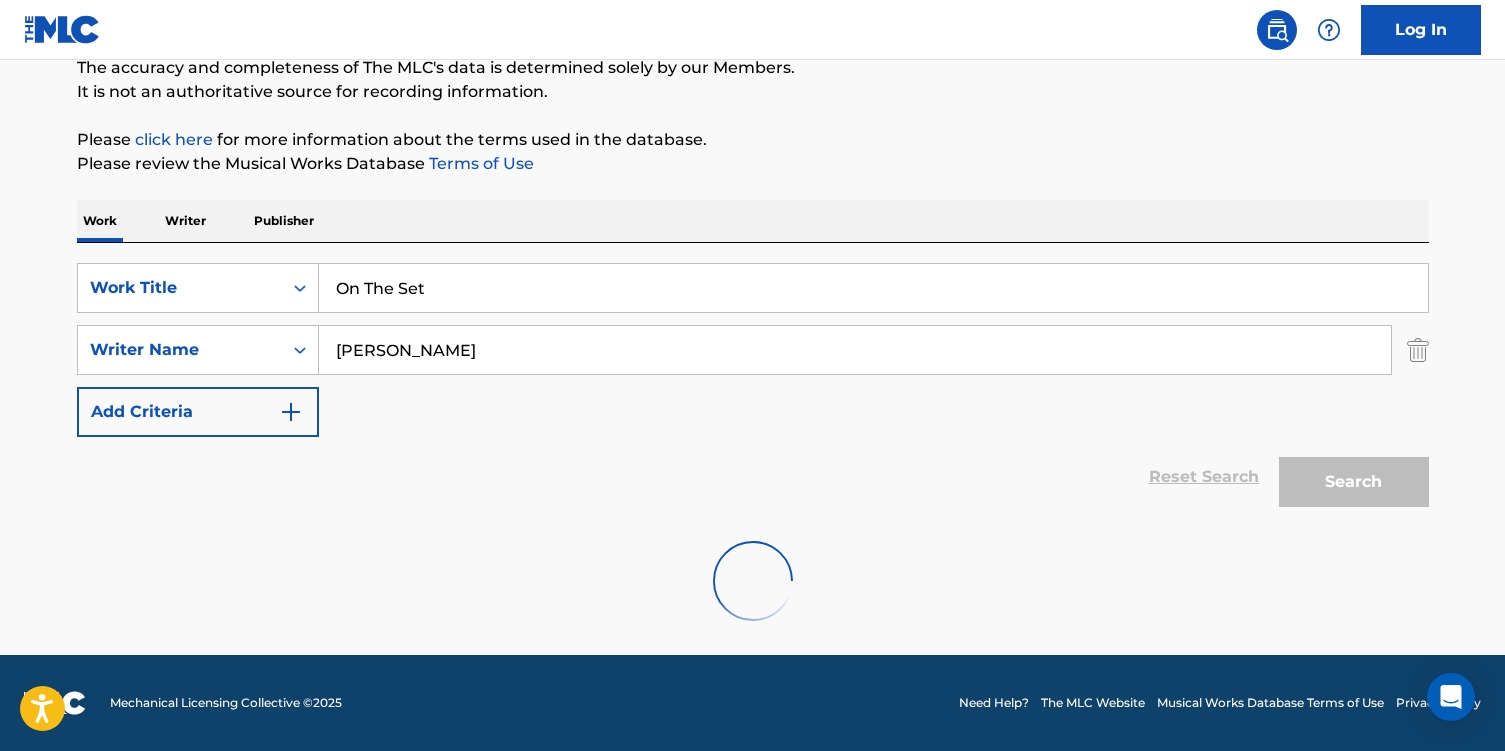 scroll, scrollTop: 198, scrollLeft: 0, axis: vertical 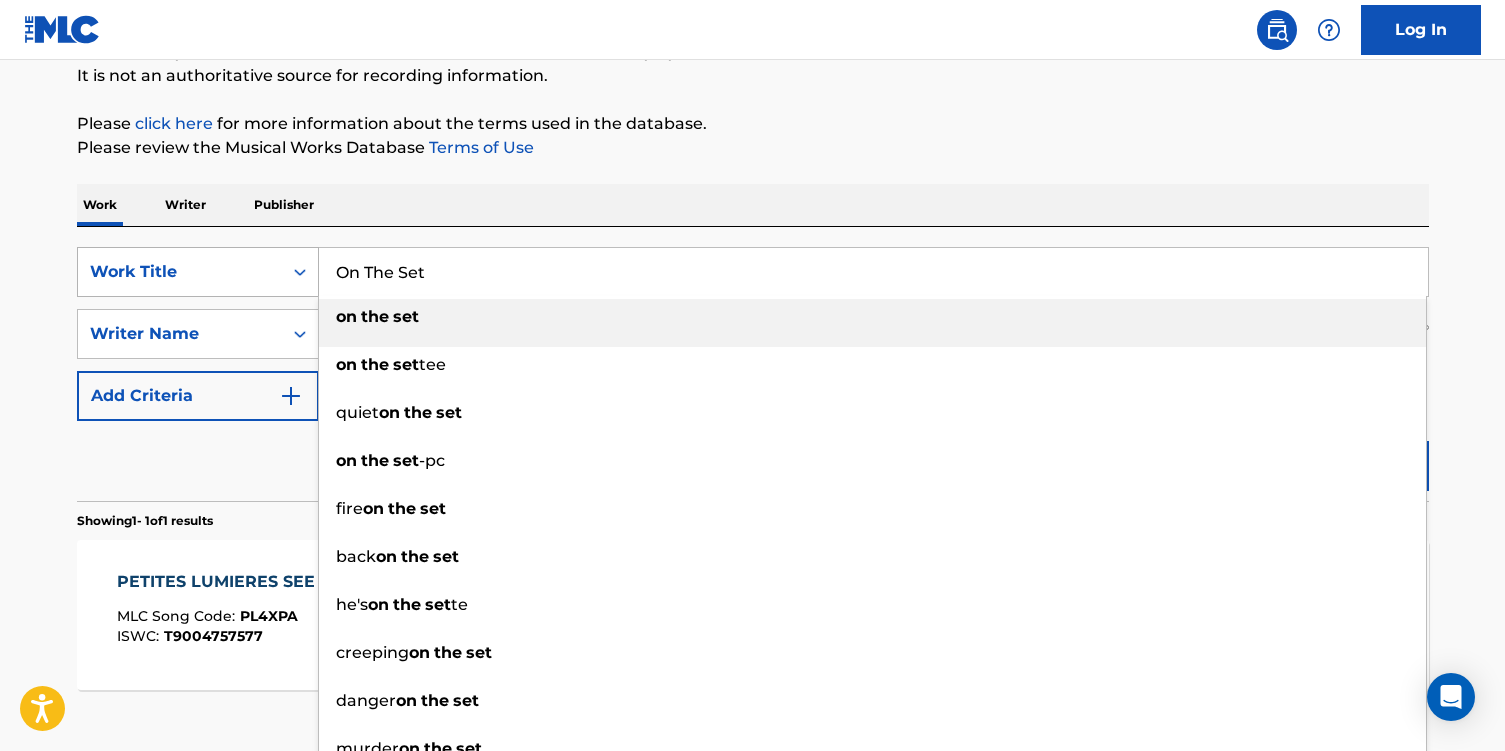drag, startPoint x: 431, startPoint y: 278, endPoint x: 193, endPoint y: 265, distance: 238.35478 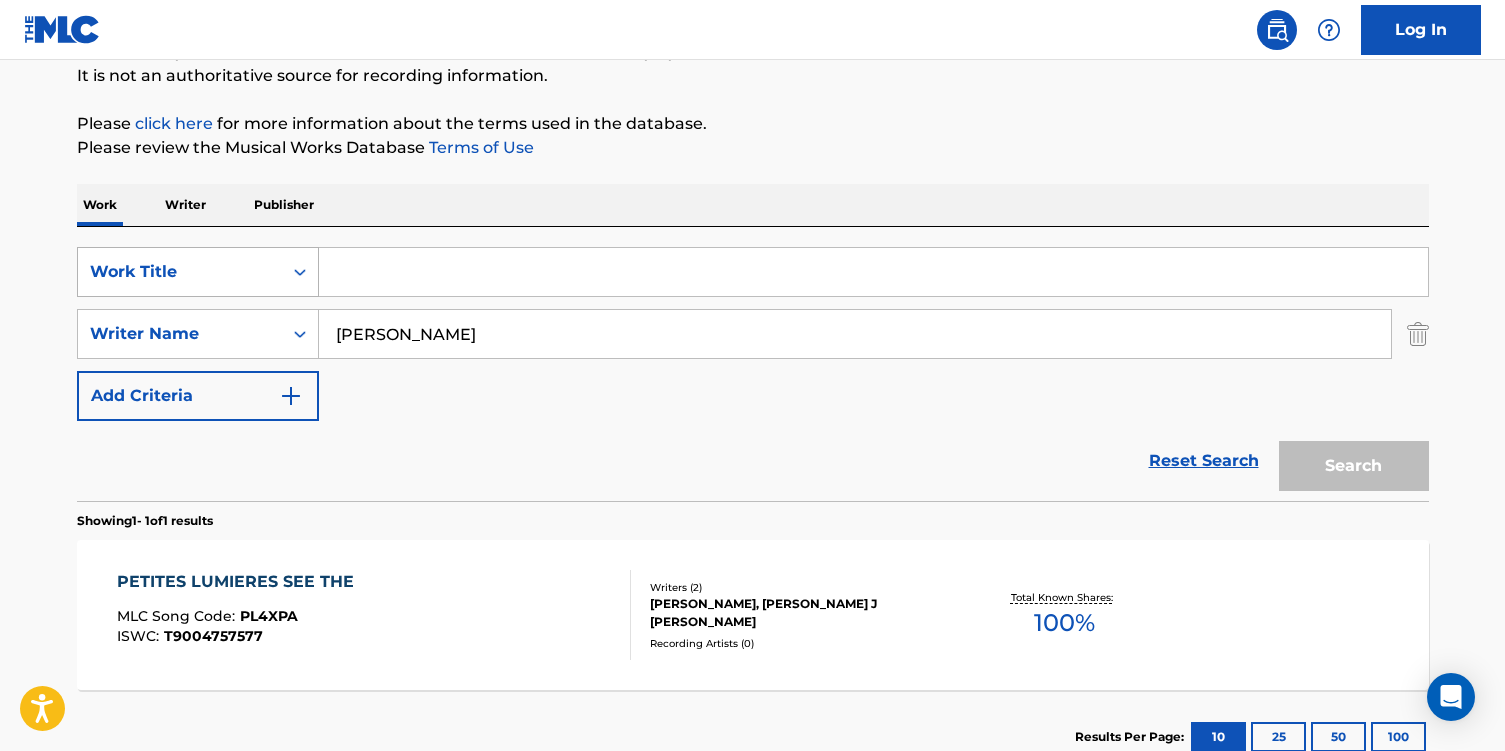 paste on "Origami" 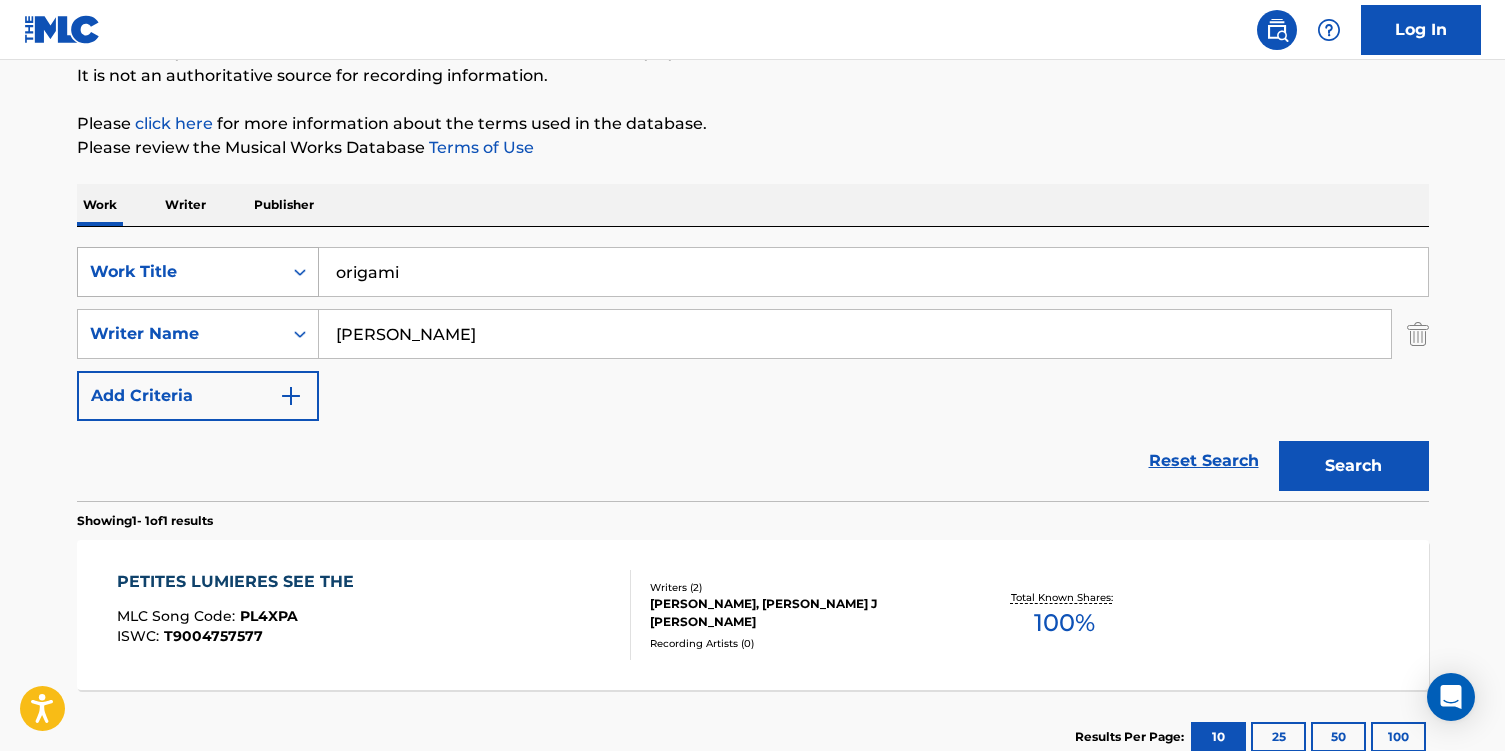 click on "Search" at bounding box center [1354, 466] 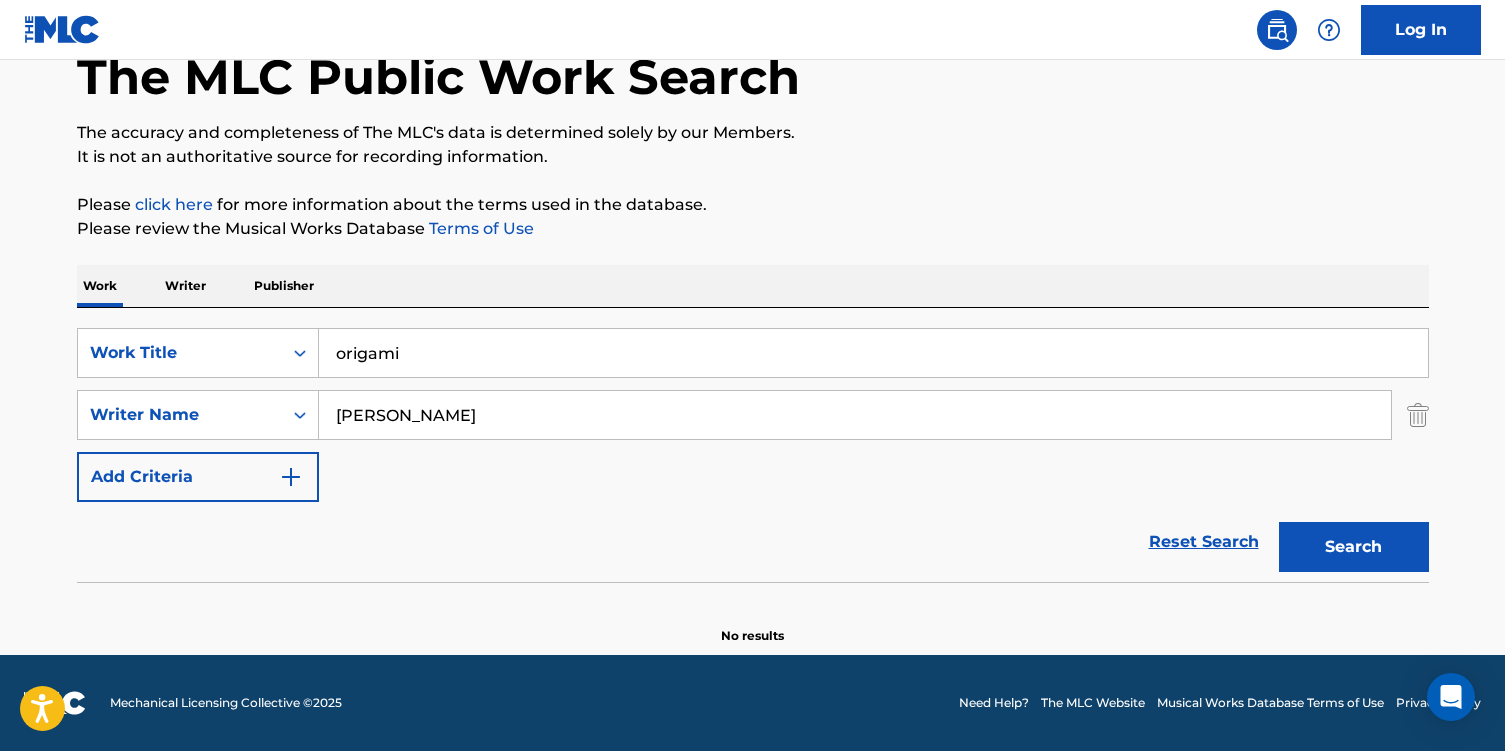 scroll, scrollTop: 88, scrollLeft: 0, axis: vertical 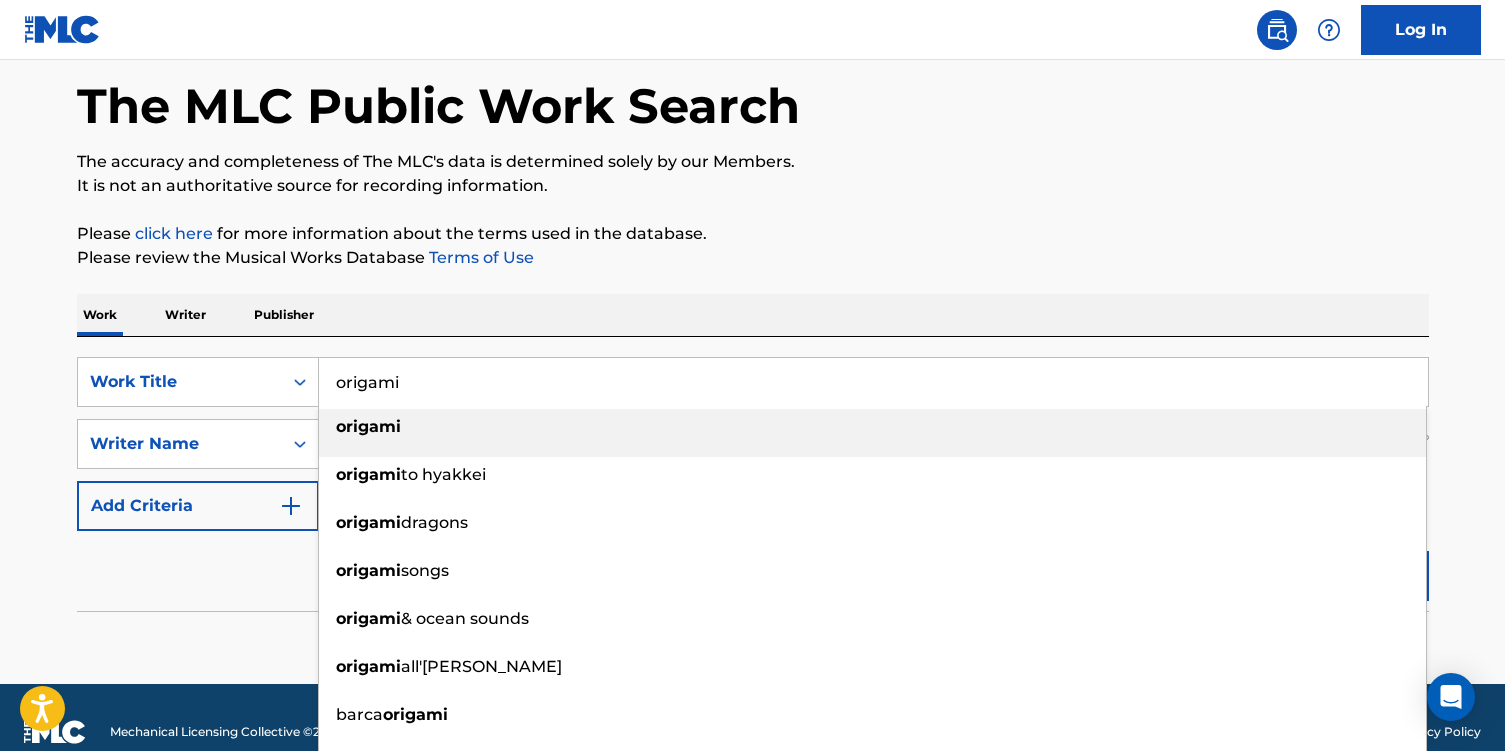 drag, startPoint x: 154, startPoint y: 343, endPoint x: 124, endPoint y: 343, distance: 30 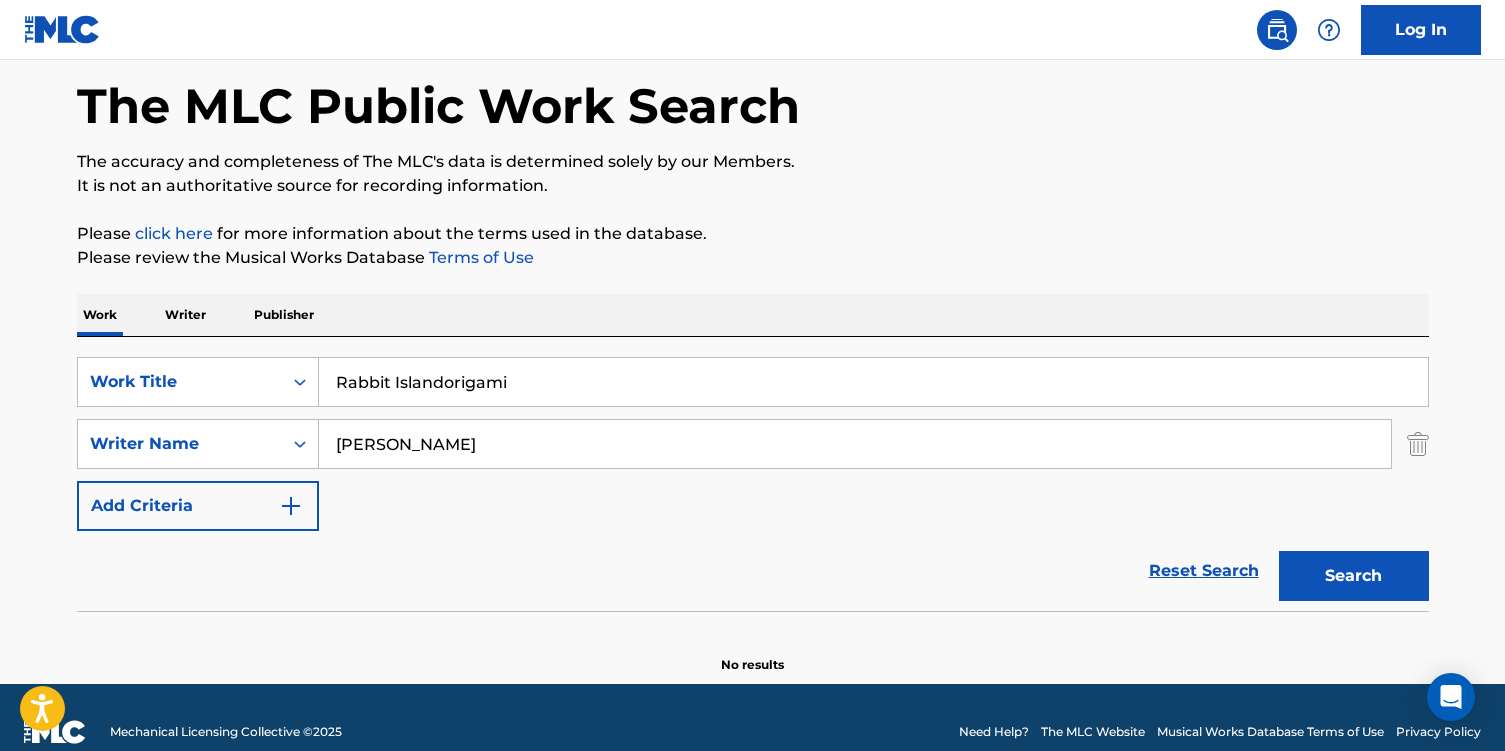 type on "=" 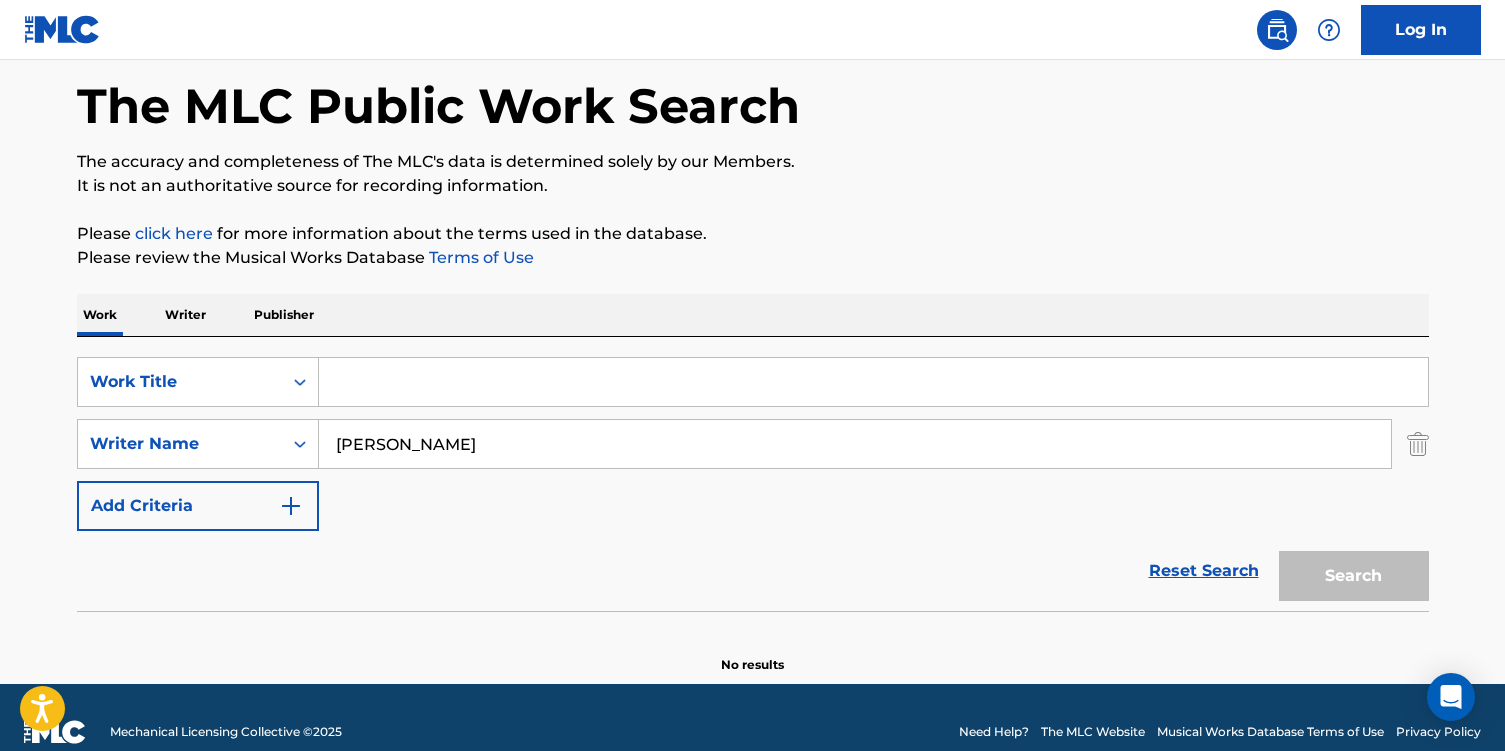 paste on "[GEOGRAPHIC_DATA]" 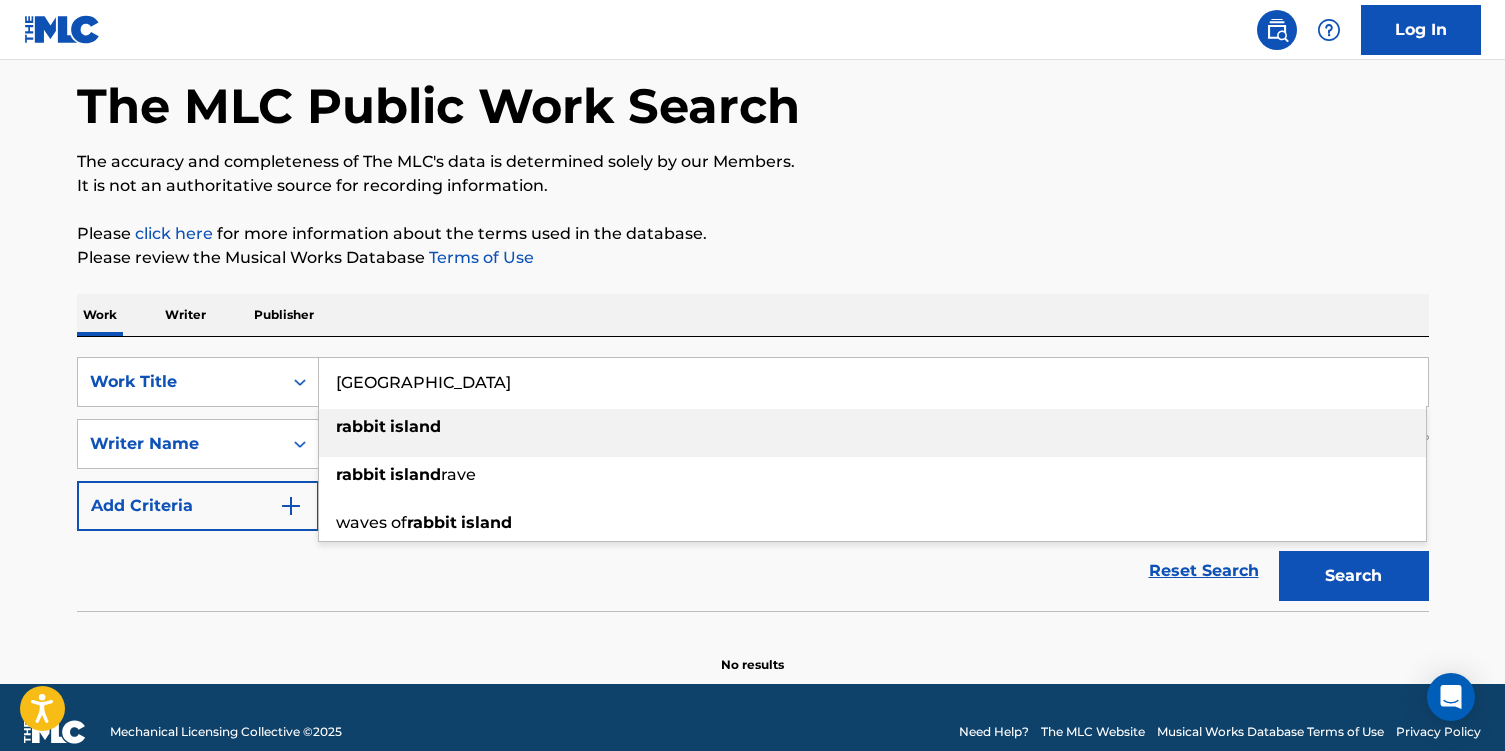 type on "[GEOGRAPHIC_DATA]" 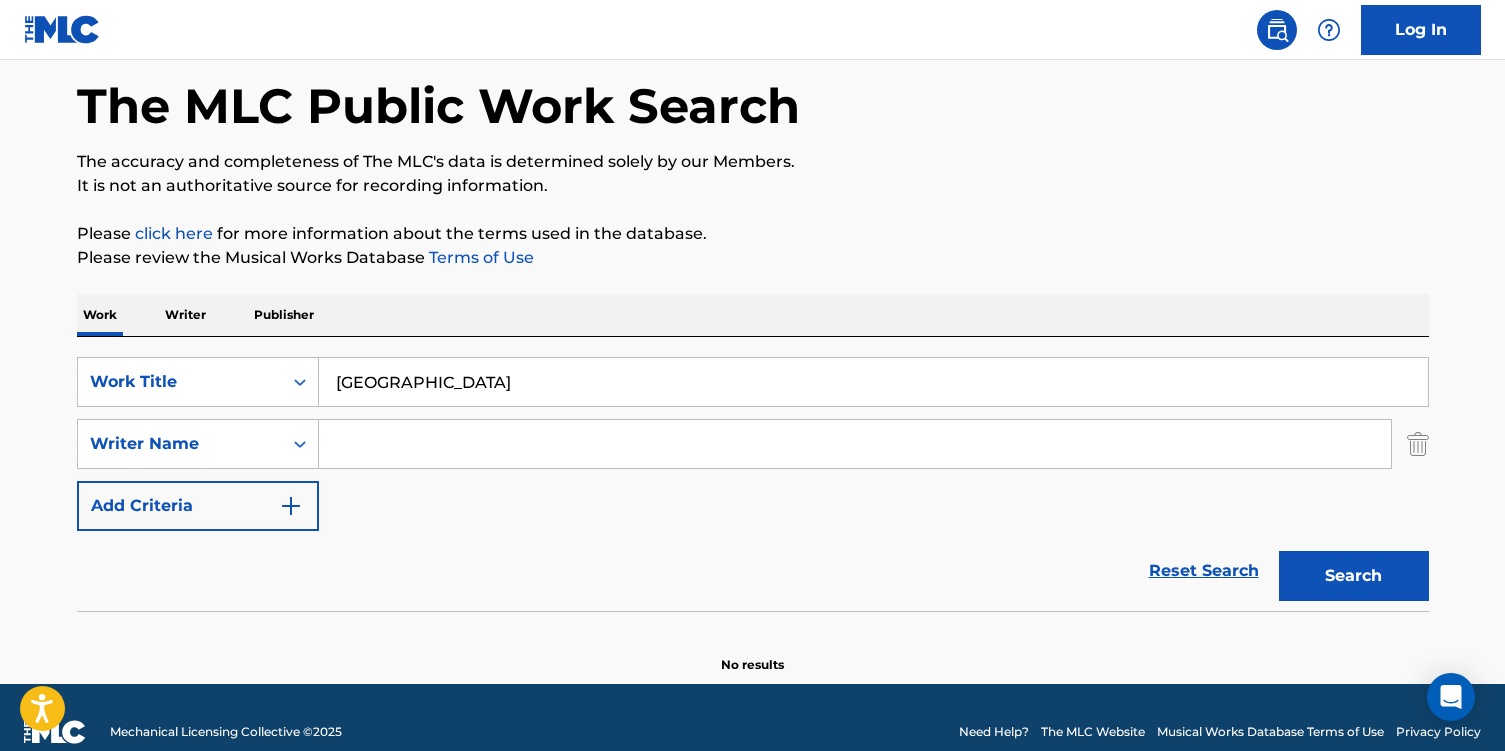 click on "Search" at bounding box center [1354, 576] 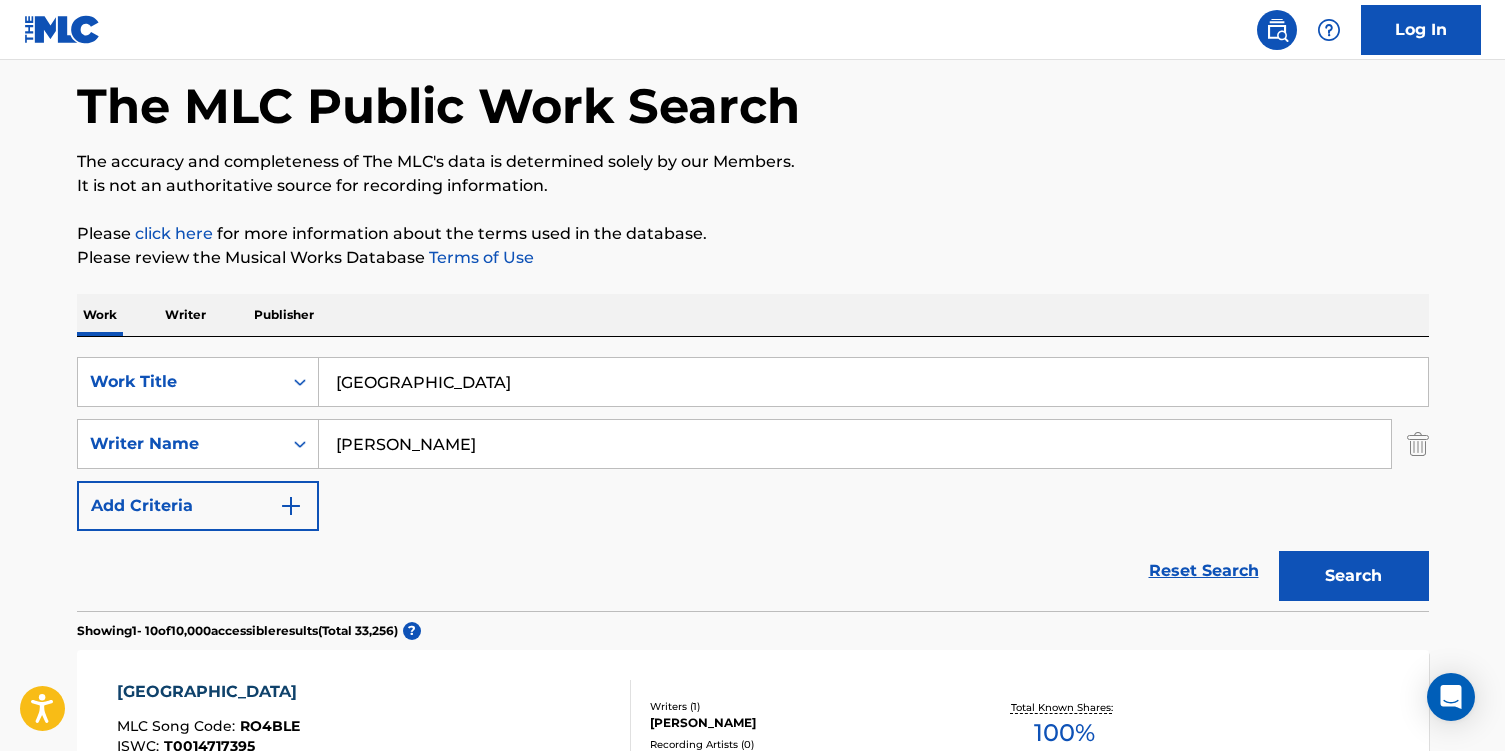 click on "Search" at bounding box center [1354, 576] 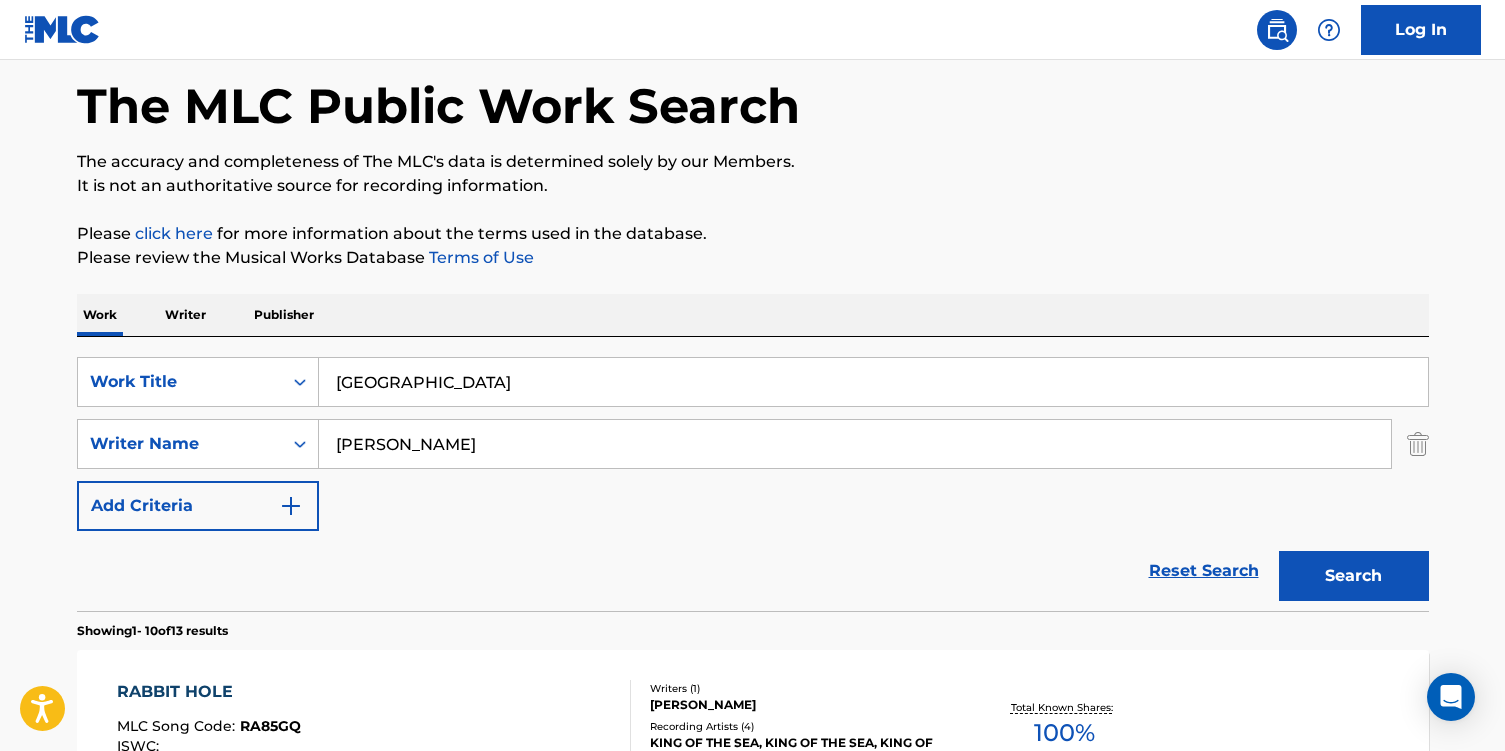 type on "[PERSON_NAME]" 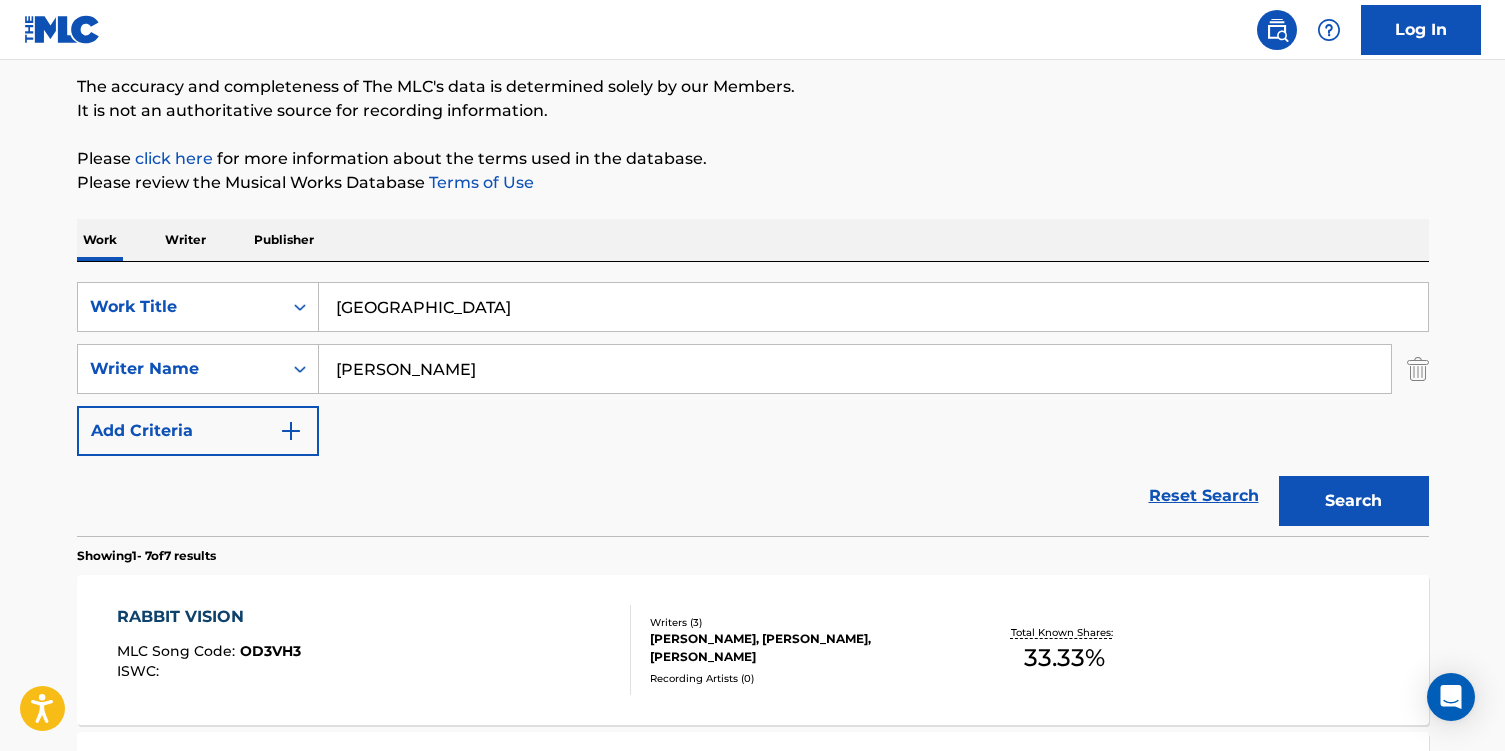scroll, scrollTop: 172, scrollLeft: 0, axis: vertical 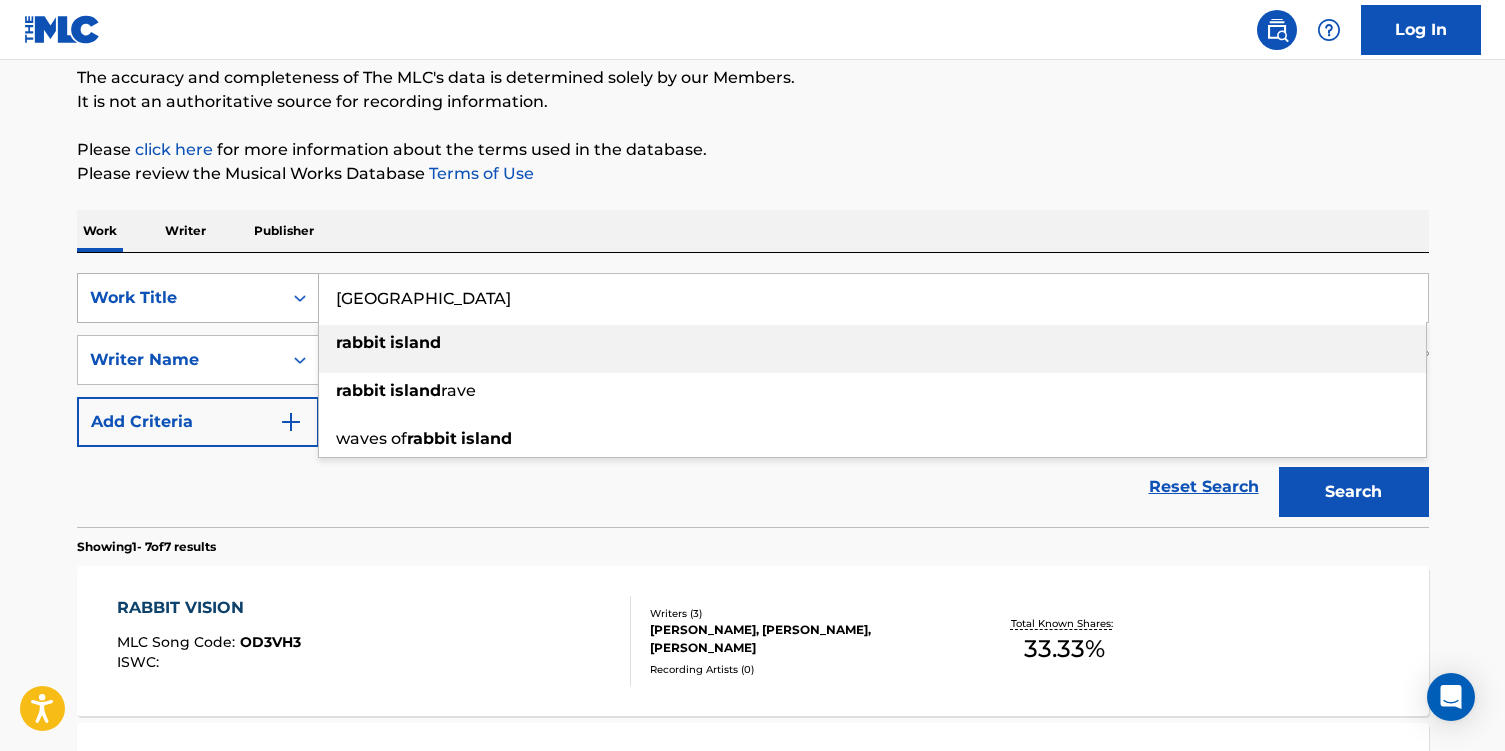 drag, startPoint x: 493, startPoint y: 289, endPoint x: 186, endPoint y: 280, distance: 307.1319 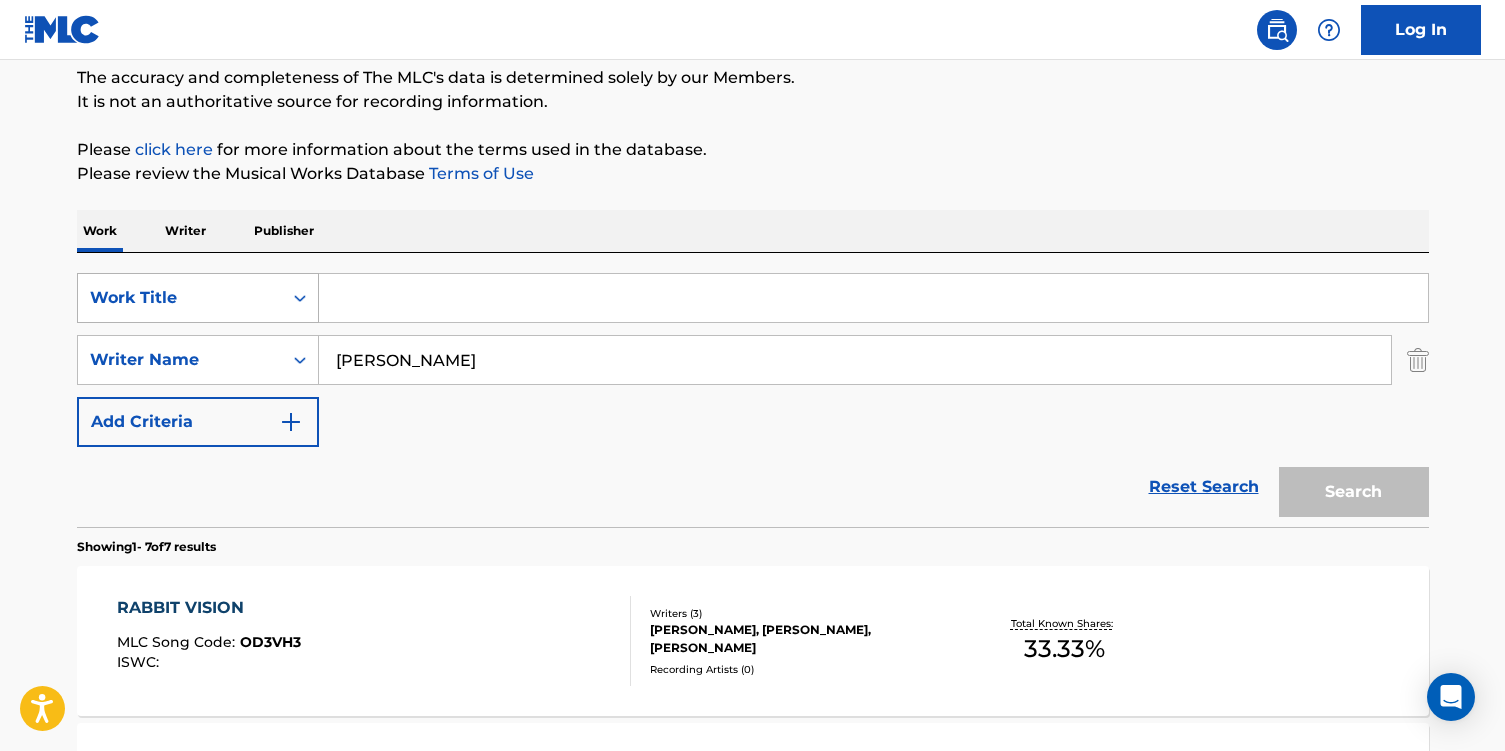 paste on "[PERSON_NAME]" 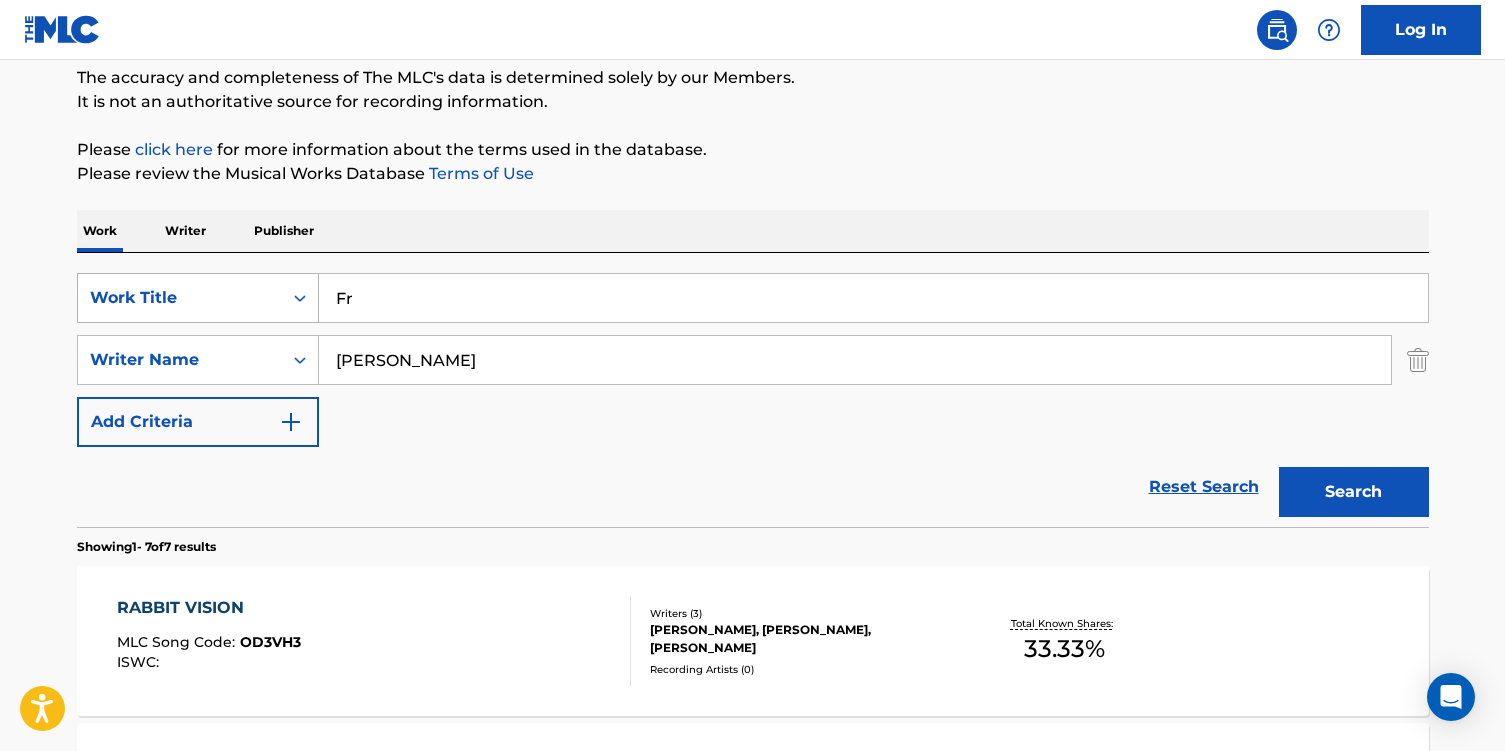 type on "F" 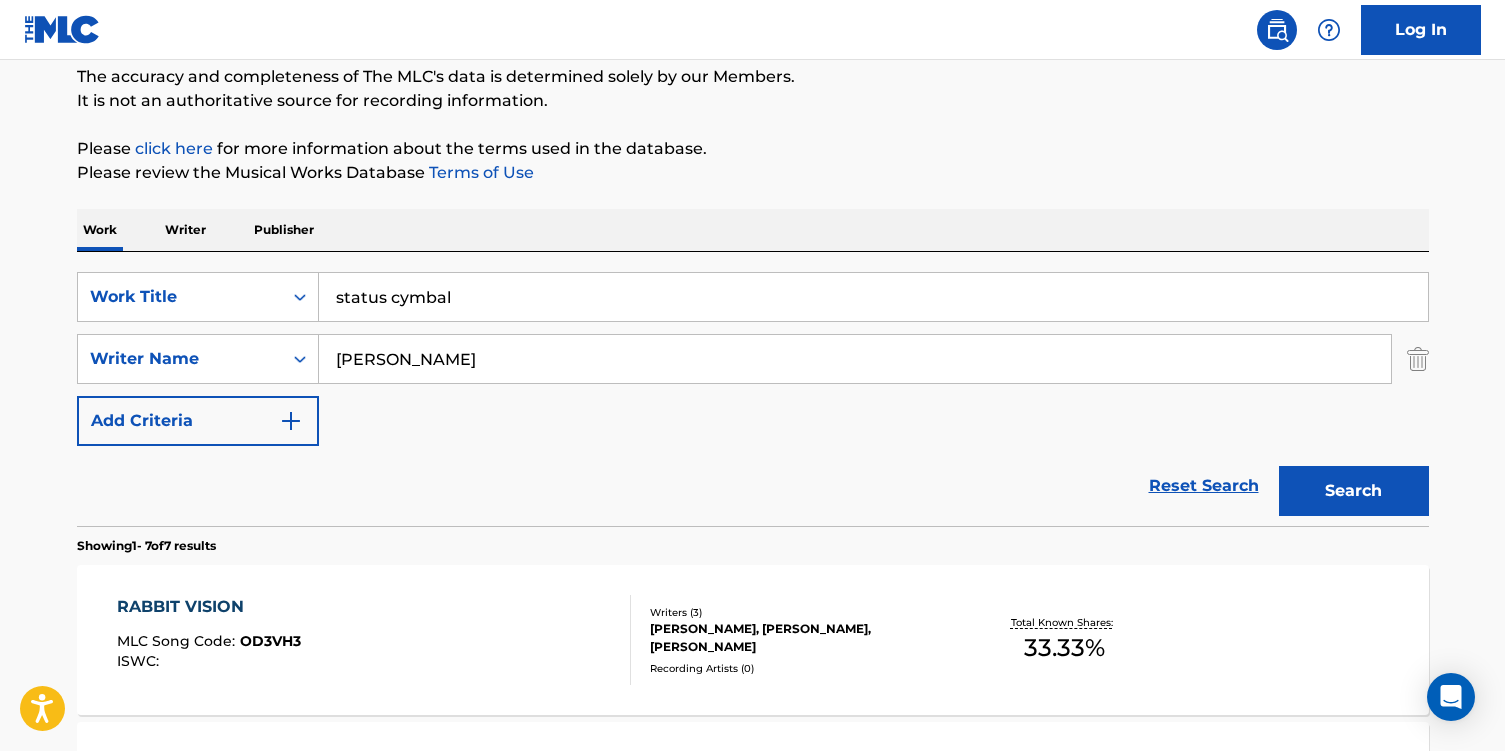 scroll, scrollTop: 170, scrollLeft: 0, axis: vertical 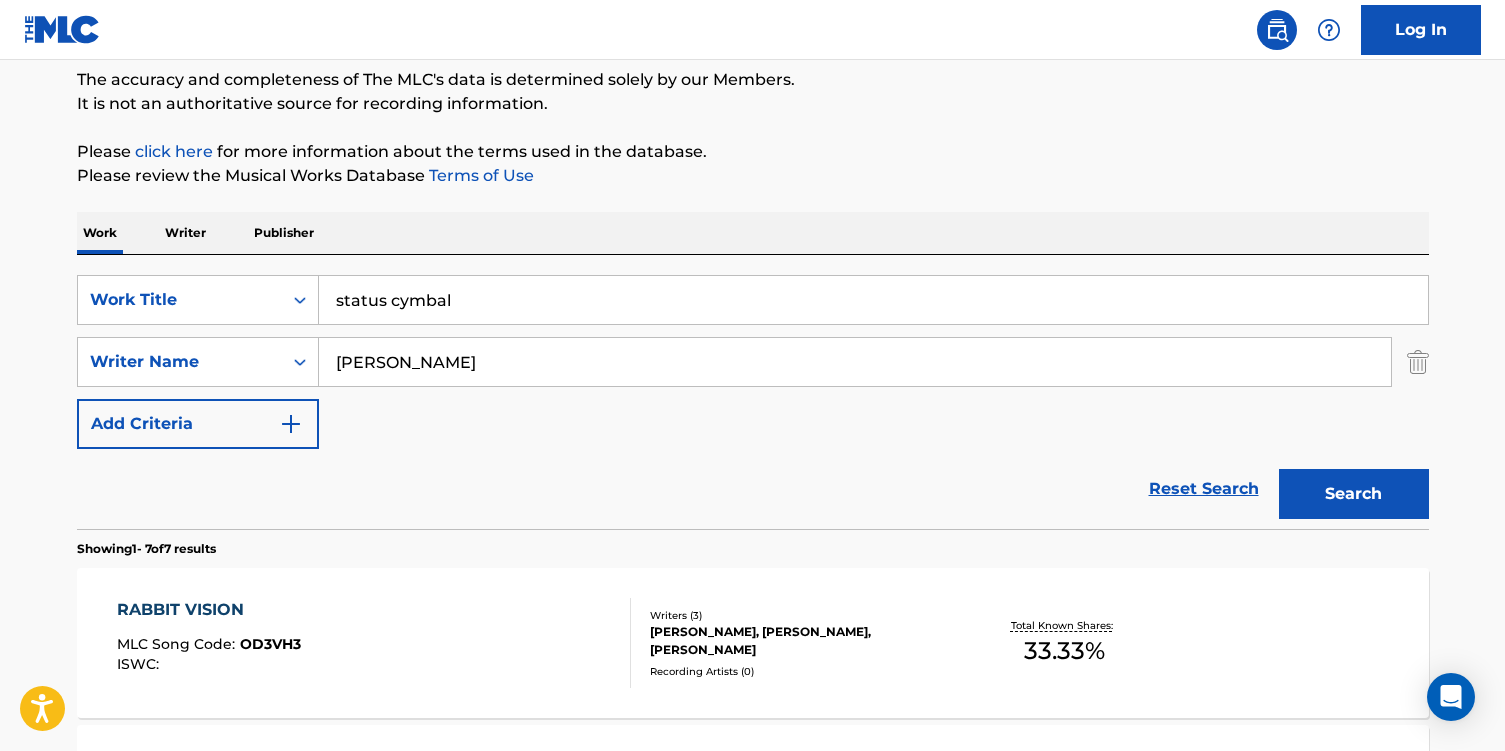drag, startPoint x: 518, startPoint y: 286, endPoint x: 461, endPoint y: 299, distance: 58.463665 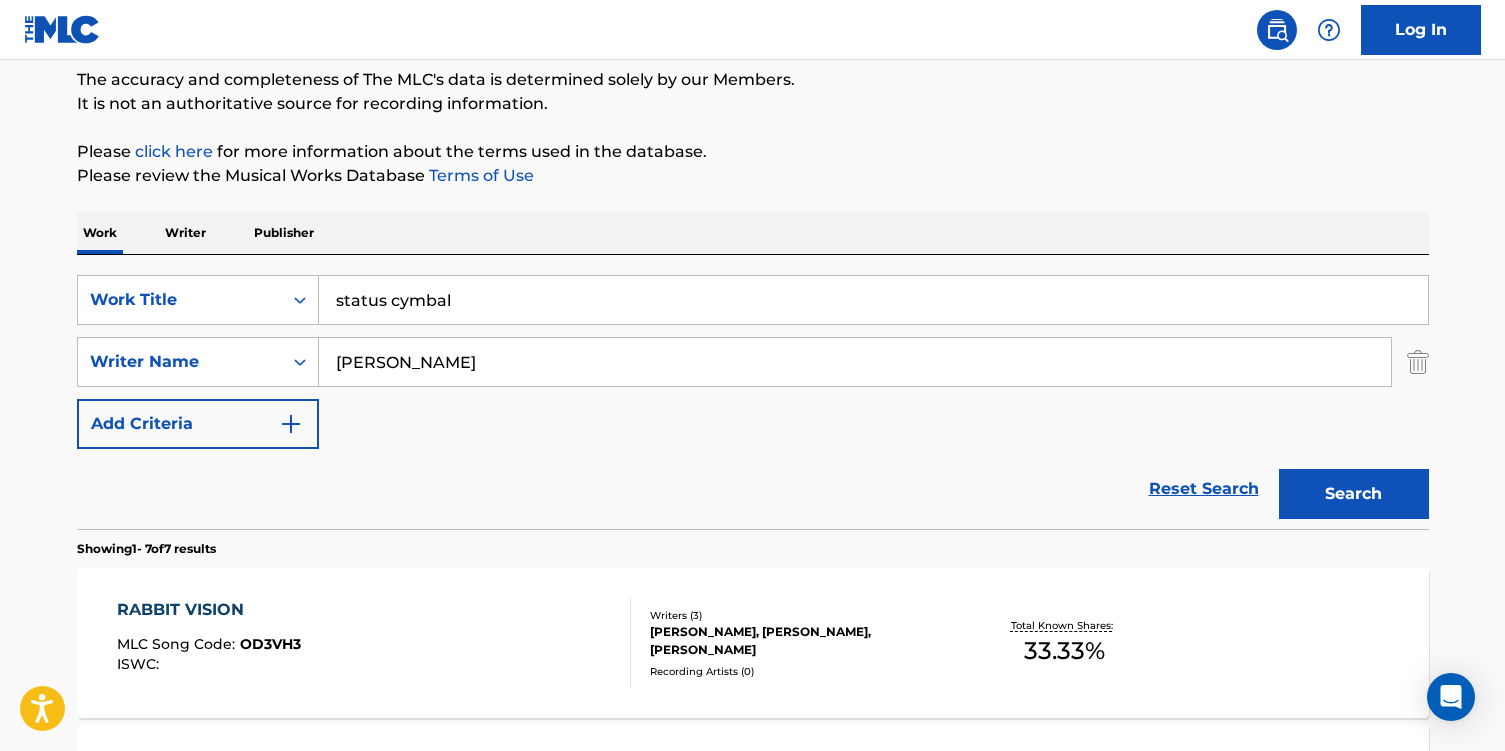 drag, startPoint x: 406, startPoint y: 302, endPoint x: 384, endPoint y: 304, distance: 22.090721 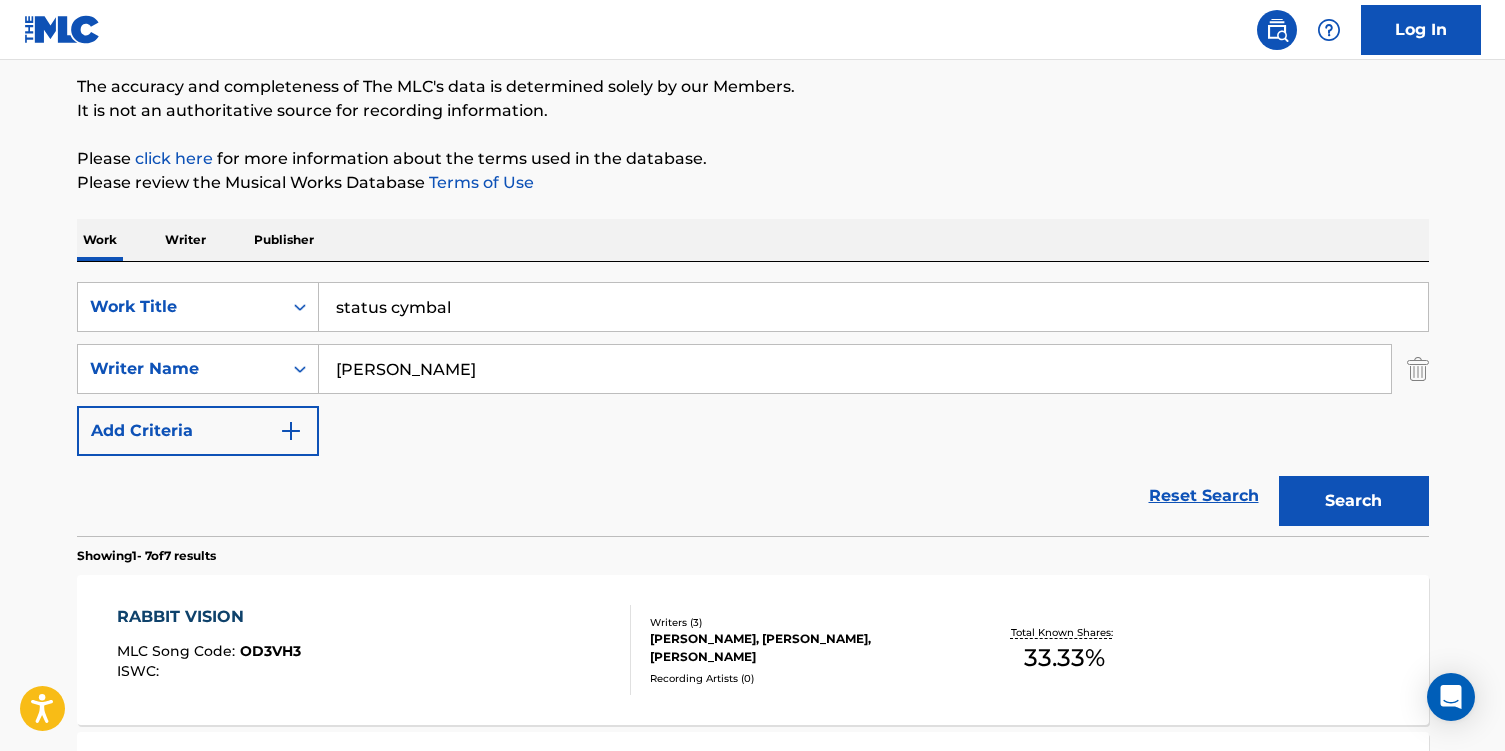 scroll, scrollTop: 160, scrollLeft: 0, axis: vertical 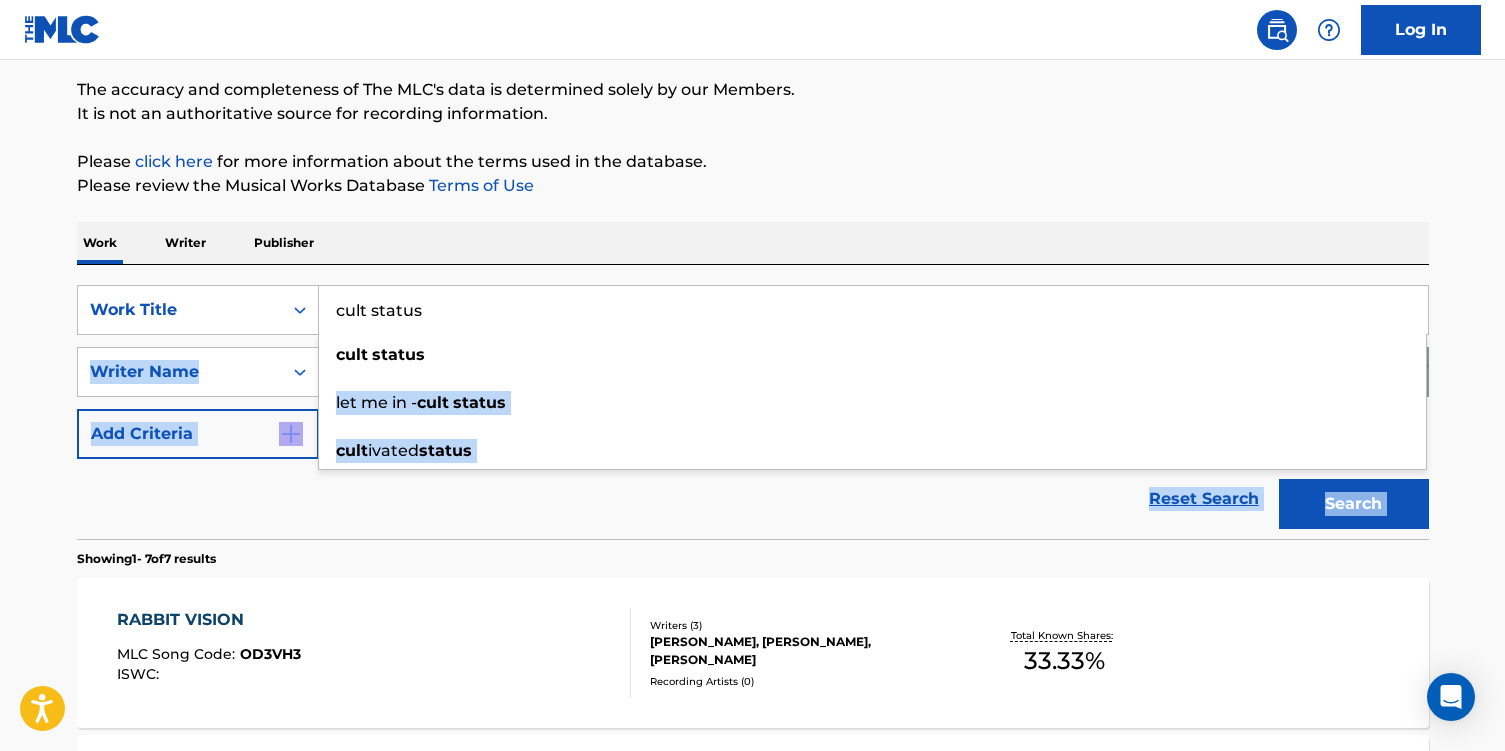 click on "SearchWithCriteria289ea710-fd23-4fbd-b46b-e24d7060644a Work Title cult status cult   status let me in -  cult   status cult ivated  status SearchWithCriteriadaccca53-5755-42a6-98a7-22c33de9b2a7 Writer Name [PERSON_NAME] Add Criteria Reset Search Search Showing  1  -   7  of  7   results   RABBIT VISION MLC Song Code : OD3VH3 ISWC : Writers ( 3 ) [PERSON_NAME], [PERSON_NAME], [PERSON_NAME] Recording Artists ( 0 ) Total Known Shares: 33.33 % ISLAND MLC Song Code : IF9OBM ISWC : Writers ( 1 ) [PERSON_NAME] Recording Artists ( 7 ) [PERSON_NAME], [PERSON_NAME], NIMBUS CLOUD, NIMBUS CLOUD, NIMBUS CLOUD Total Known Shares: 100 % BIG BOSS RABBIT MLC Song Code : BC9KIG ISWC : T3040666084 Writers ( 5 ) [PERSON_NAME], [PERSON_NAME], [PERSON_NAME] A [PERSON_NAME], [PERSON_NAME], [PERSON_NAME] Recording Artists ( 38 ) [PERSON_NAME], [PERSON_NAME], [PERSON_NAME], [PERSON_NAME], [PERSON_NAME] Total Known Shares: 57.5 % ISLAND GIRL MLC Song Code : IG6MLL ISWC : T3143008219 Writers ( 4 ) Recording Artists ( 11 ) Total Known Shares: 100 % : W21193" at bounding box center [753, 1014] 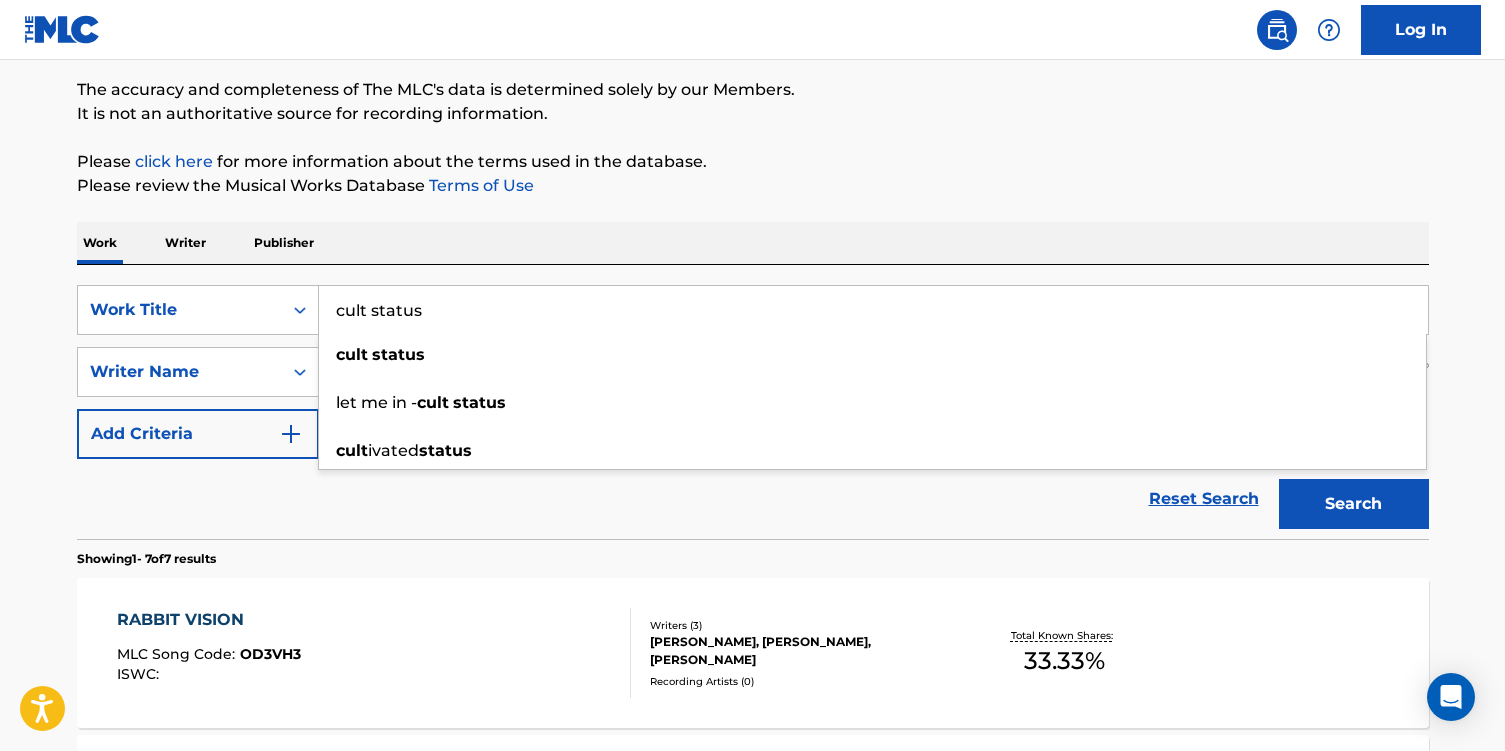 click on "cult status" at bounding box center (873, 310) 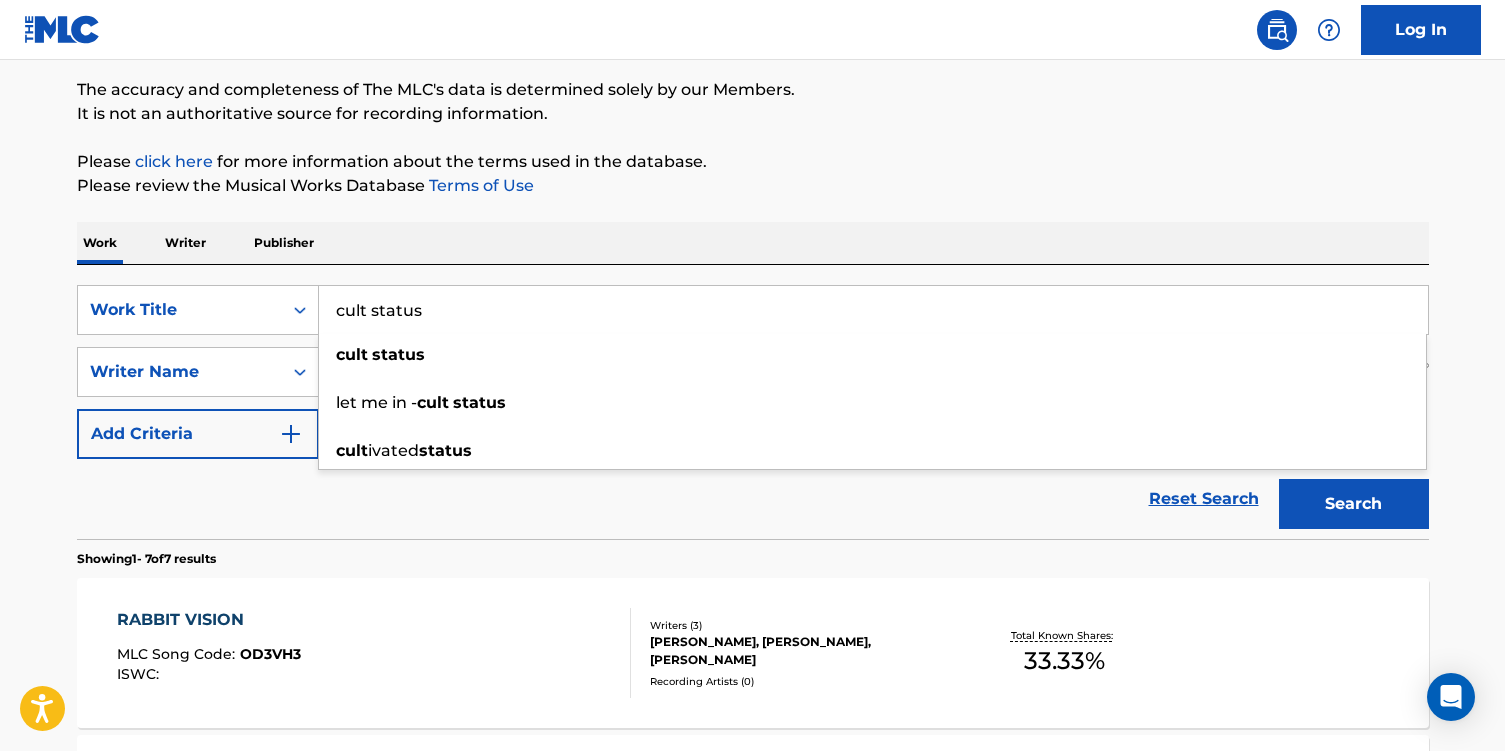 click on "cult status" at bounding box center (873, 310) 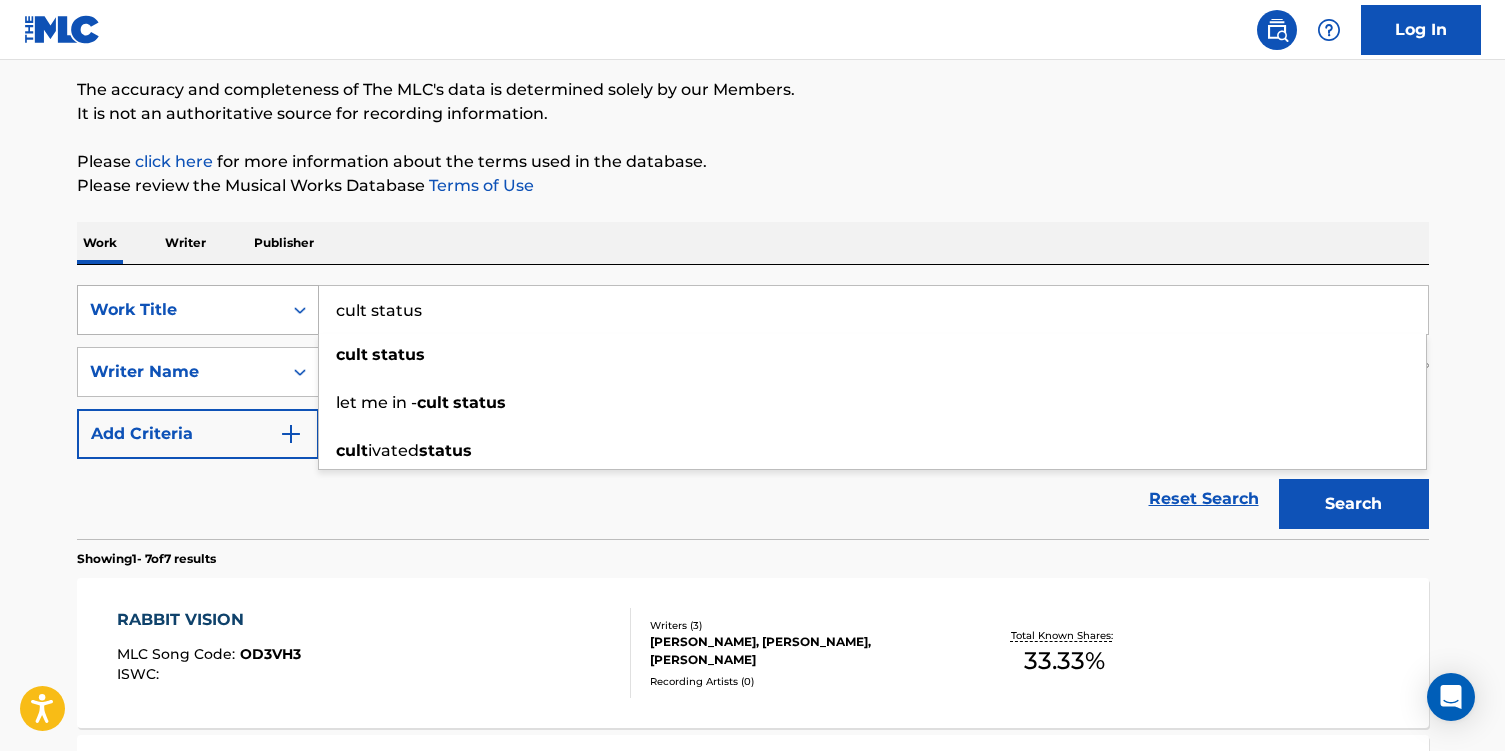drag, startPoint x: 373, startPoint y: 309, endPoint x: 288, endPoint y: 305, distance: 85.09406 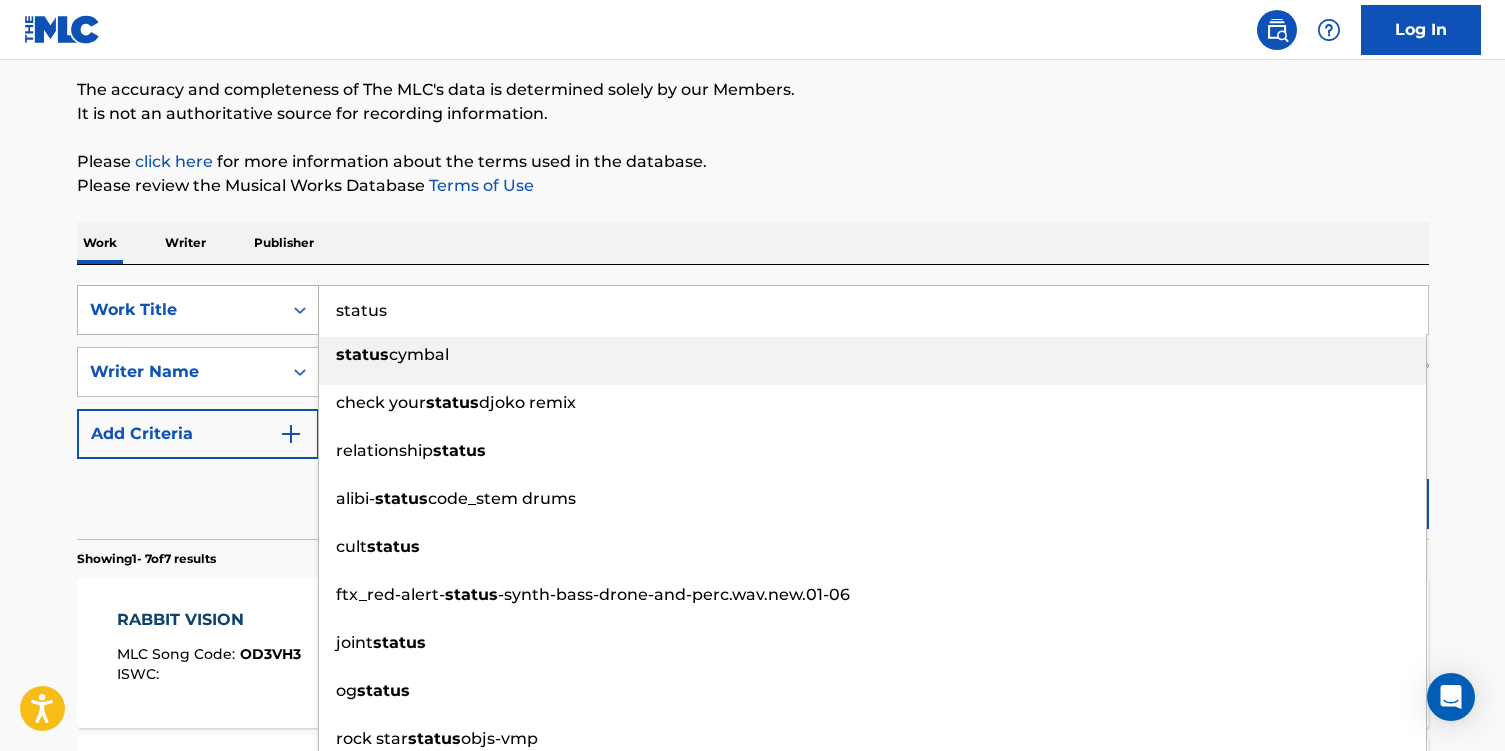 type on "status" 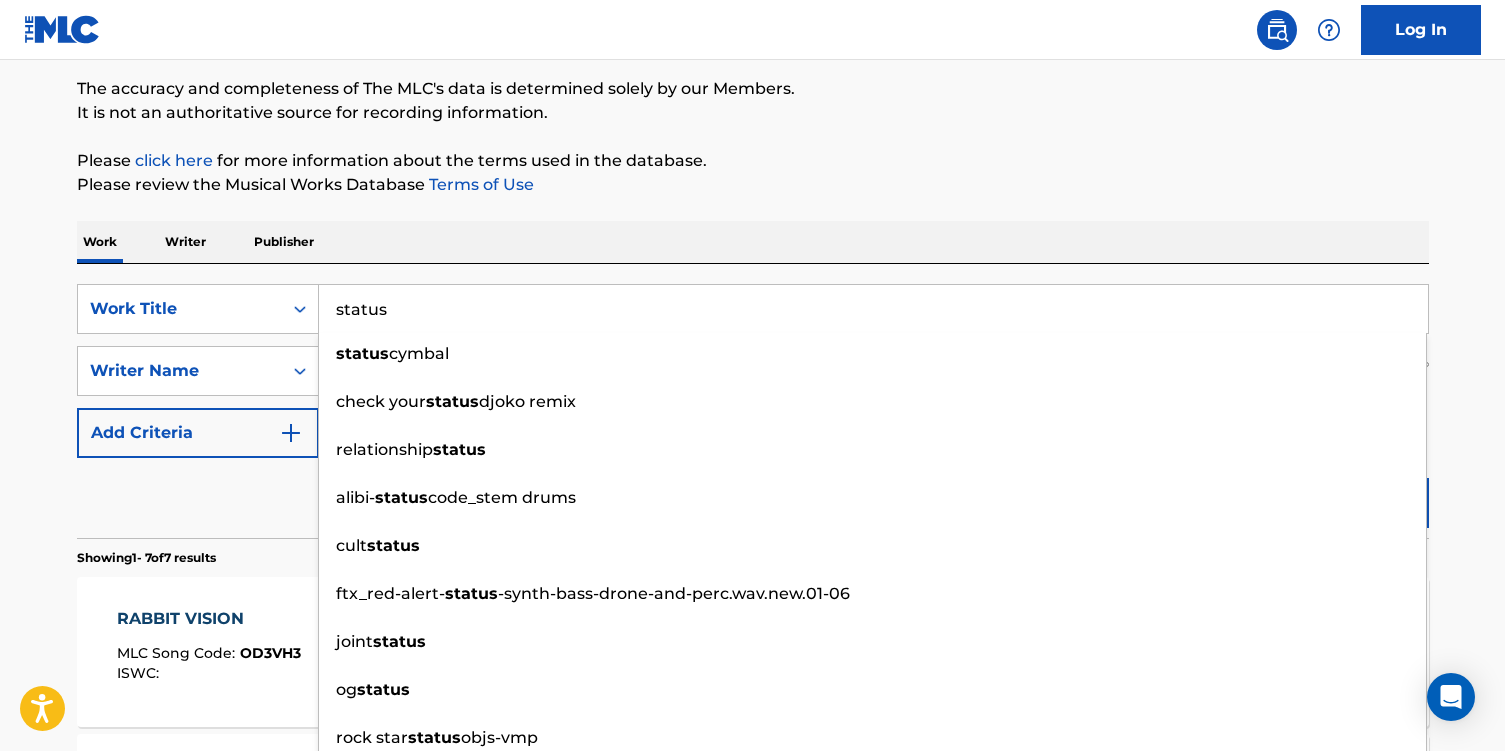 click on "Showing  1  -   7  of  7   results" at bounding box center [753, 552] 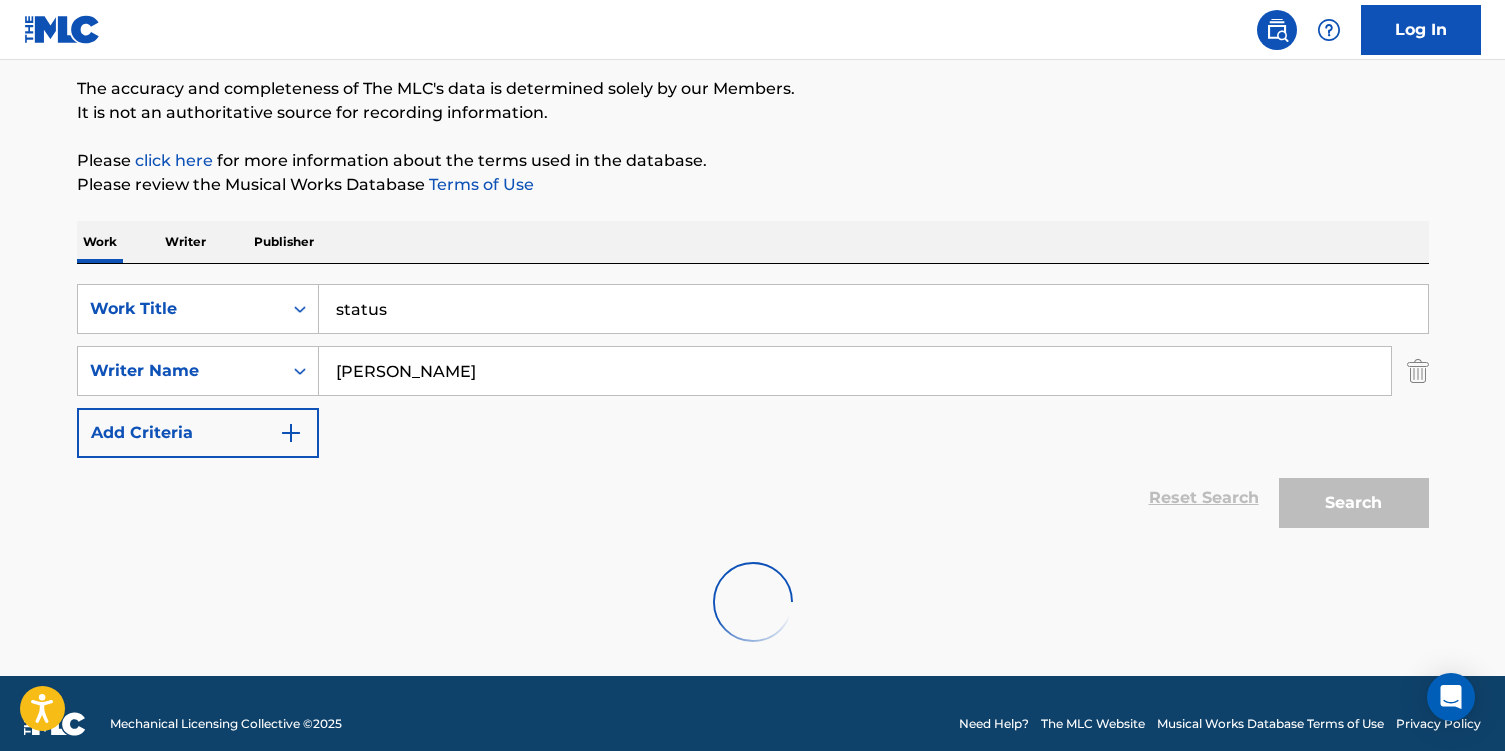 scroll, scrollTop: 117, scrollLeft: 0, axis: vertical 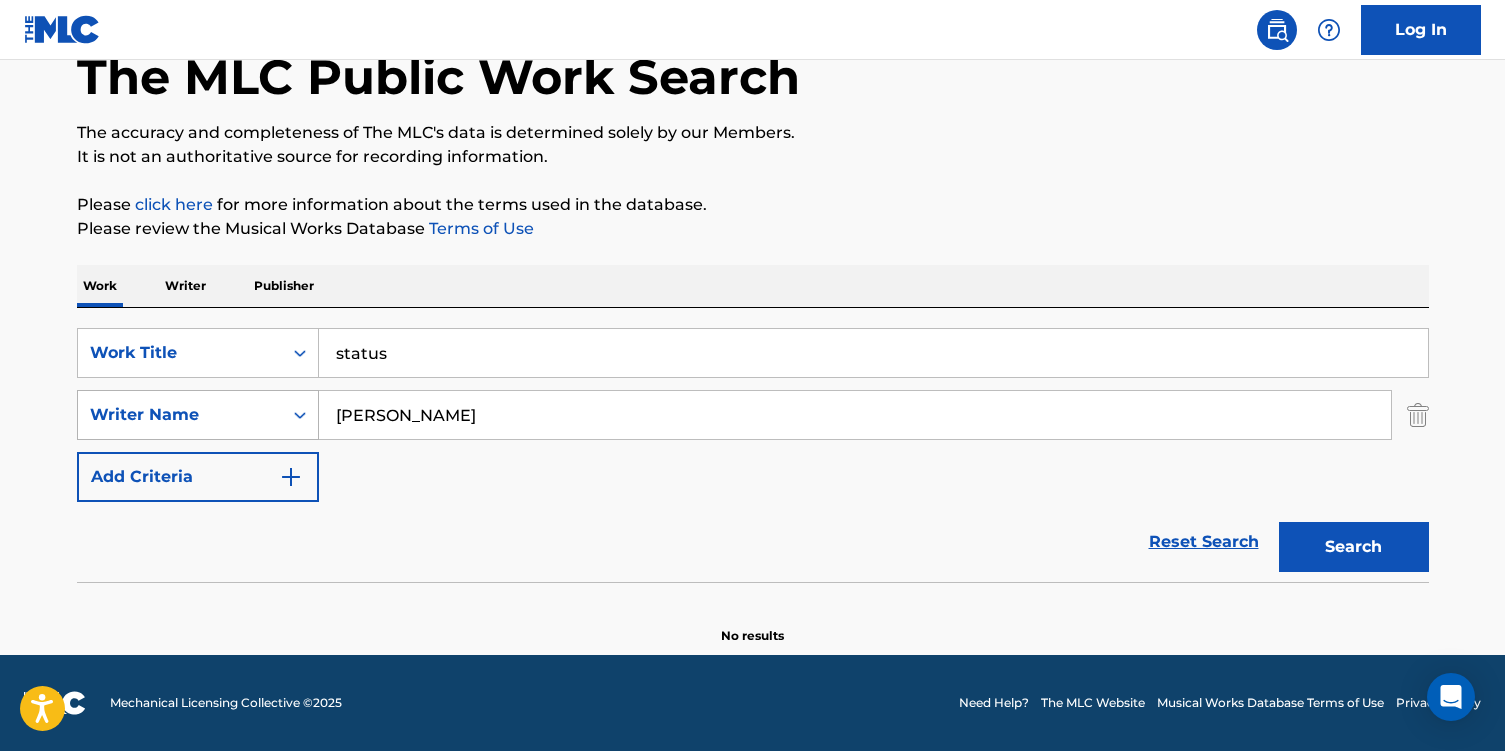 drag, startPoint x: 394, startPoint y: 409, endPoint x: 233, endPoint y: 390, distance: 162.11725 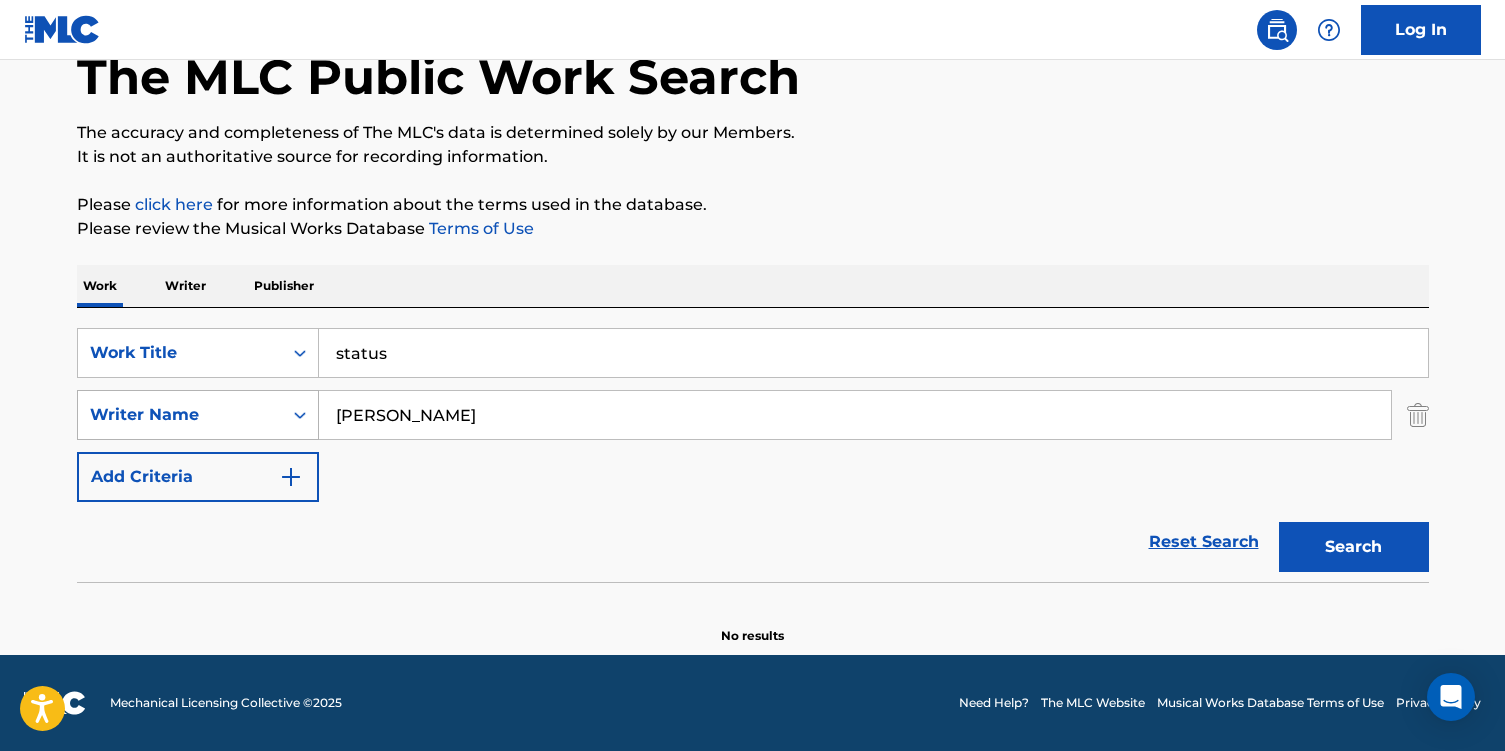 click on "Search" at bounding box center [1354, 547] 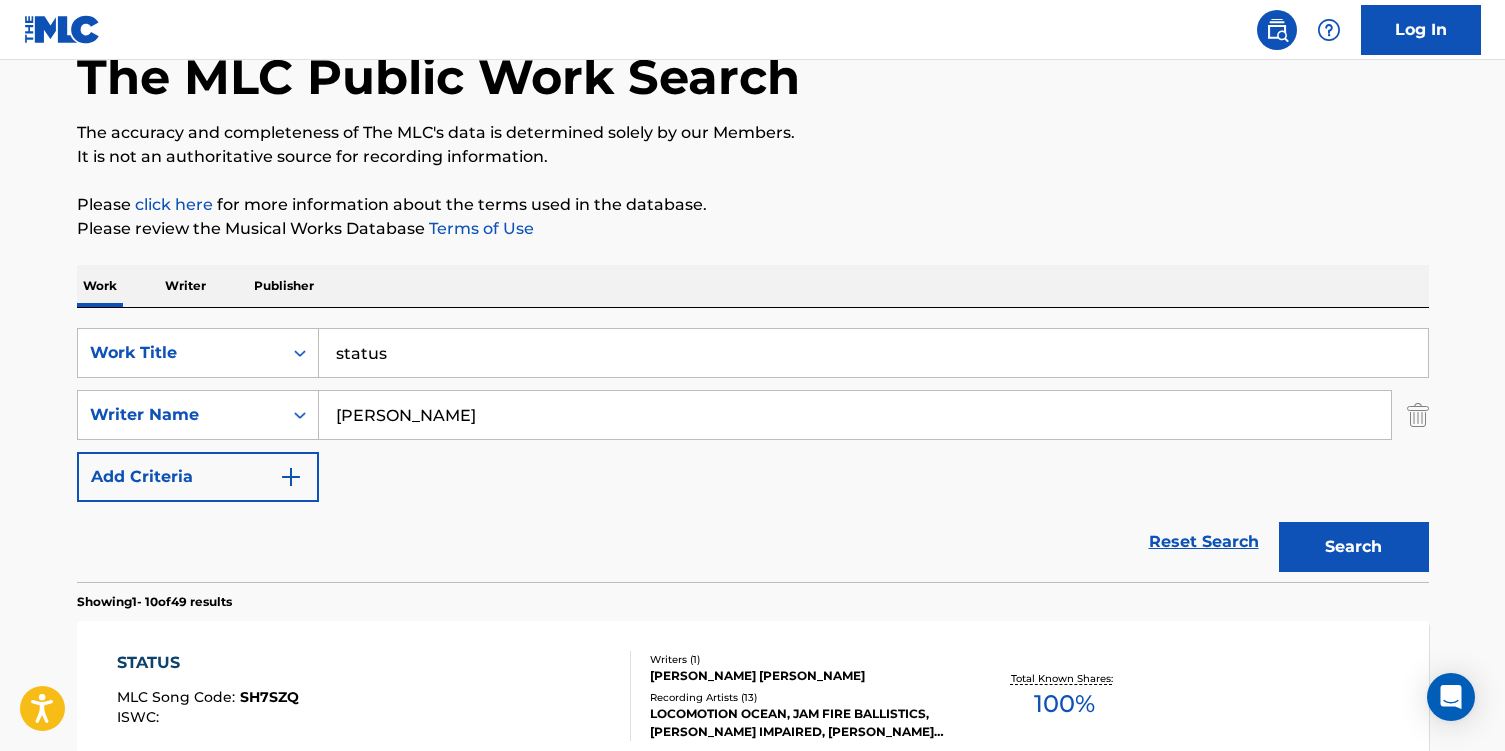 scroll, scrollTop: 116, scrollLeft: 0, axis: vertical 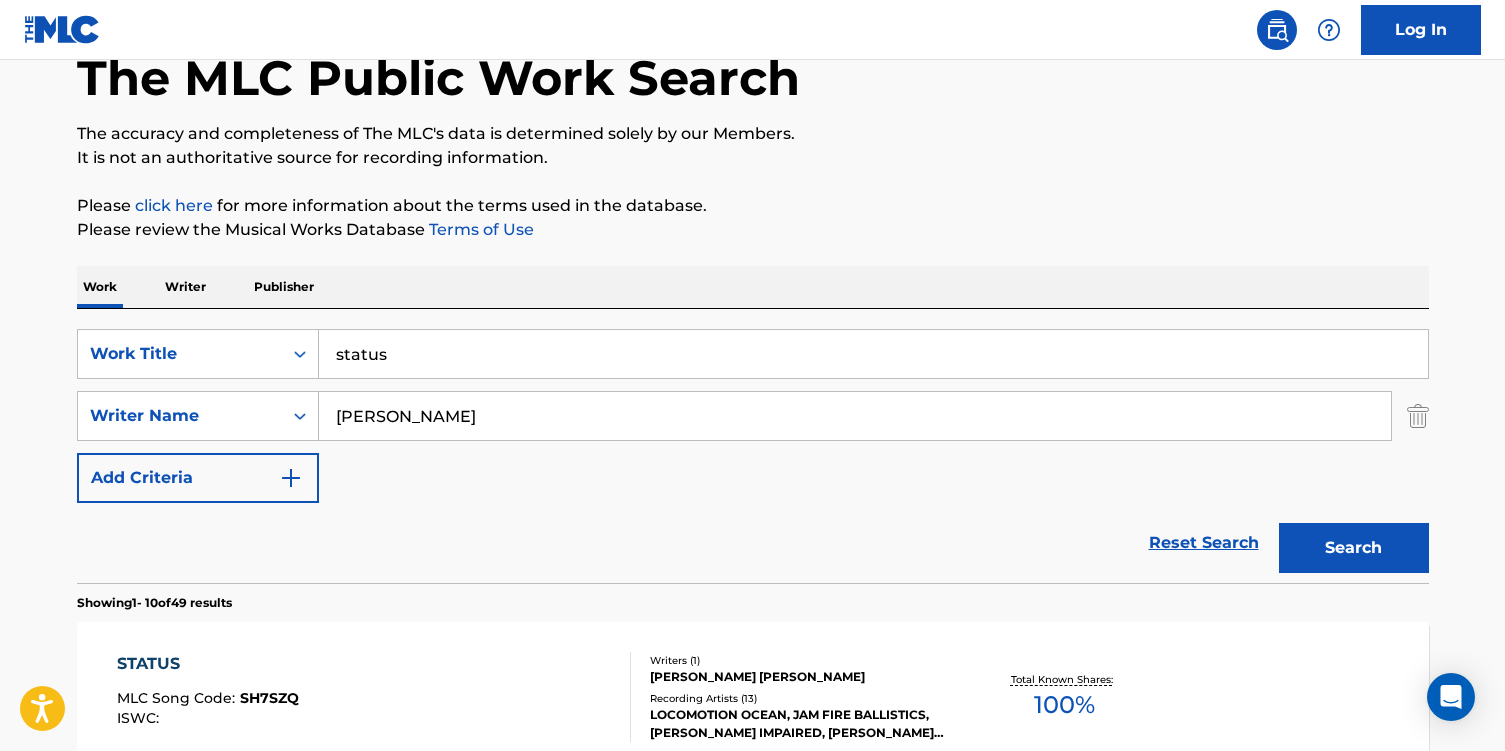 click on "[PERSON_NAME]" at bounding box center [855, 416] 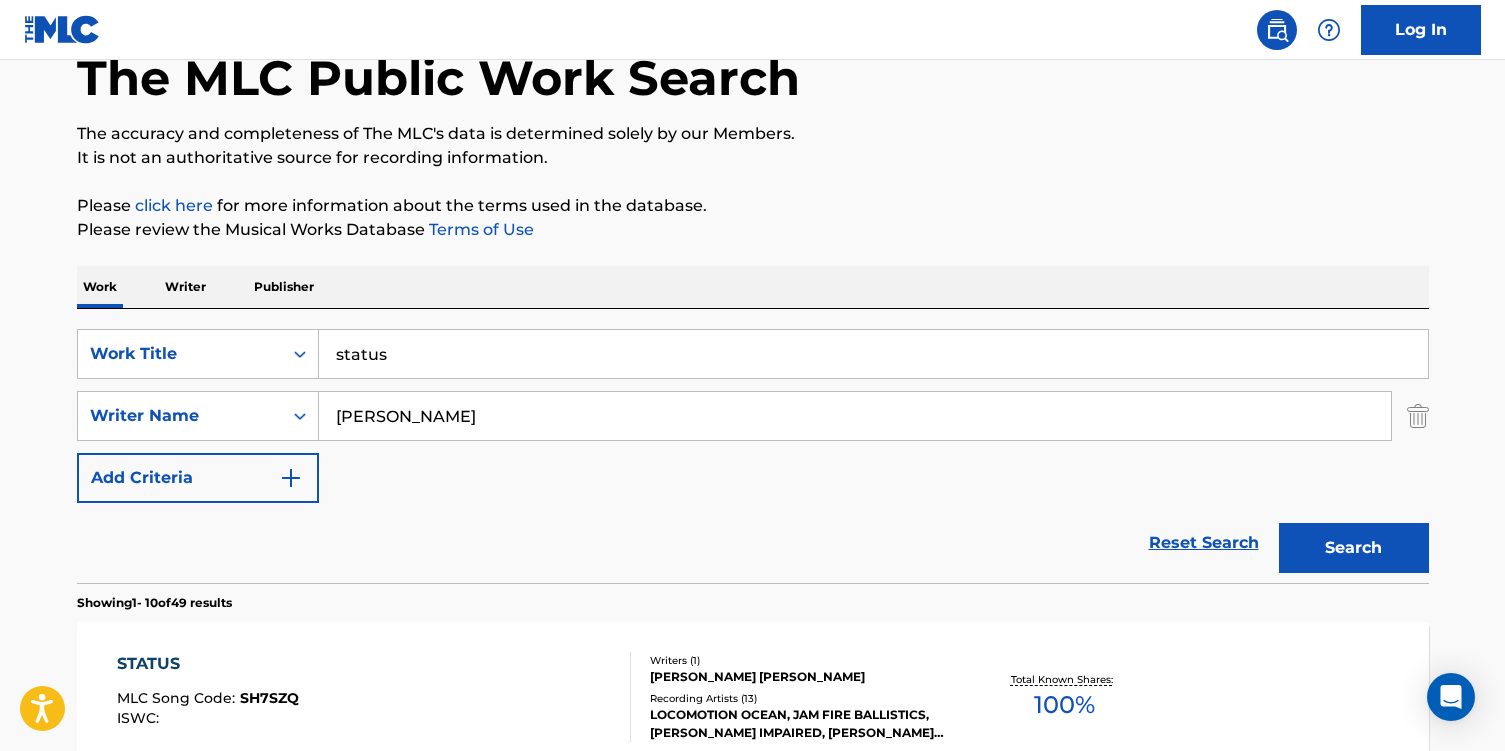 type on "[PERSON_NAME]" 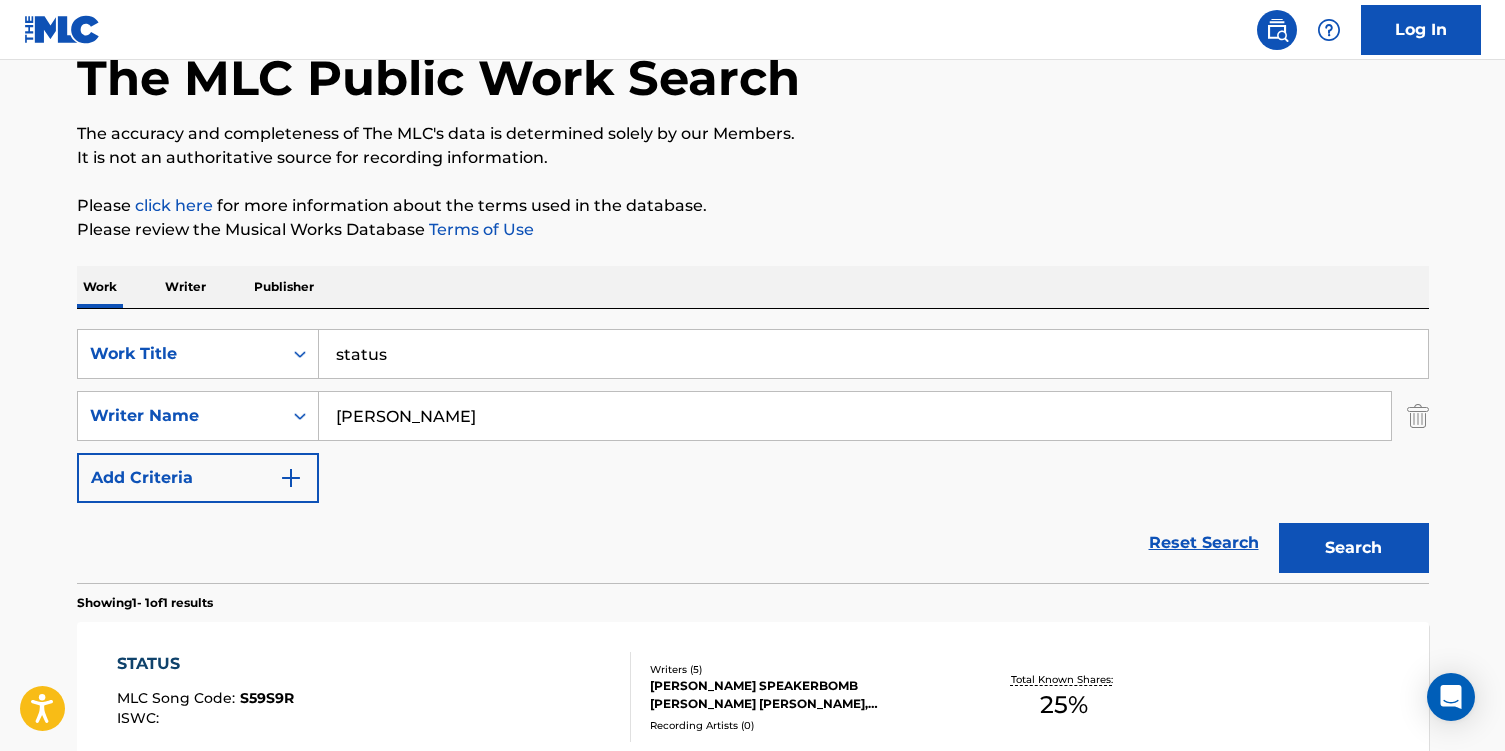 click on "[PERSON_NAME] SPEAKERBOMB [PERSON_NAME] [PERSON_NAME], [PERSON_NAME], [PERSON_NAME] [PERSON_NAME] YVES [PERSON_NAME] GORAGUER" at bounding box center (801, 695) 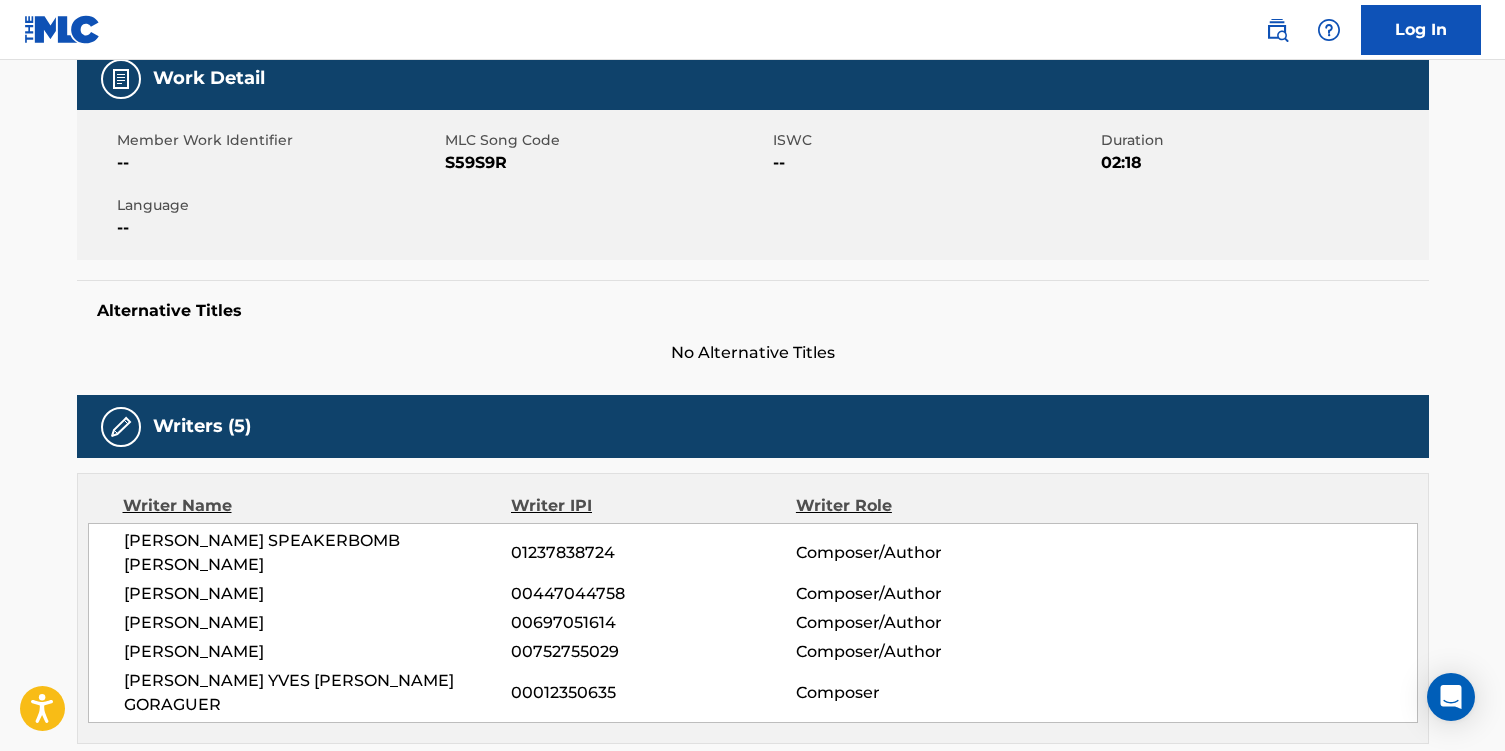 scroll, scrollTop: 0, scrollLeft: 0, axis: both 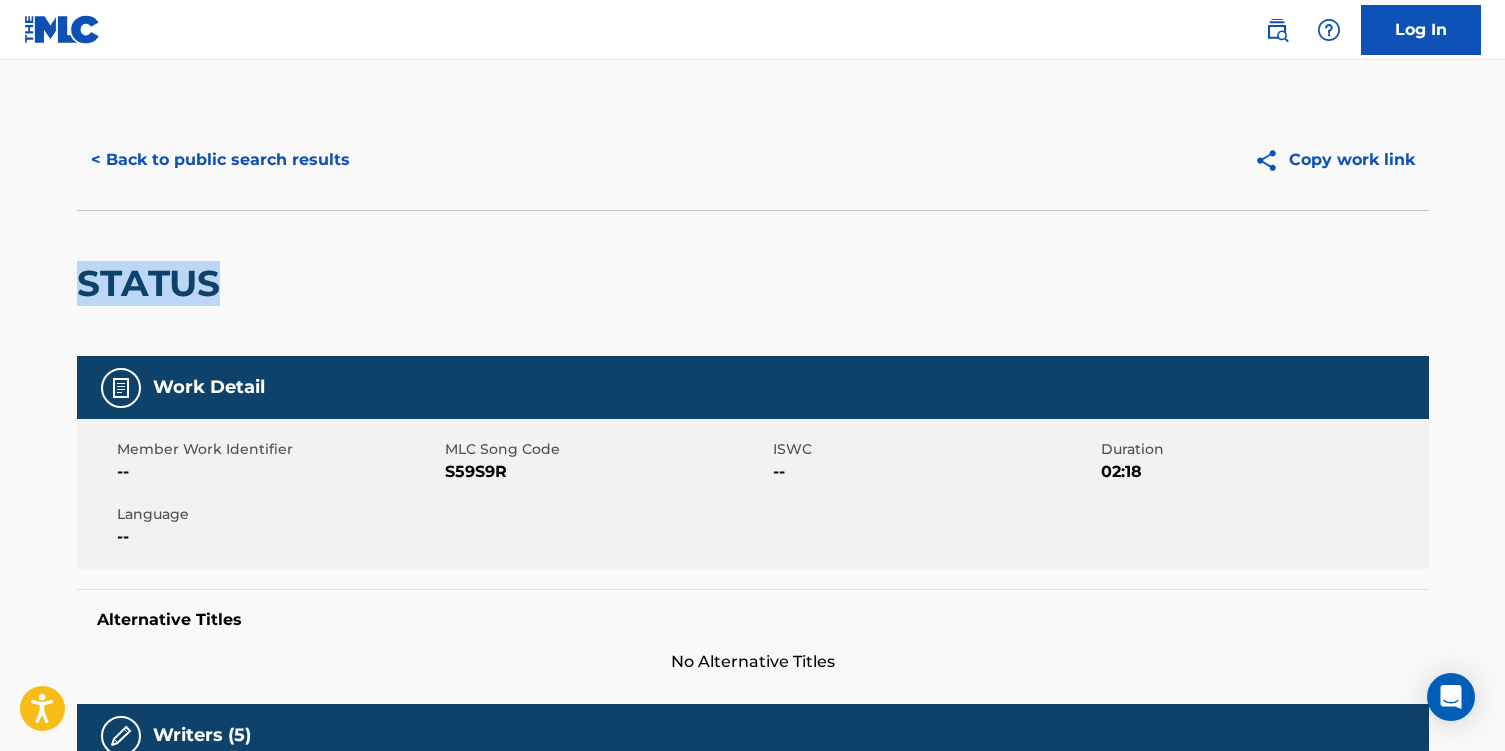 drag, startPoint x: 215, startPoint y: 292, endPoint x: 110, endPoint y: 281, distance: 105.574615 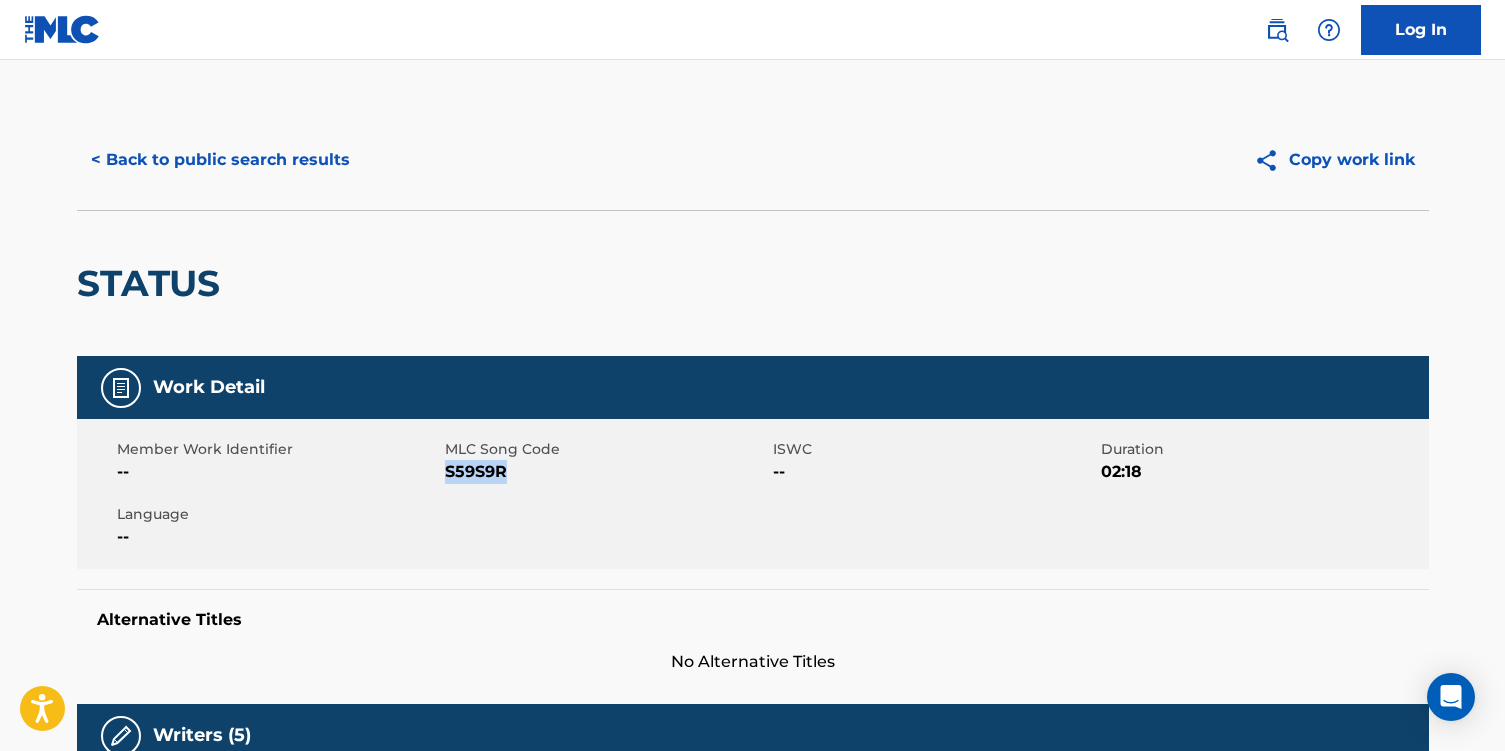drag, startPoint x: 533, startPoint y: 464, endPoint x: 447, endPoint y: 463, distance: 86.00581 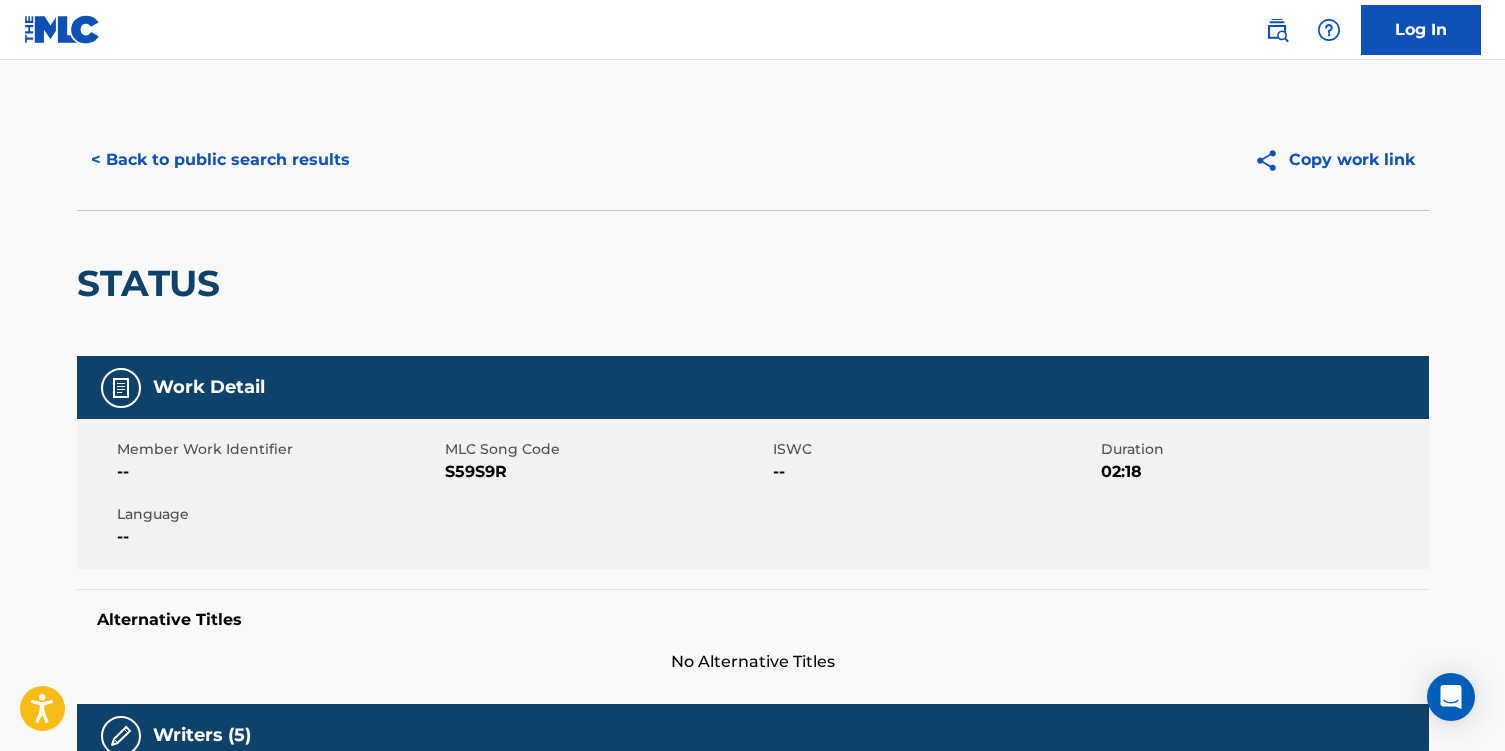 scroll, scrollTop: 116, scrollLeft: 0, axis: vertical 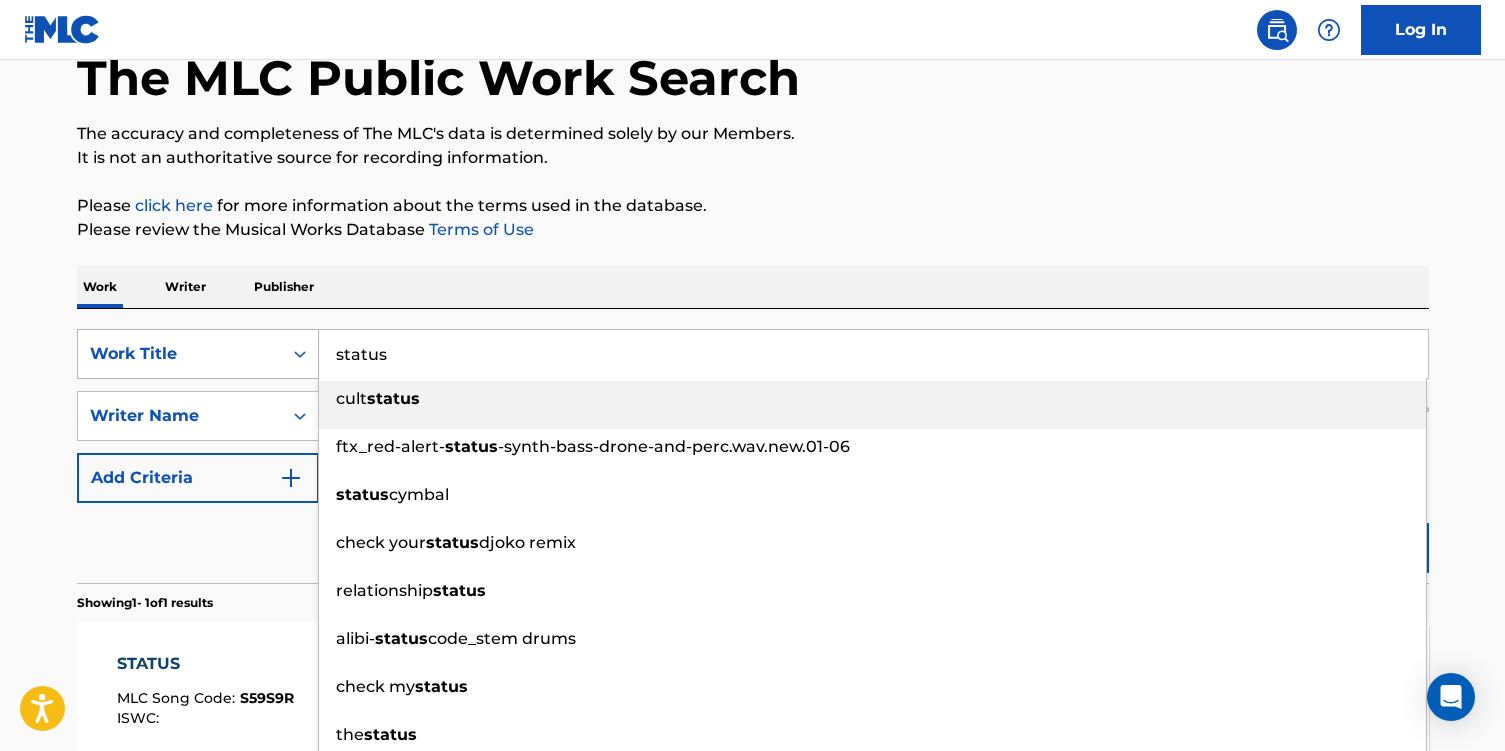 drag, startPoint x: 422, startPoint y: 358, endPoint x: 141, endPoint y: 336, distance: 281.8599 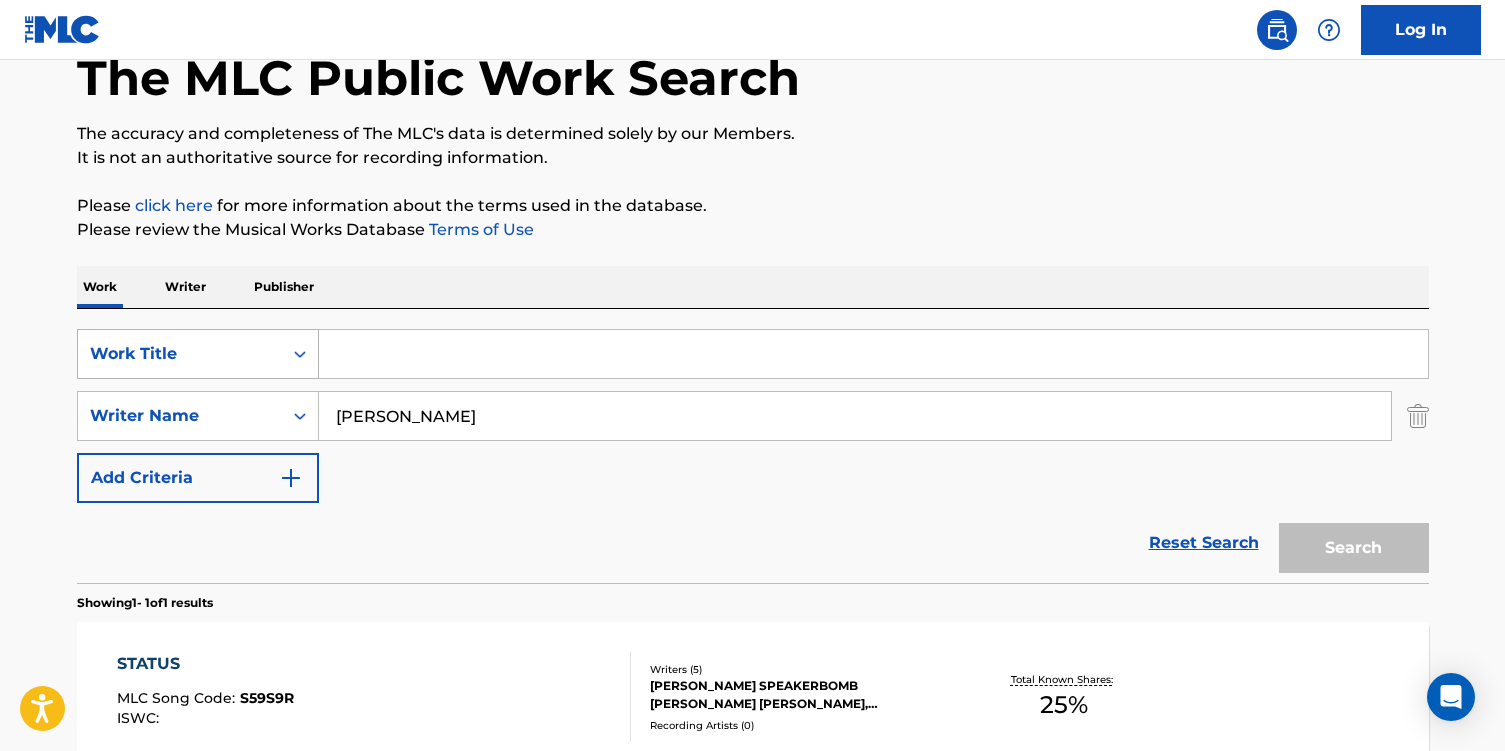 paste on "30 Girlfriends" 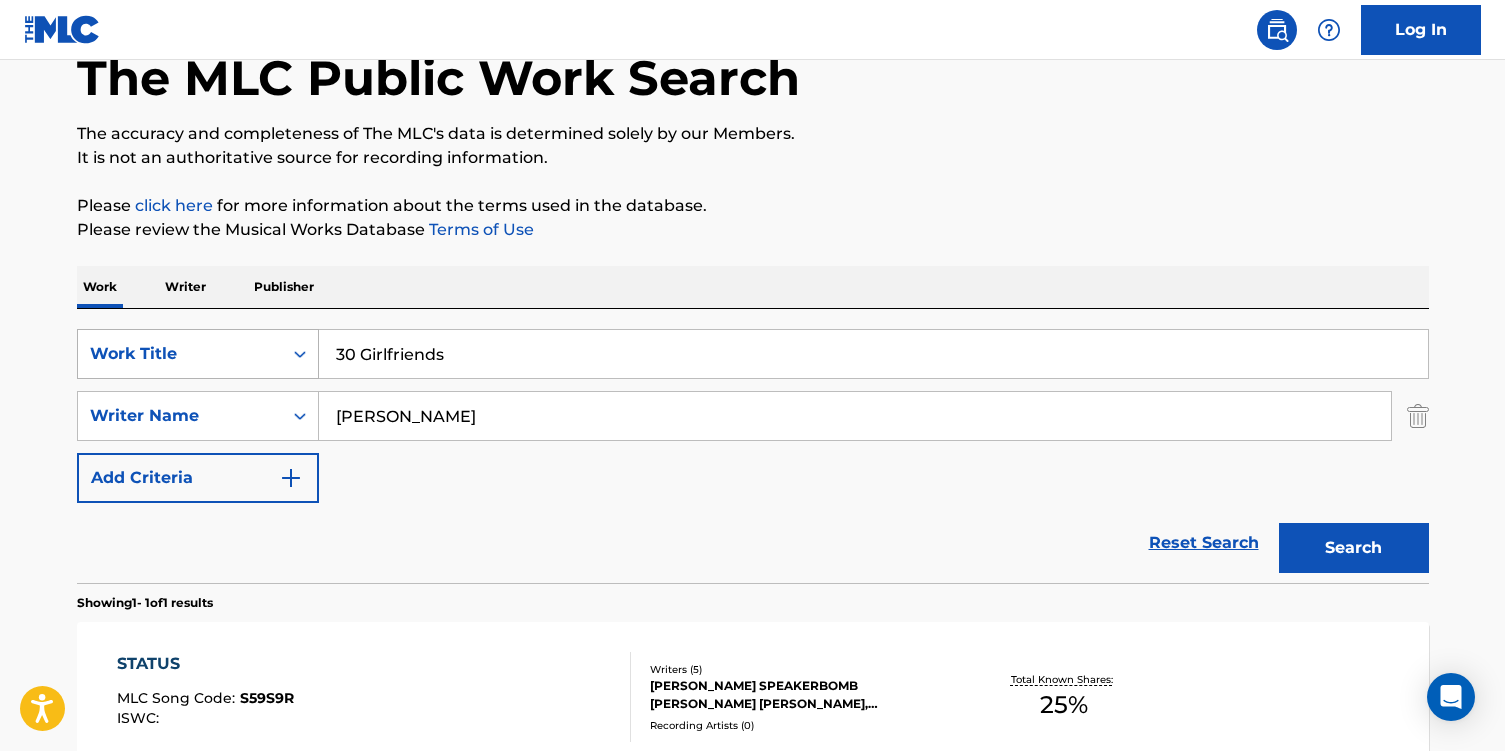 type on "30 Girlfriends" 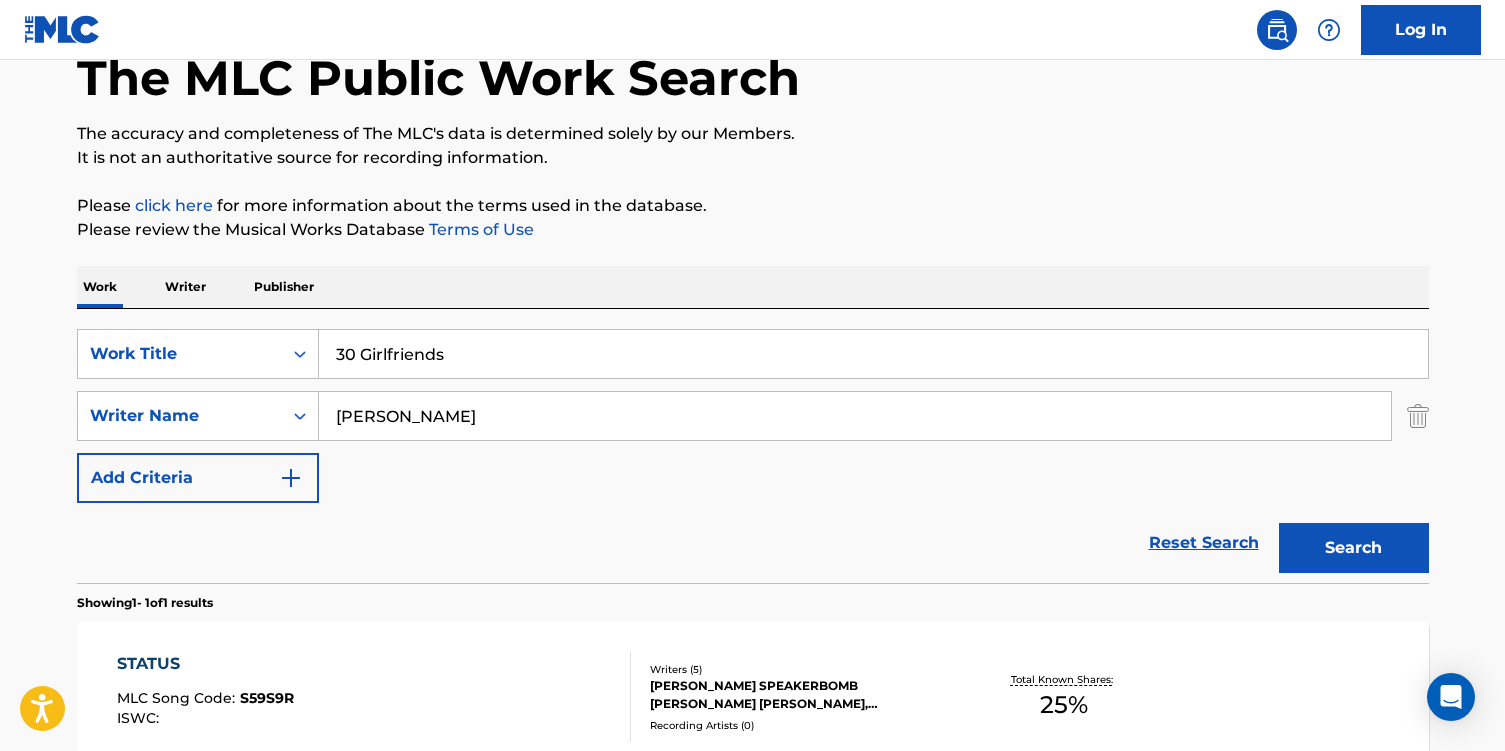 click on "[PERSON_NAME]" at bounding box center (855, 416) 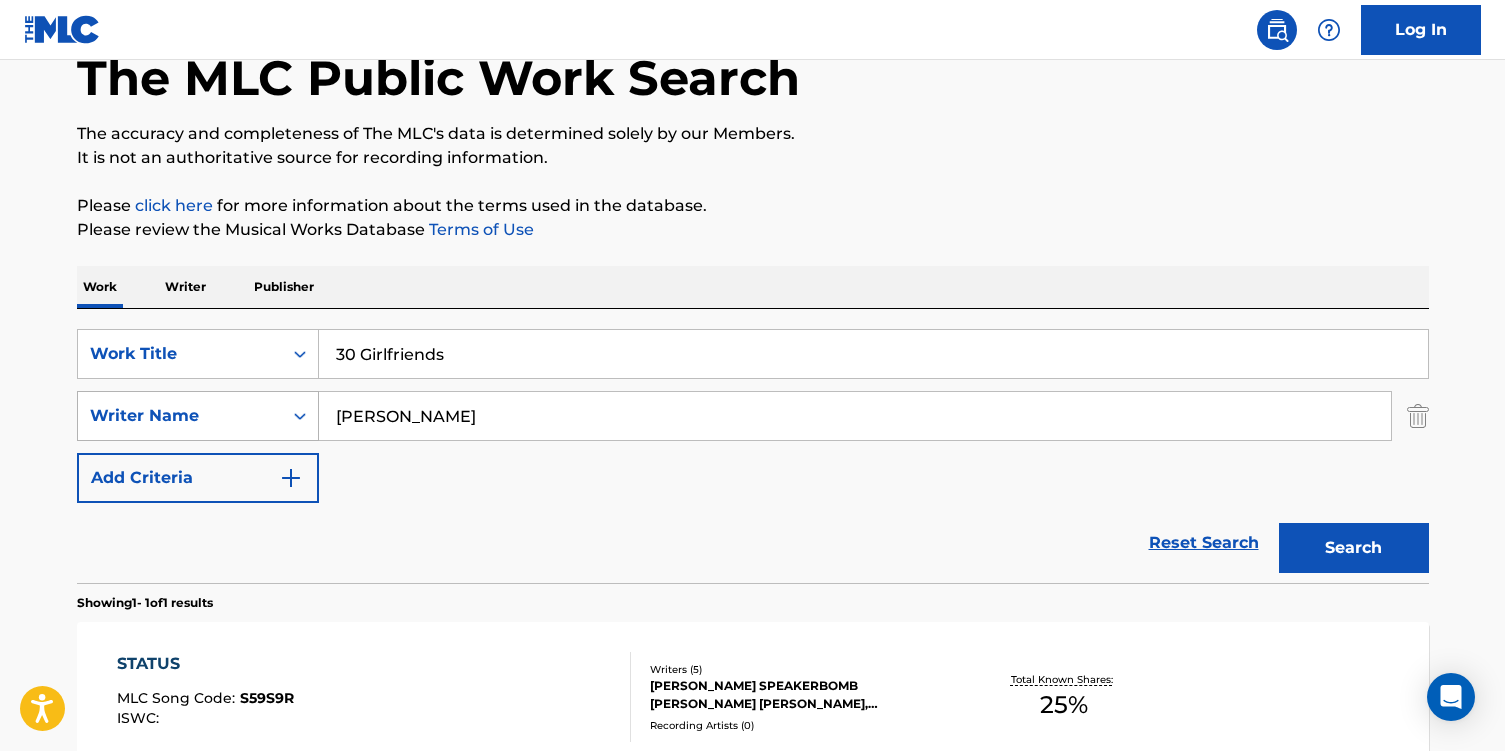 drag, startPoint x: 428, startPoint y: 423, endPoint x: 313, endPoint y: 407, distance: 116.10771 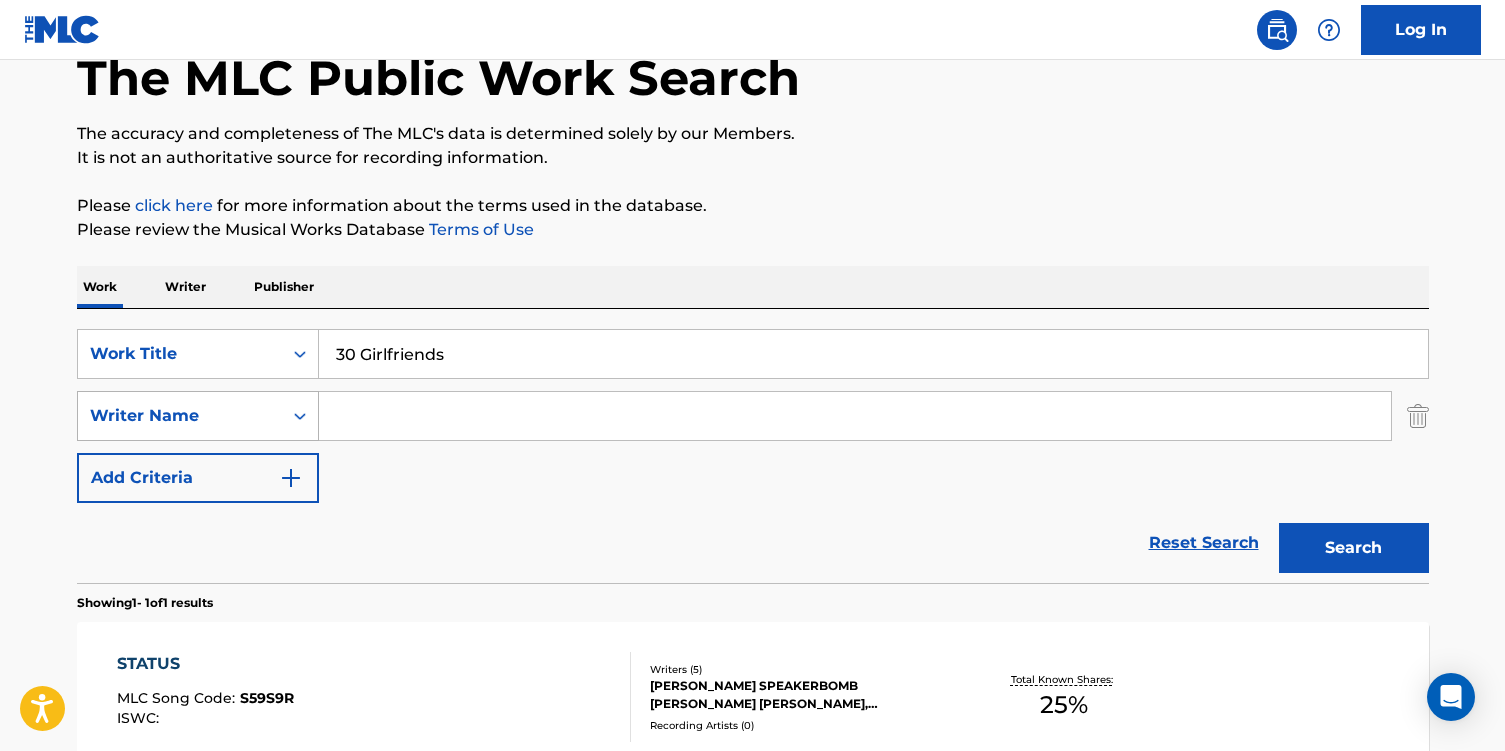 type on "\" 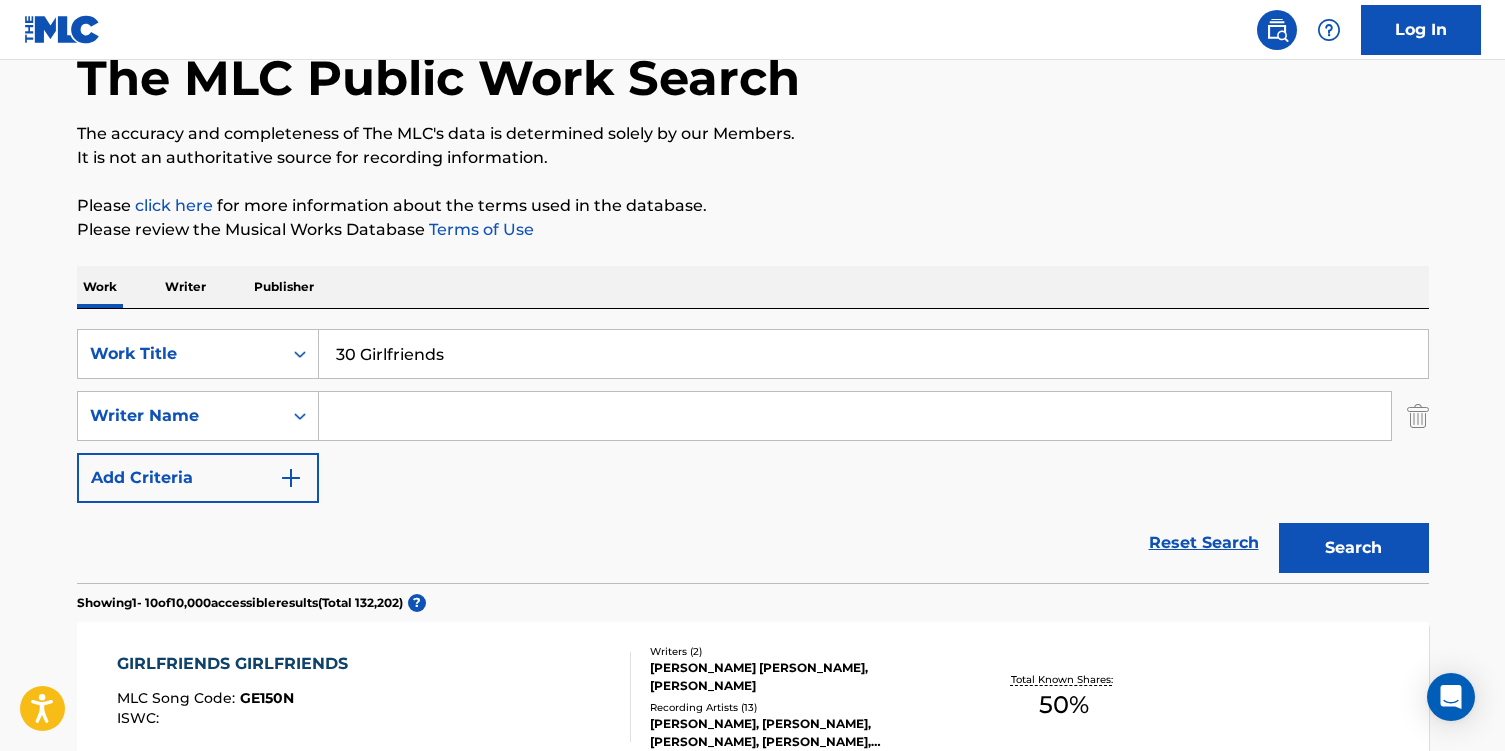 click at bounding box center (855, 416) 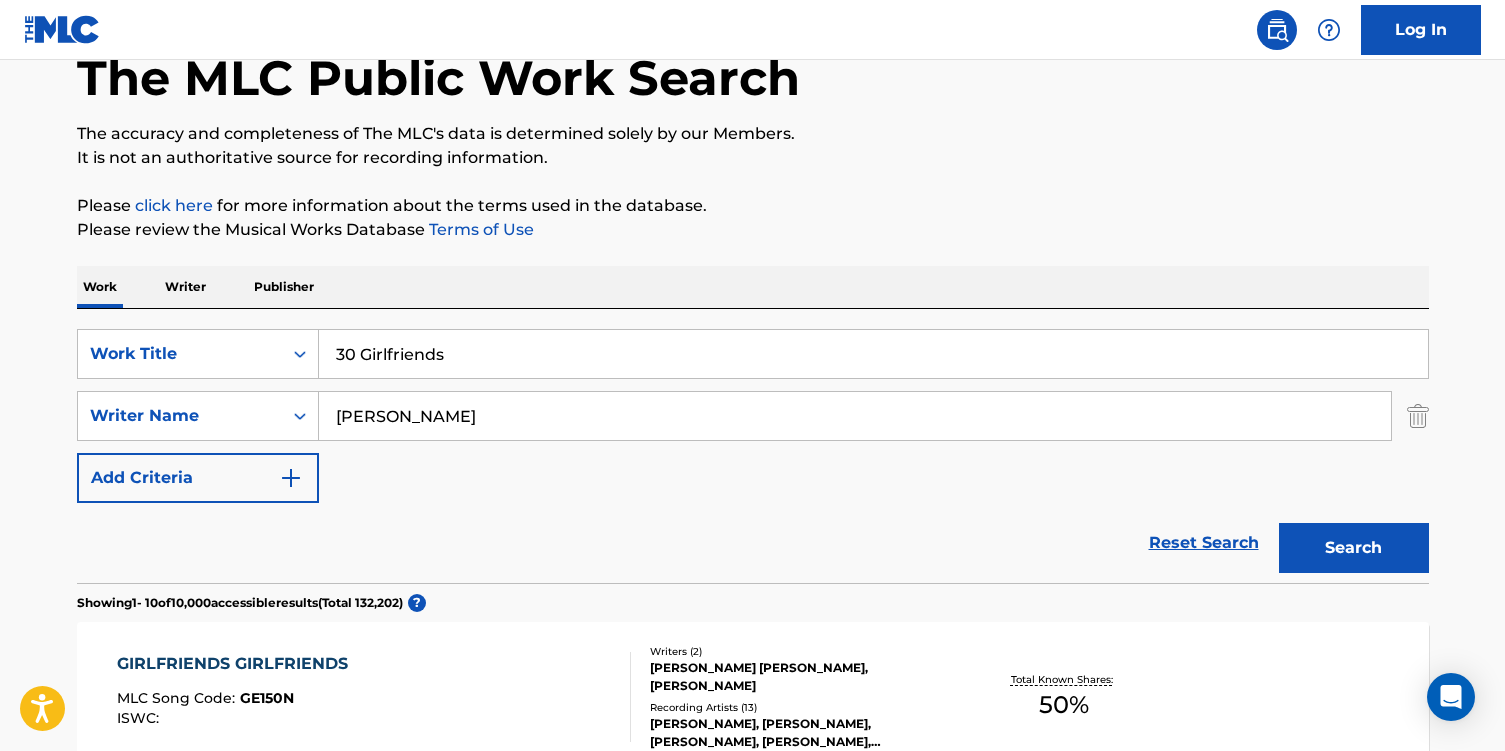 click on "Search" at bounding box center (1354, 548) 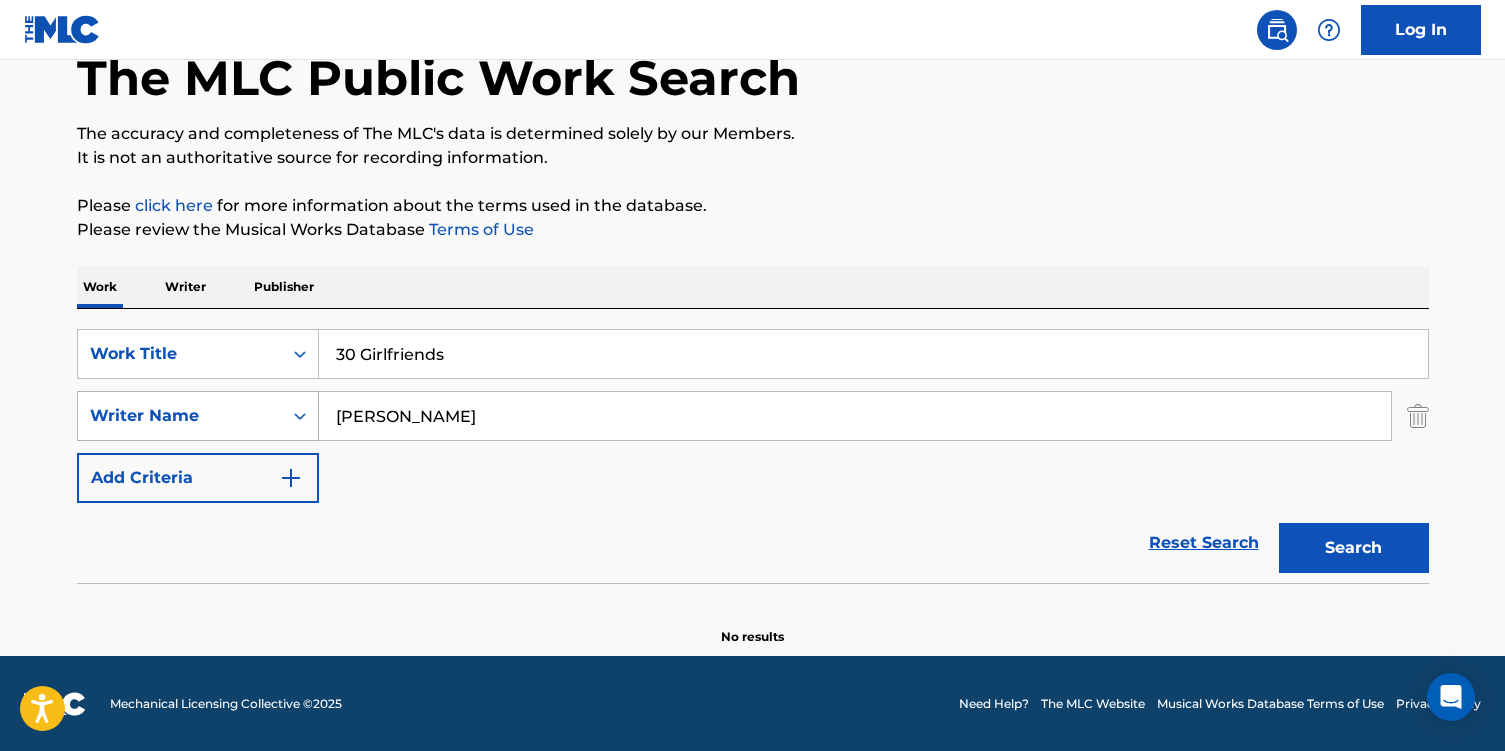drag, startPoint x: 460, startPoint y: 415, endPoint x: 177, endPoint y: 402, distance: 283.29843 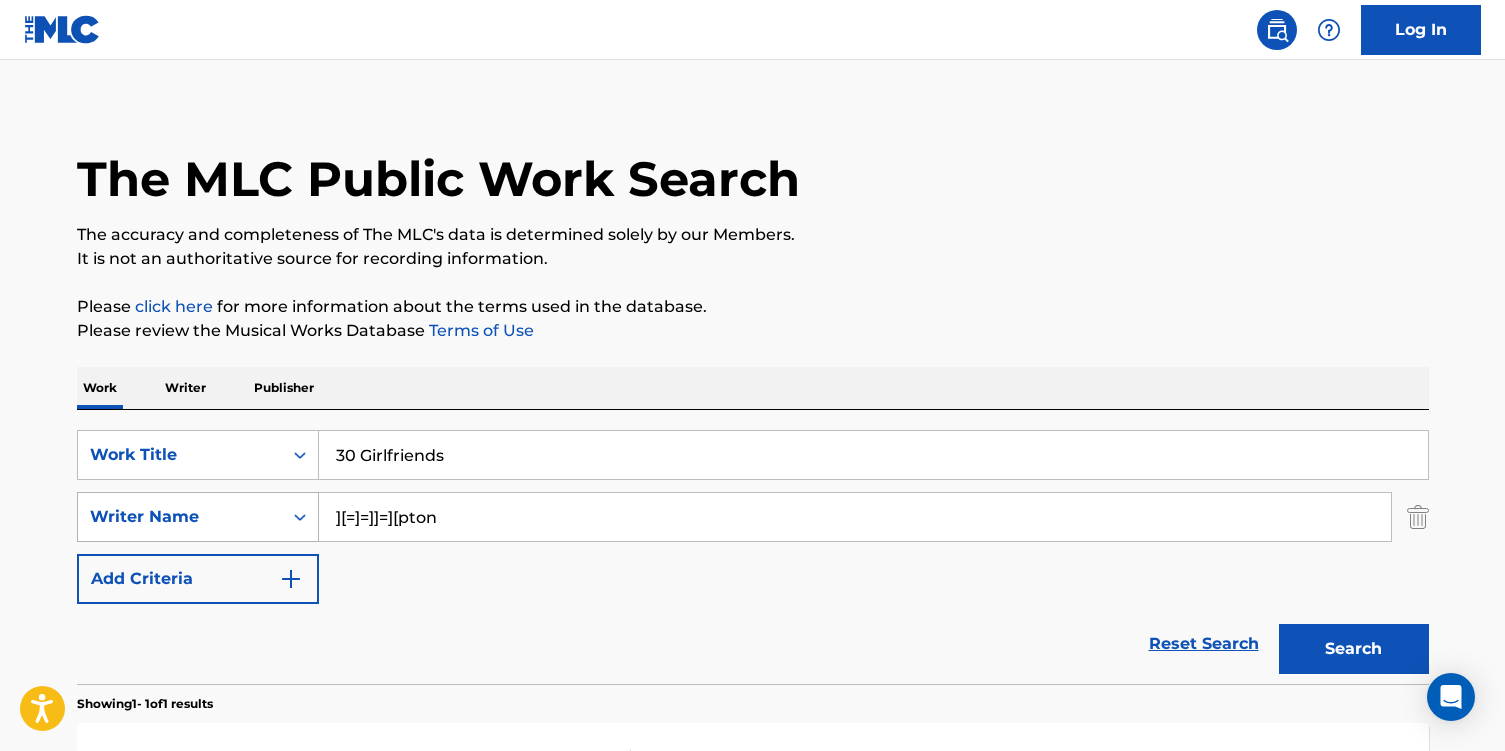 scroll, scrollTop: 0, scrollLeft: 0, axis: both 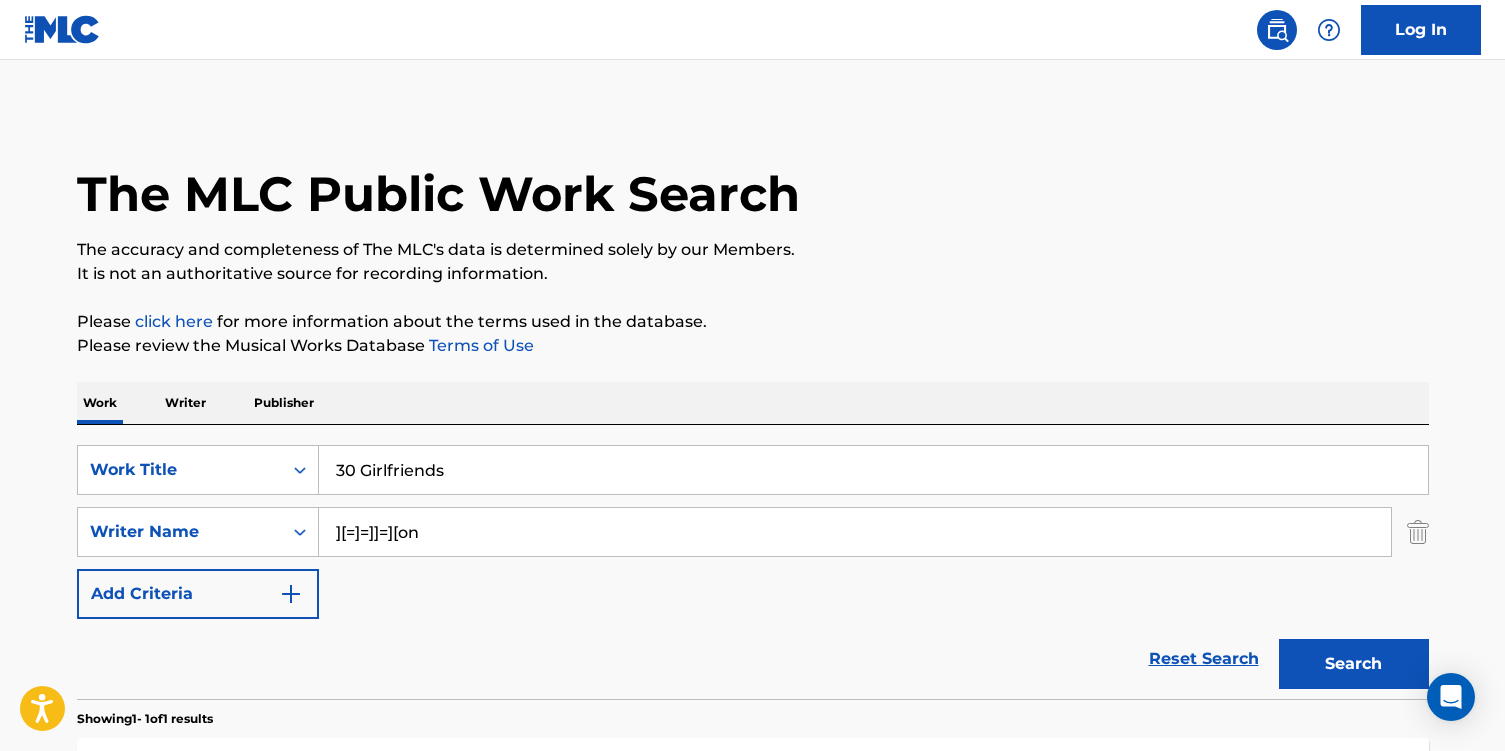 type on "][=]=]]=][on" 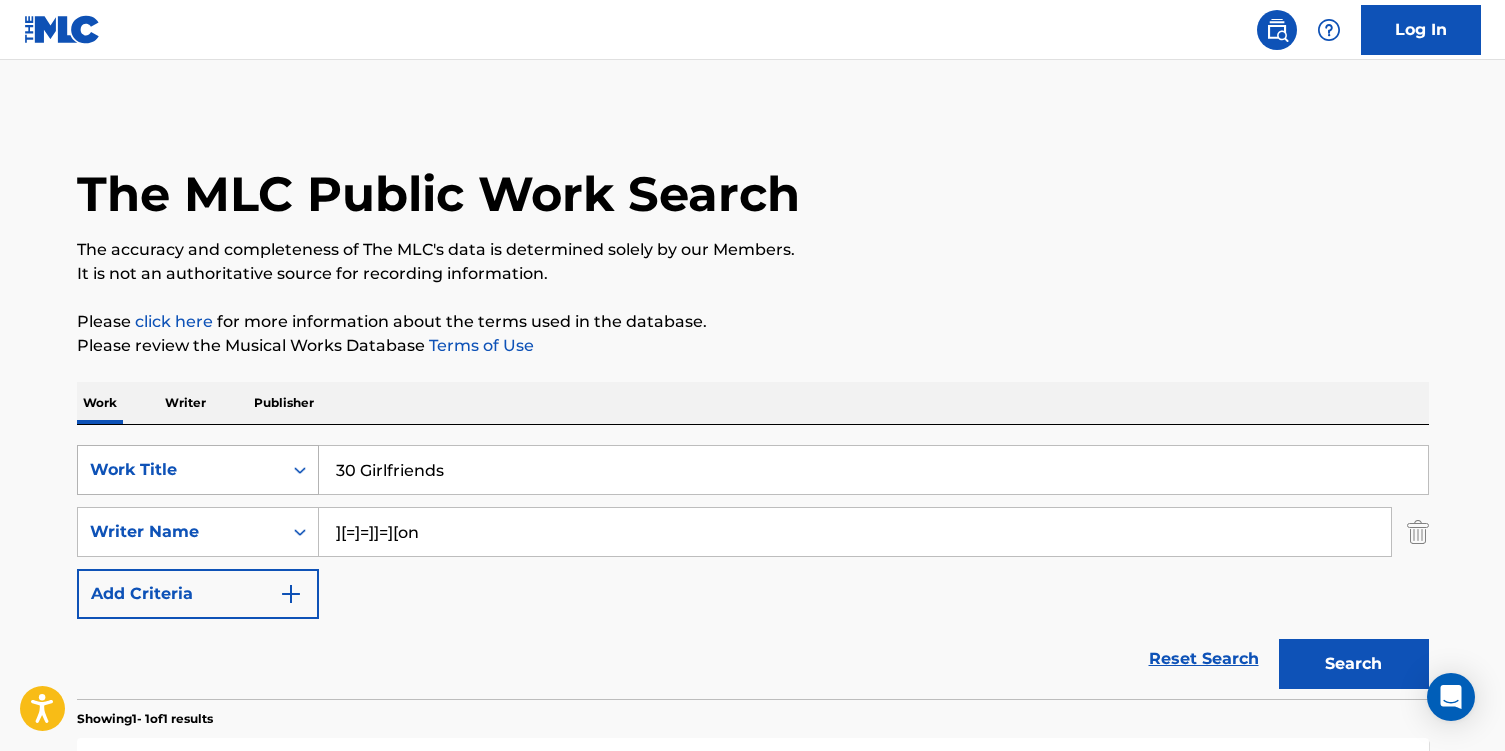 drag, startPoint x: 473, startPoint y: 472, endPoint x: 217, endPoint y: 462, distance: 256.19525 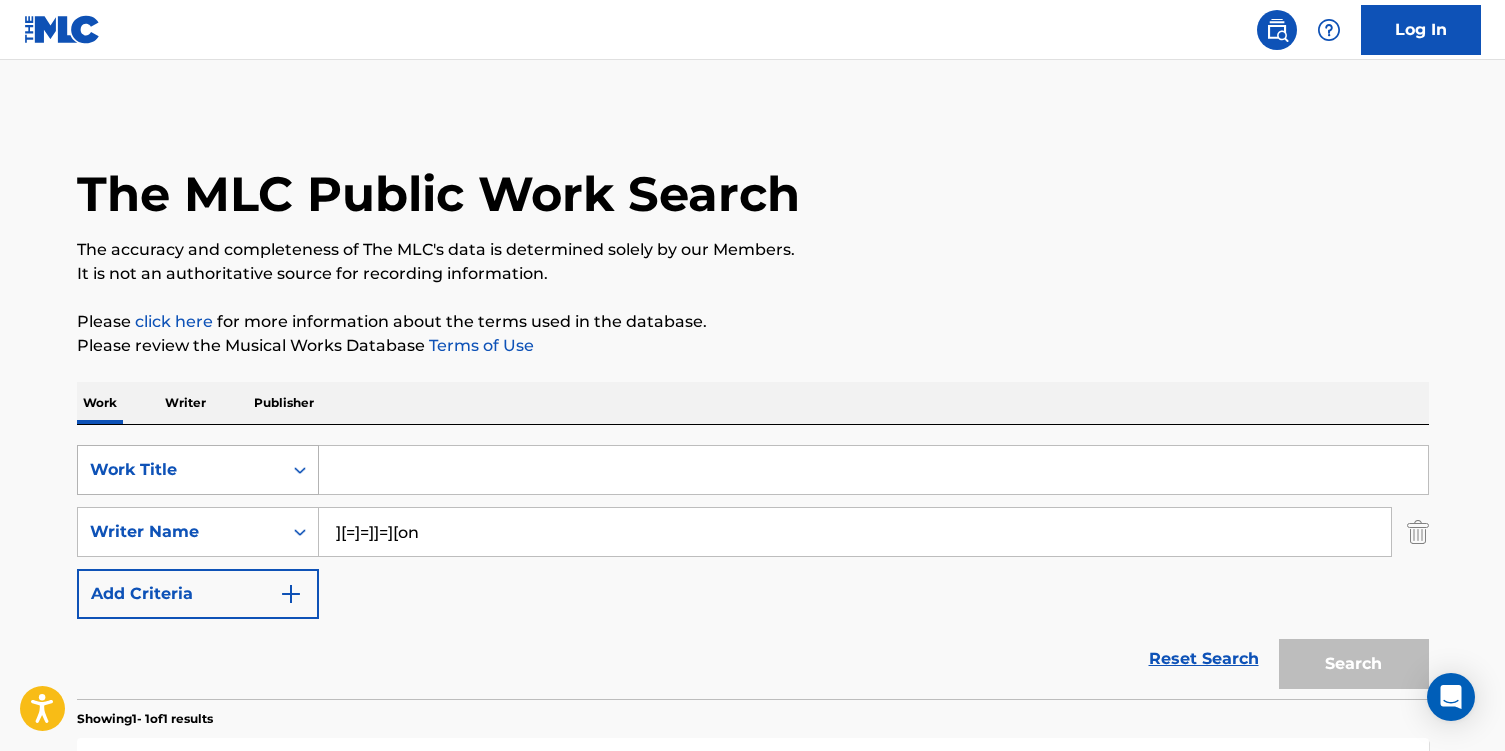 paste on "[PERSON_NAME]" 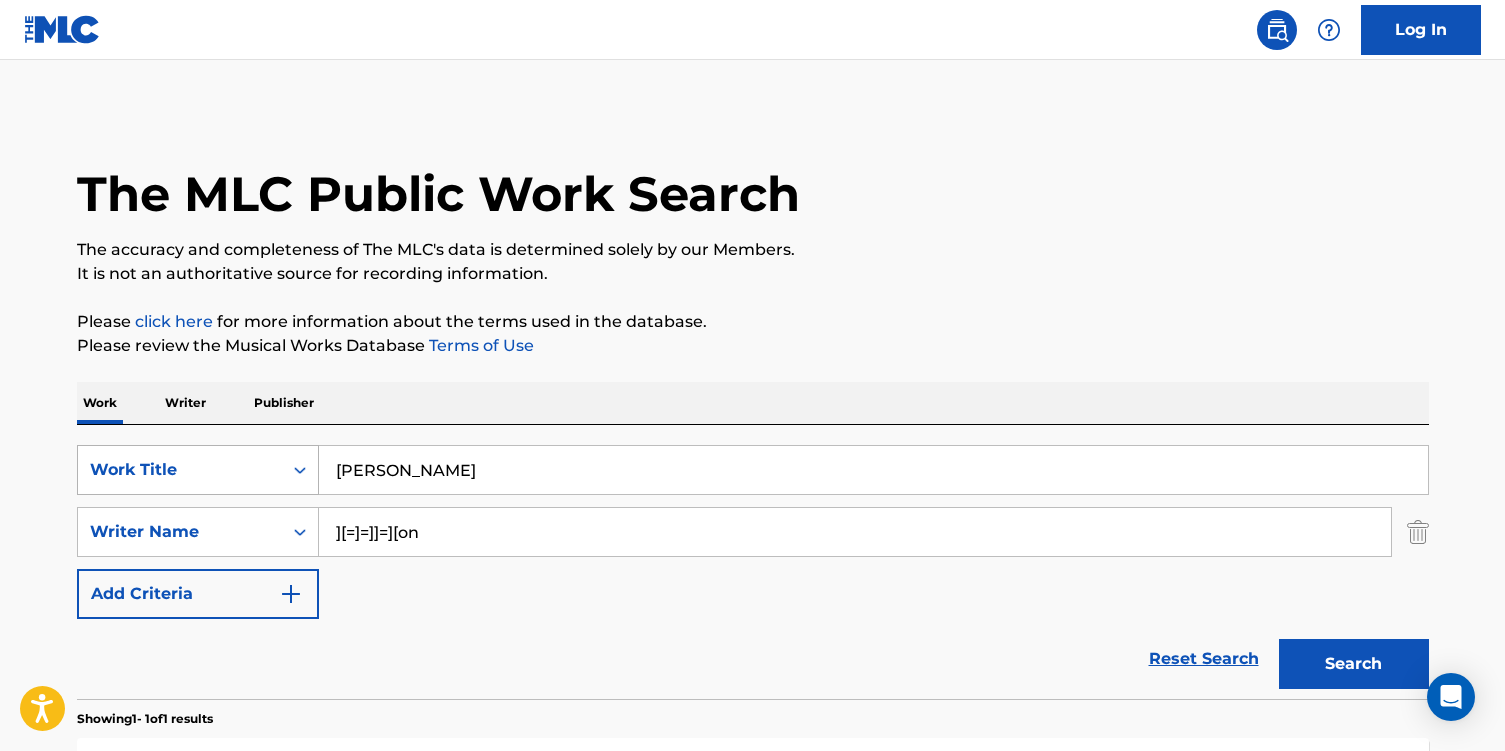 type on "[PERSON_NAME]" 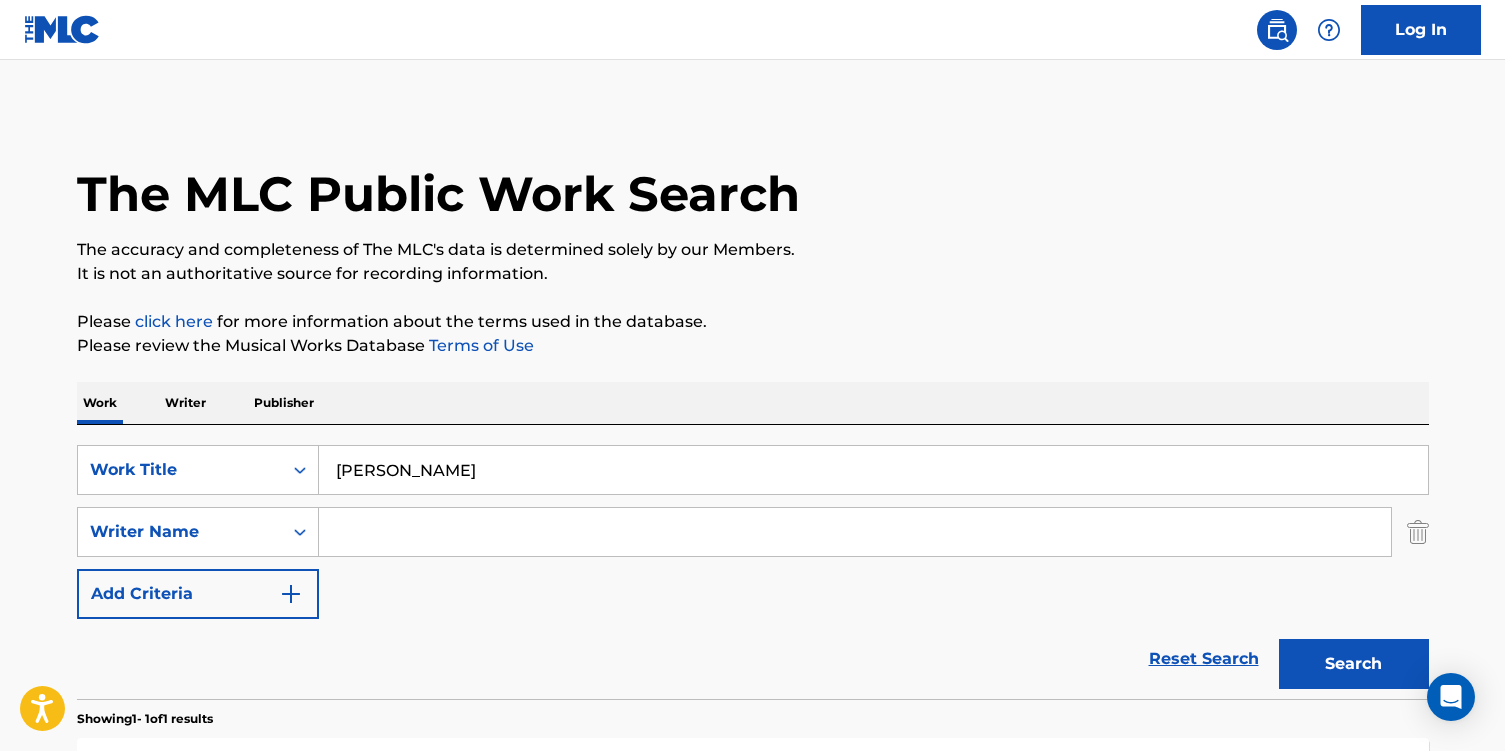 scroll, scrollTop: 1, scrollLeft: 0, axis: vertical 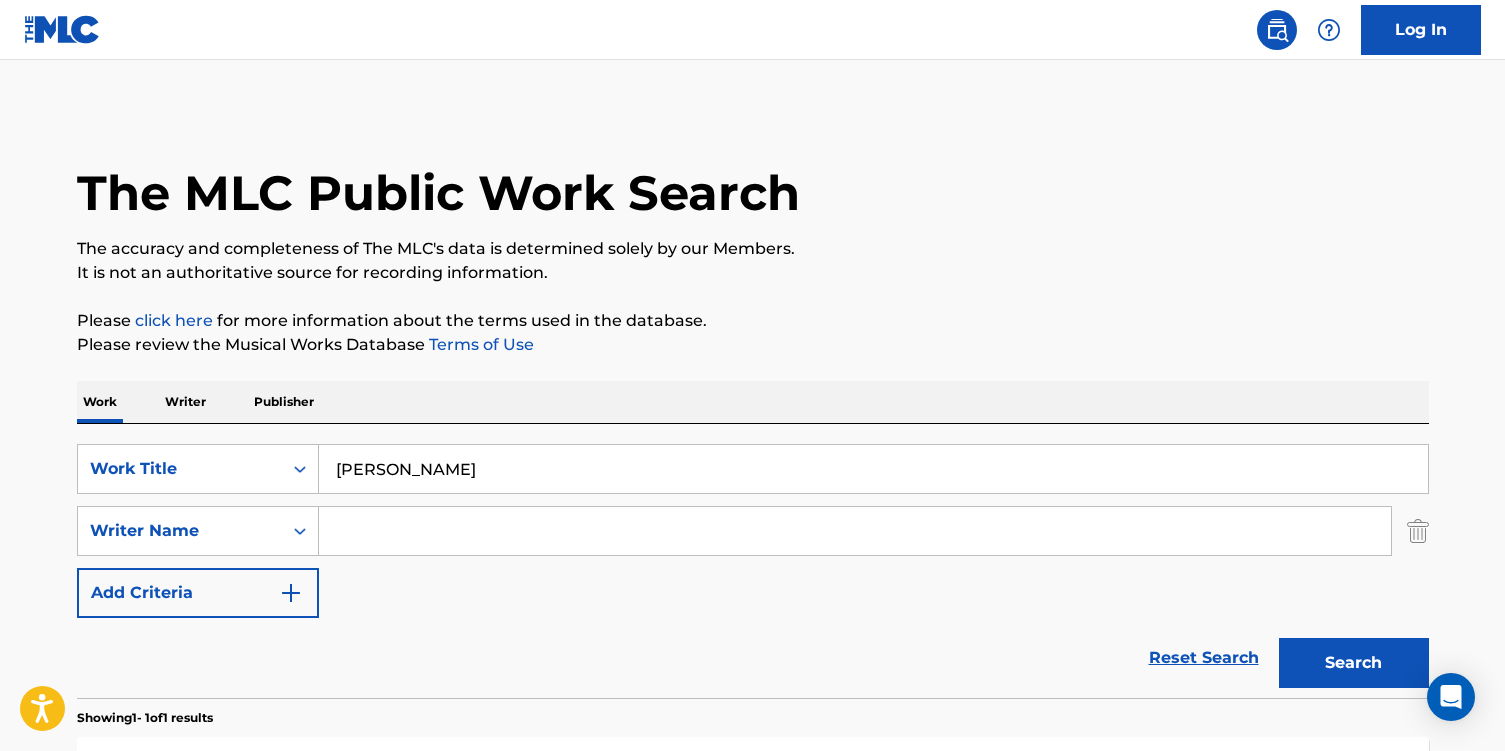type 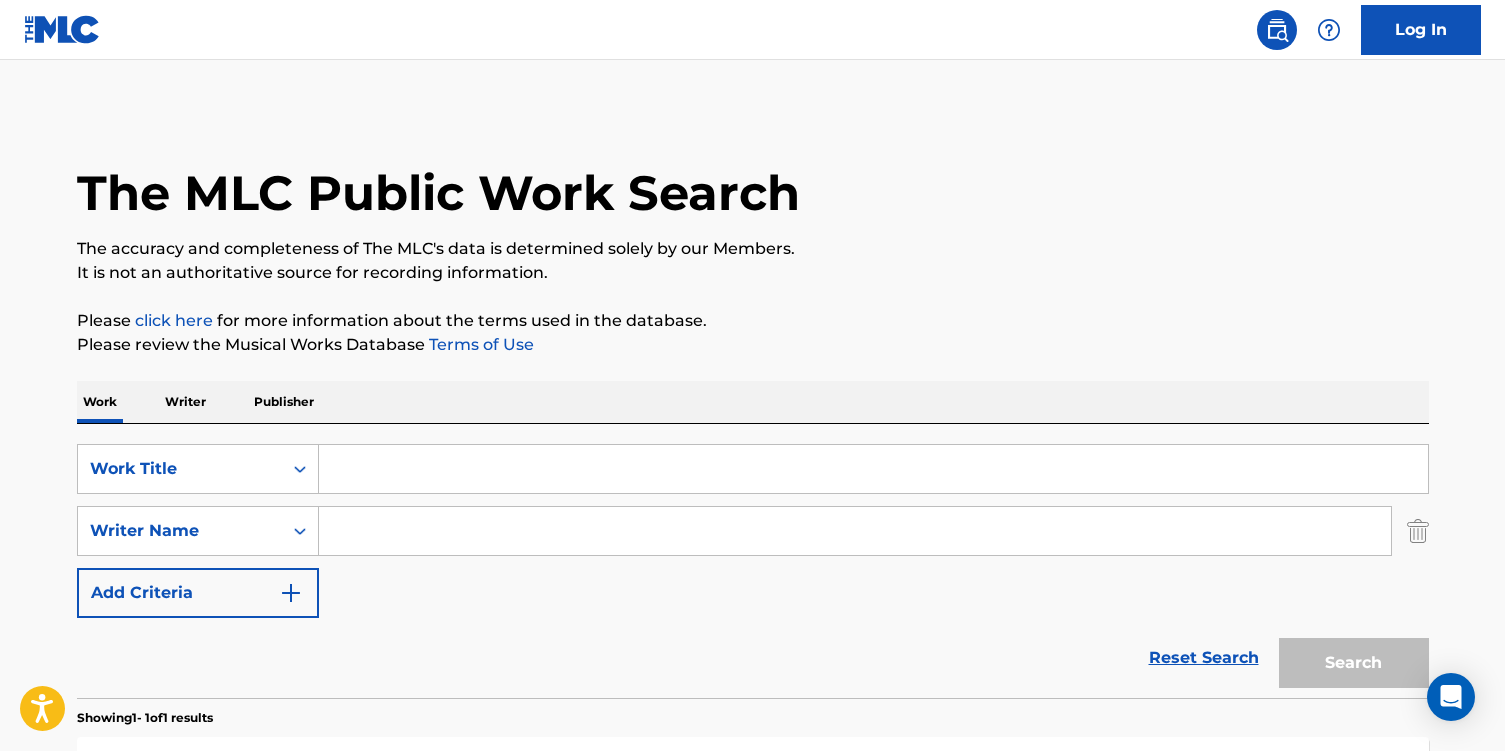 type 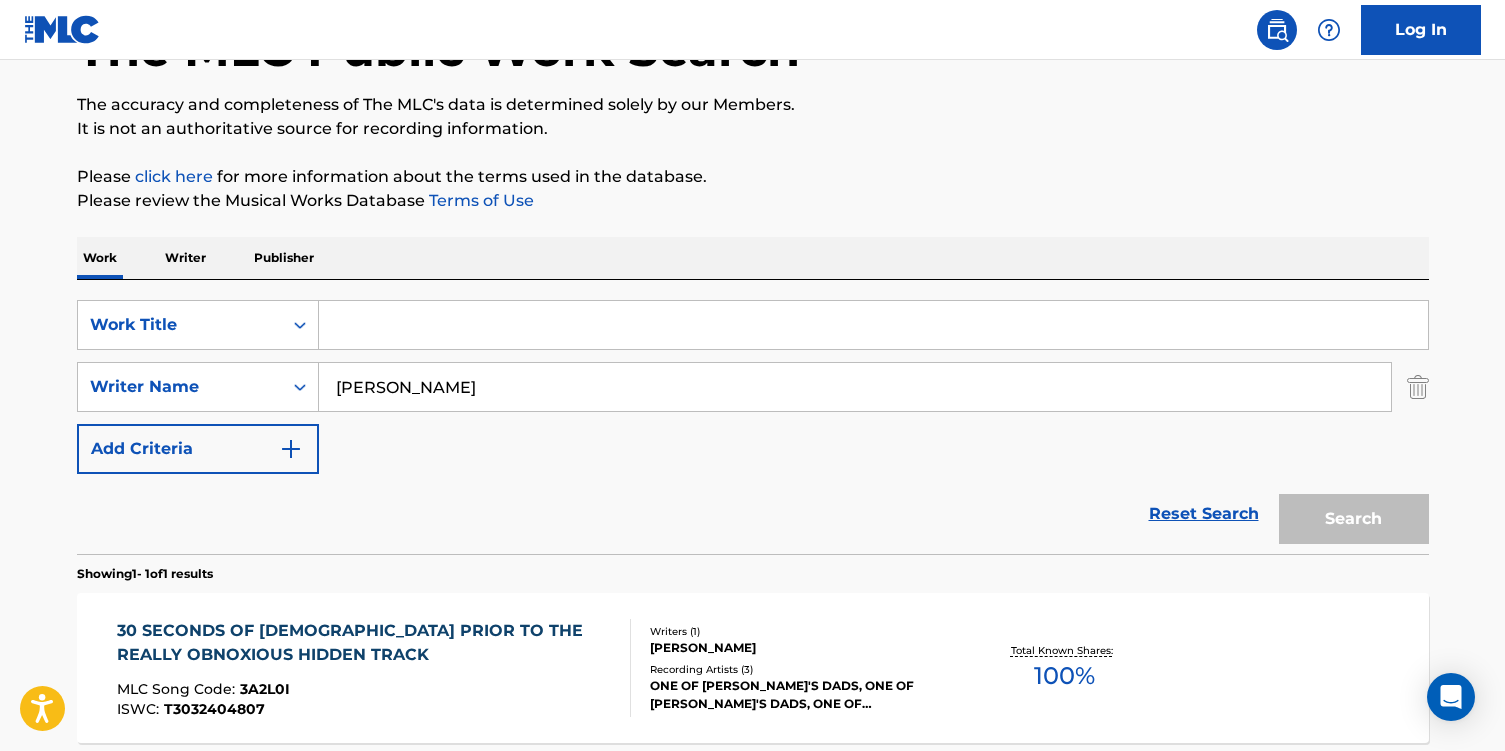 scroll, scrollTop: 158, scrollLeft: 0, axis: vertical 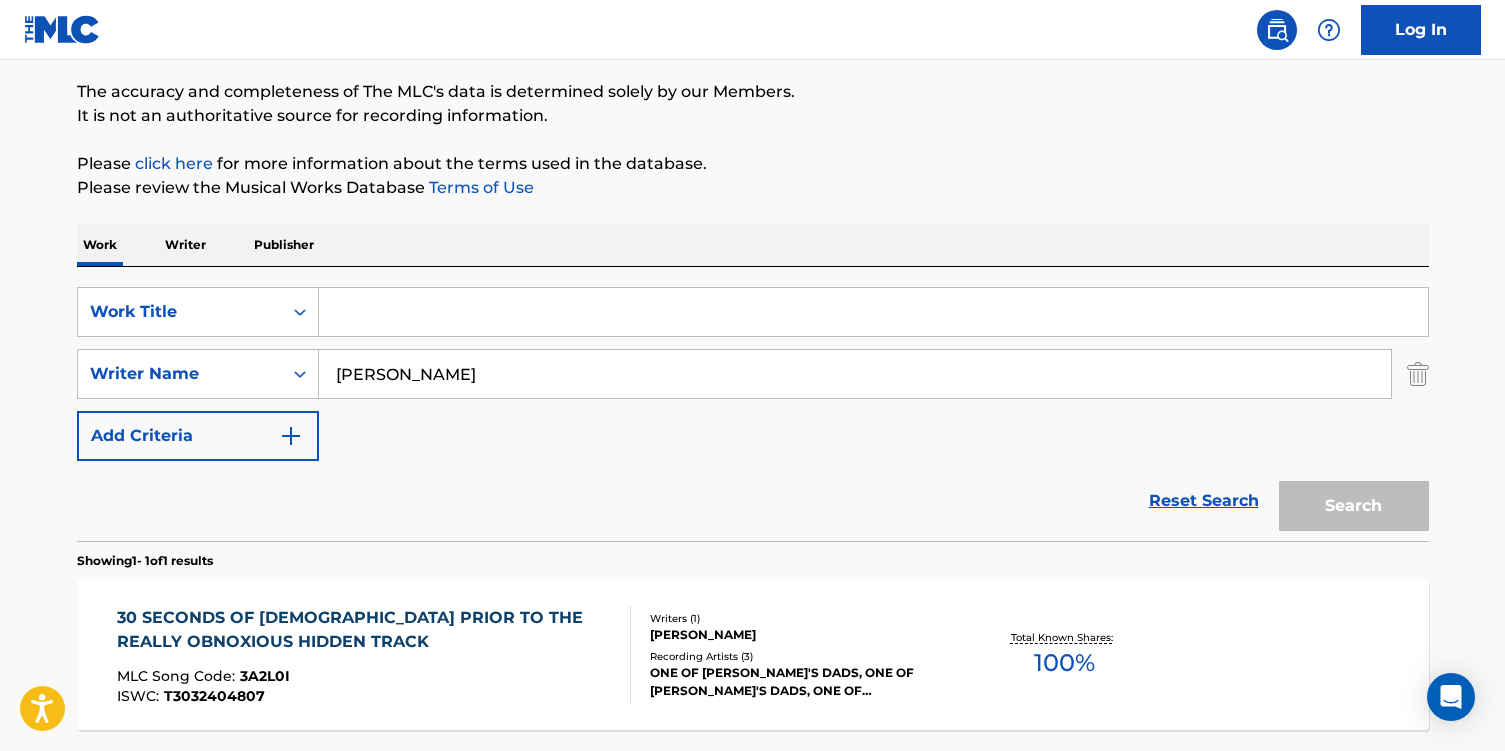 drag, startPoint x: 347, startPoint y: 380, endPoint x: 347, endPoint y: 349, distance: 31 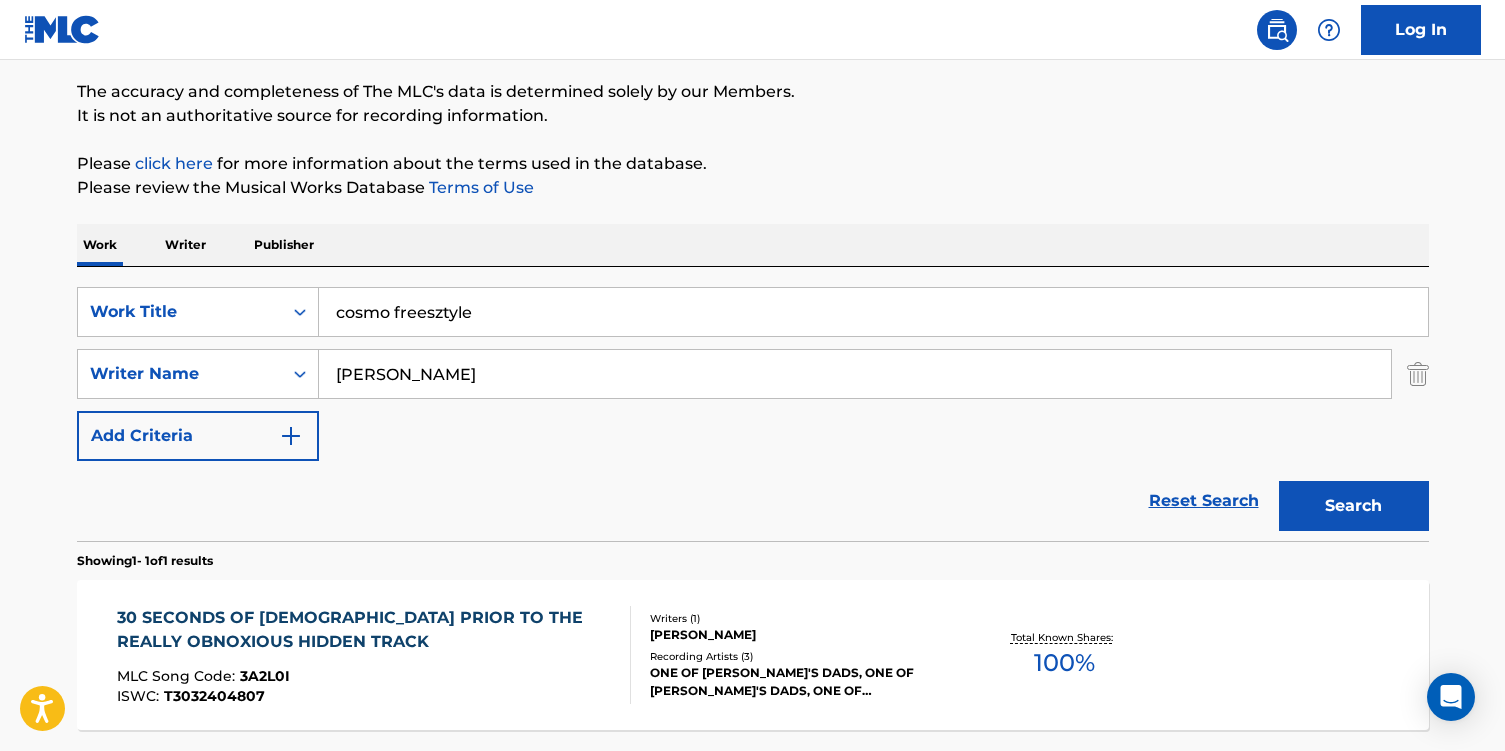 click on "Search" at bounding box center [1354, 506] 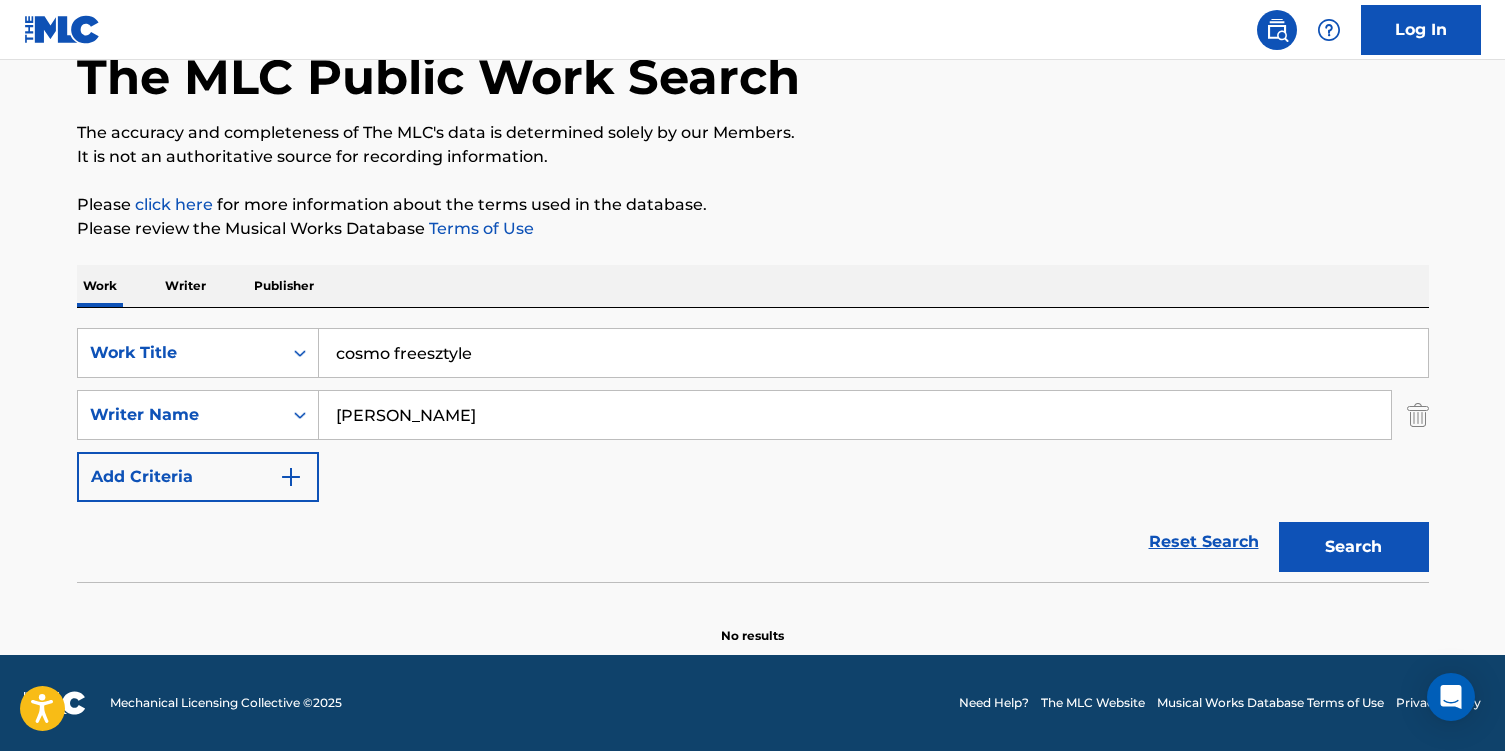 scroll, scrollTop: 117, scrollLeft: 0, axis: vertical 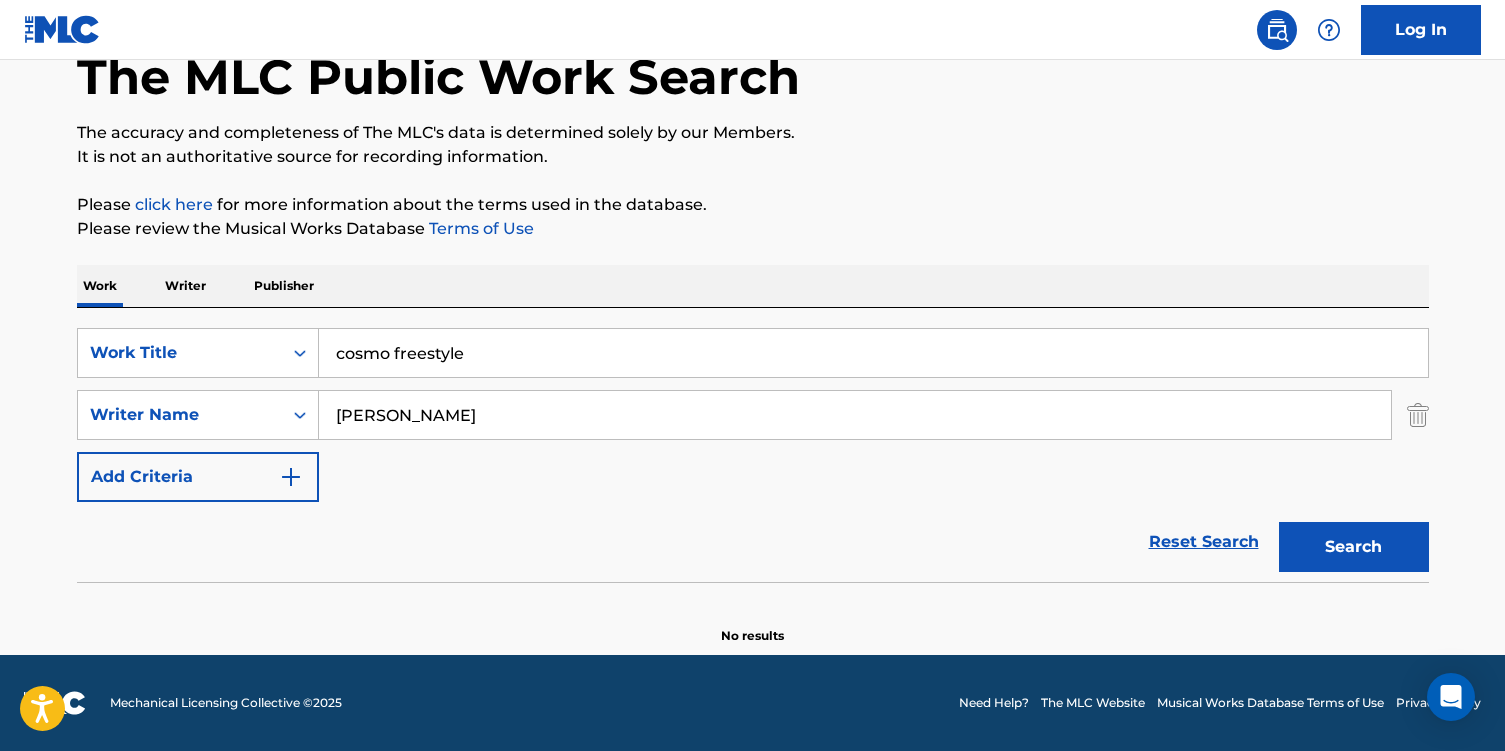 type on "cosmo freestyle" 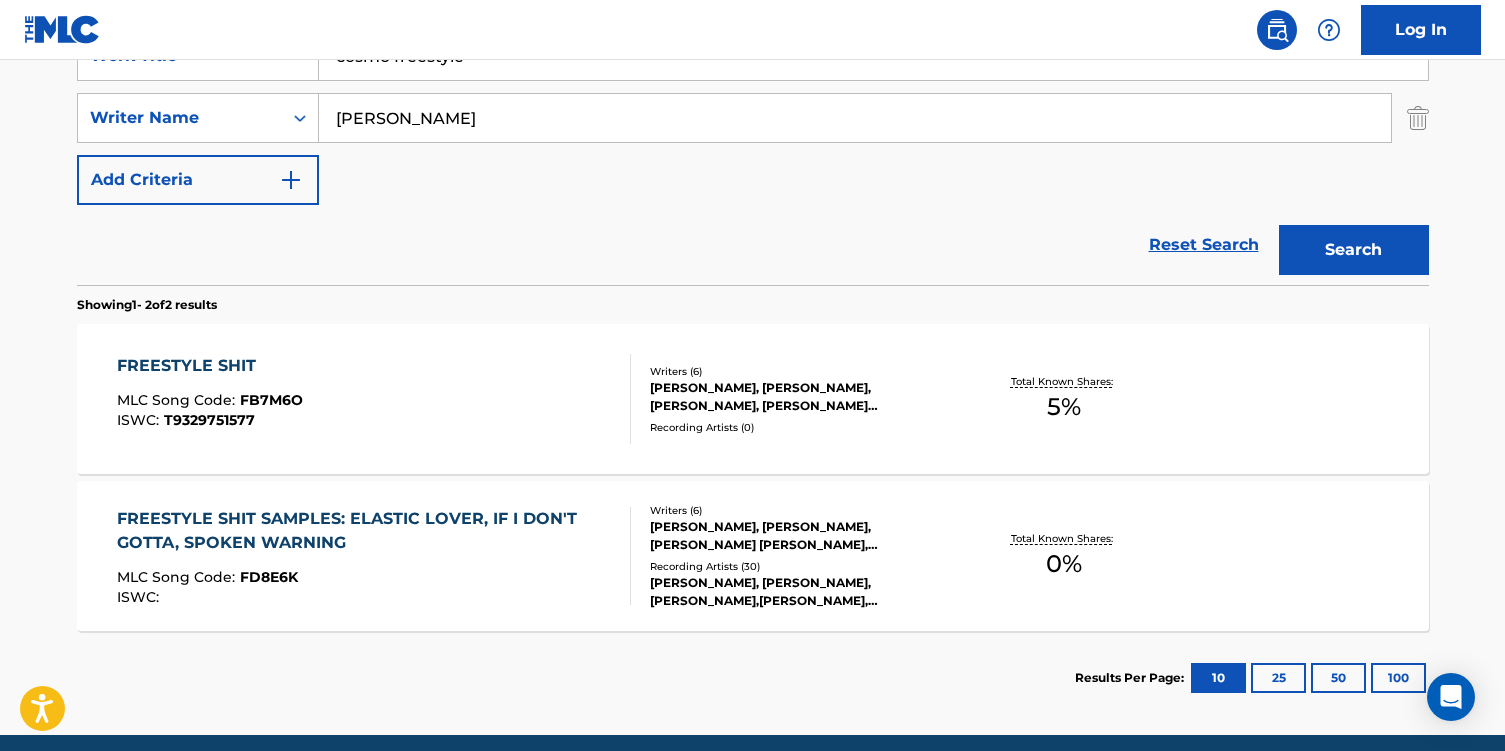 scroll, scrollTop: 401, scrollLeft: 0, axis: vertical 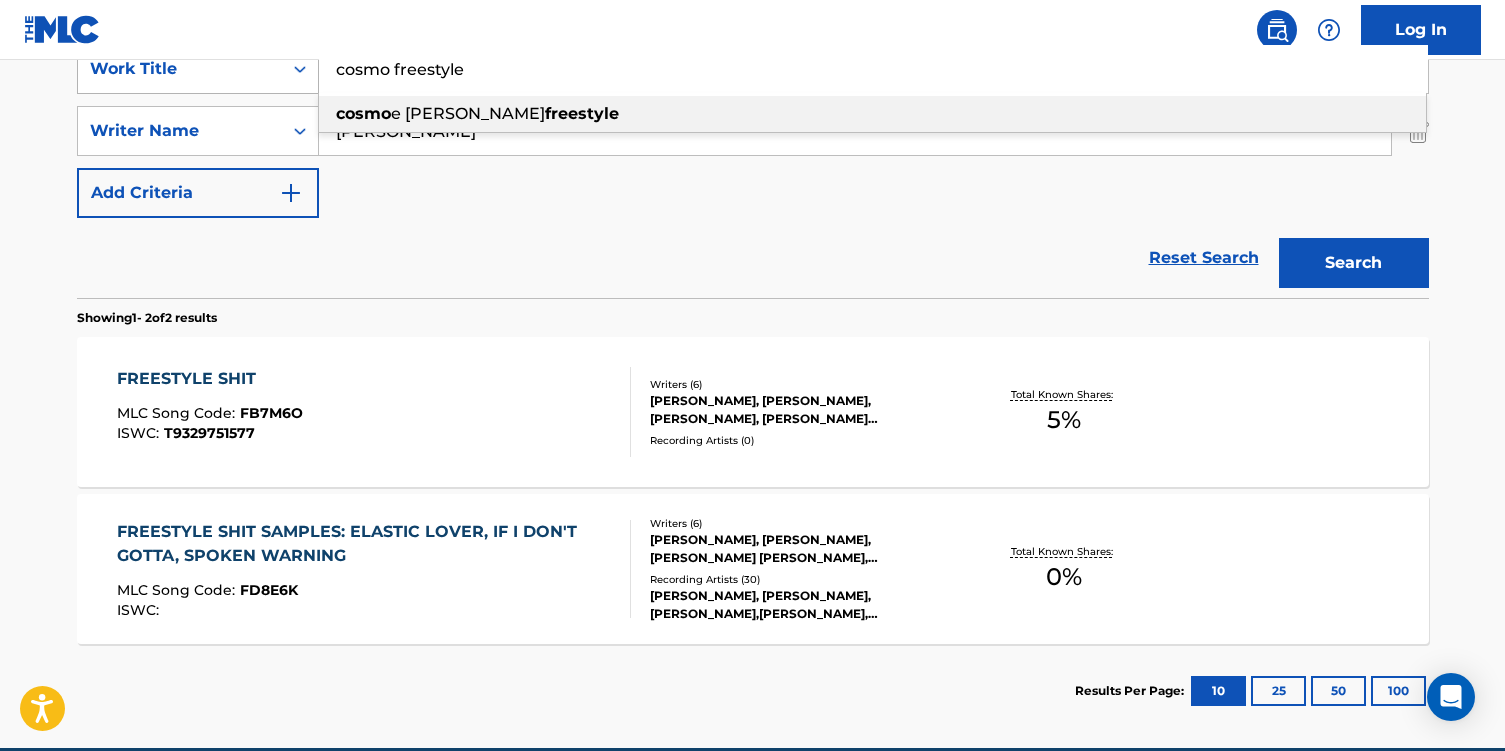 drag, startPoint x: 558, startPoint y: 75, endPoint x: 97, endPoint y: 76, distance: 461.0011 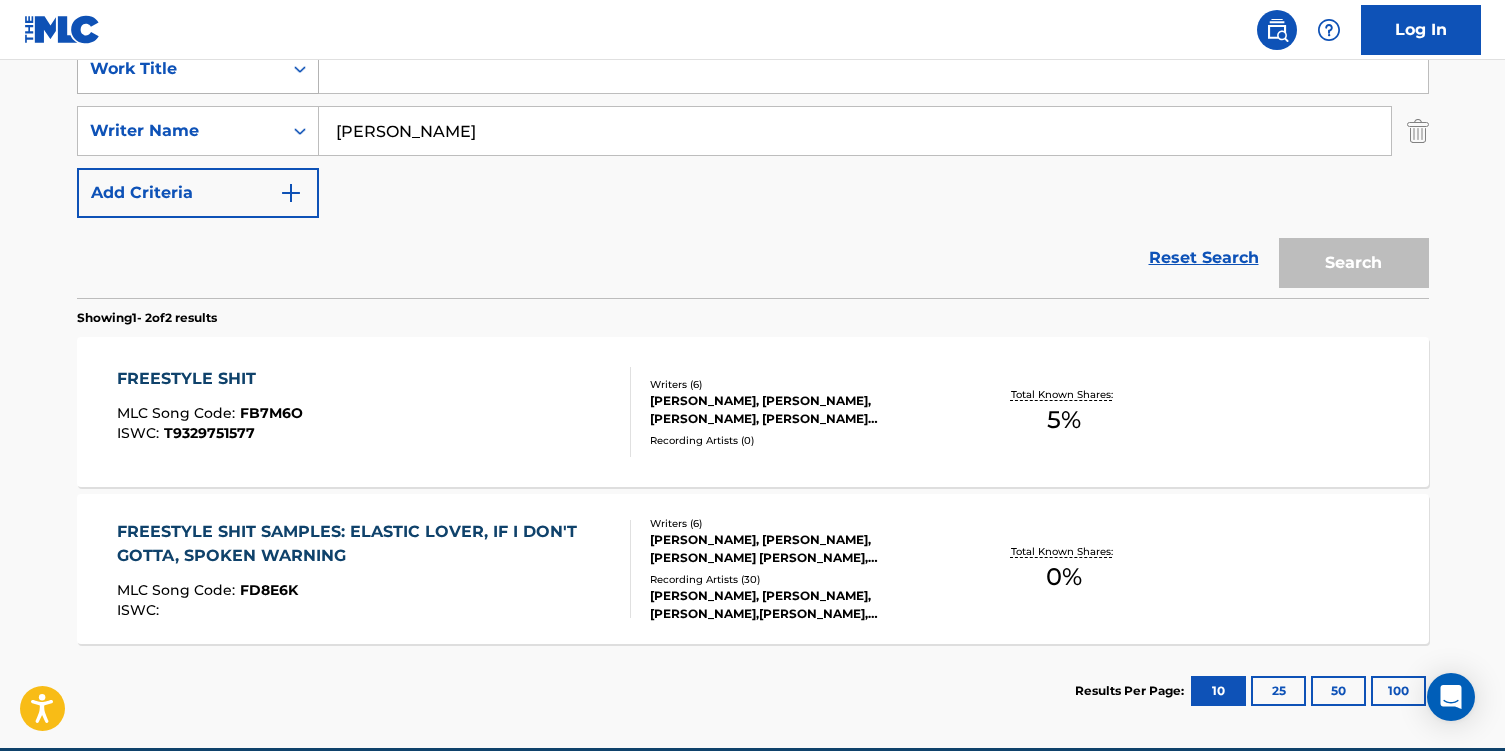 paste on "On The Set" 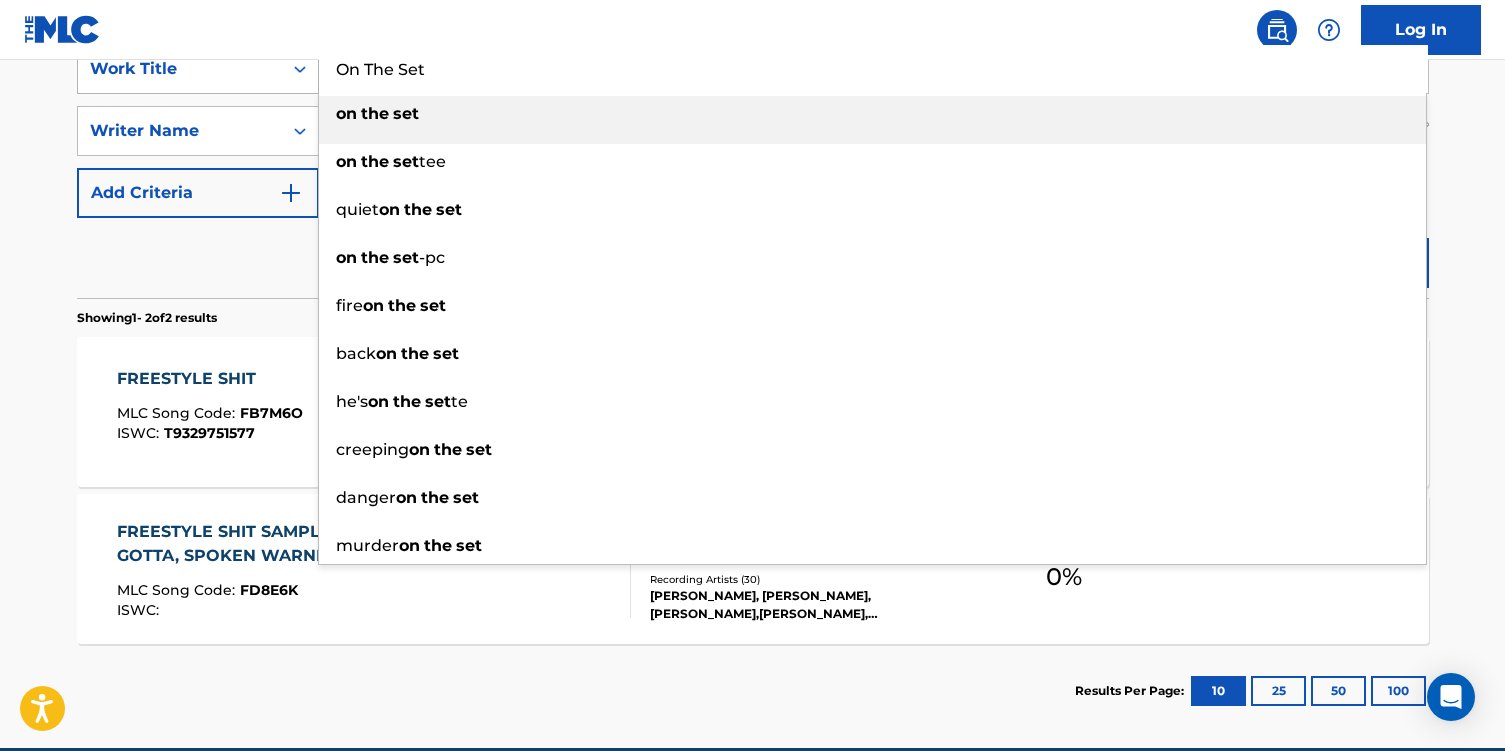 type on "On The Set" 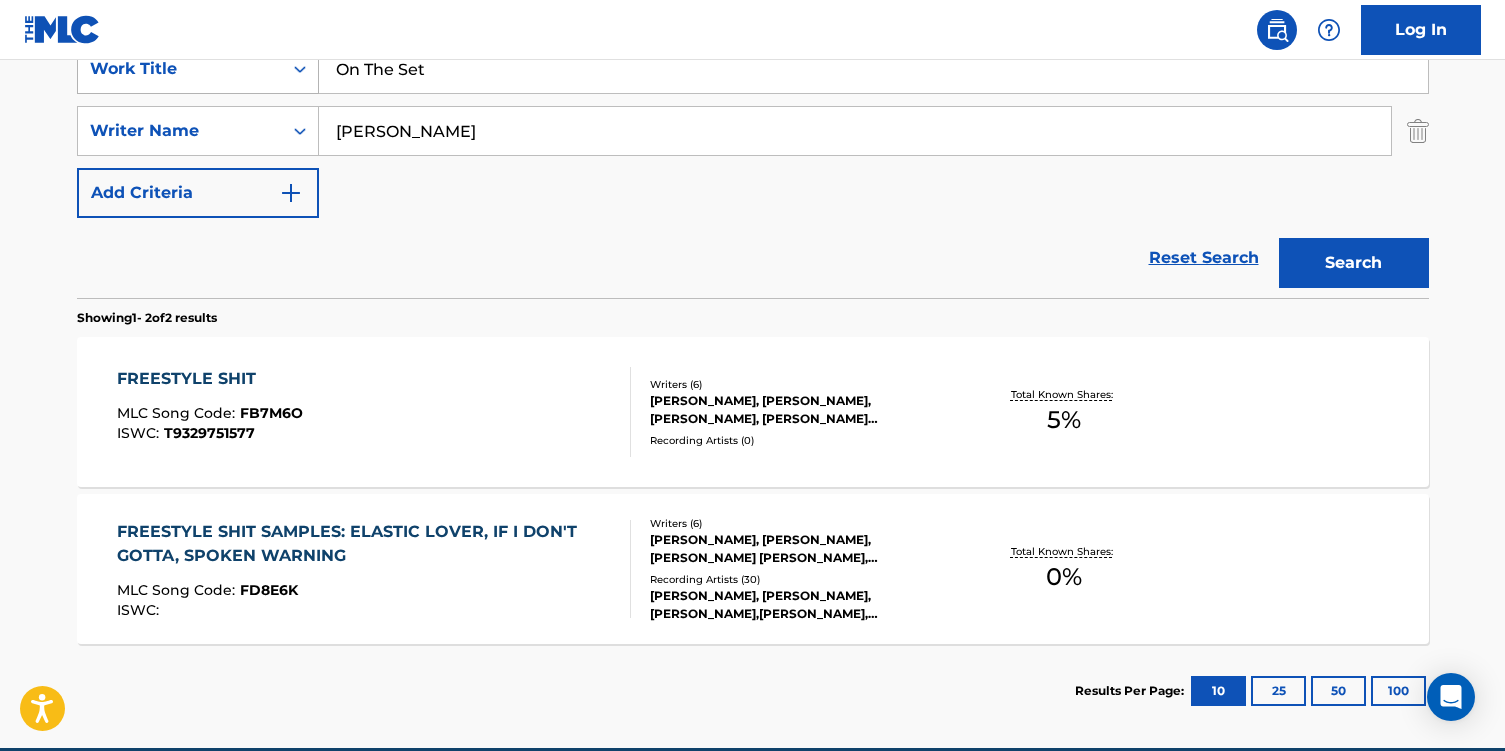 click on "Search" at bounding box center [1354, 263] 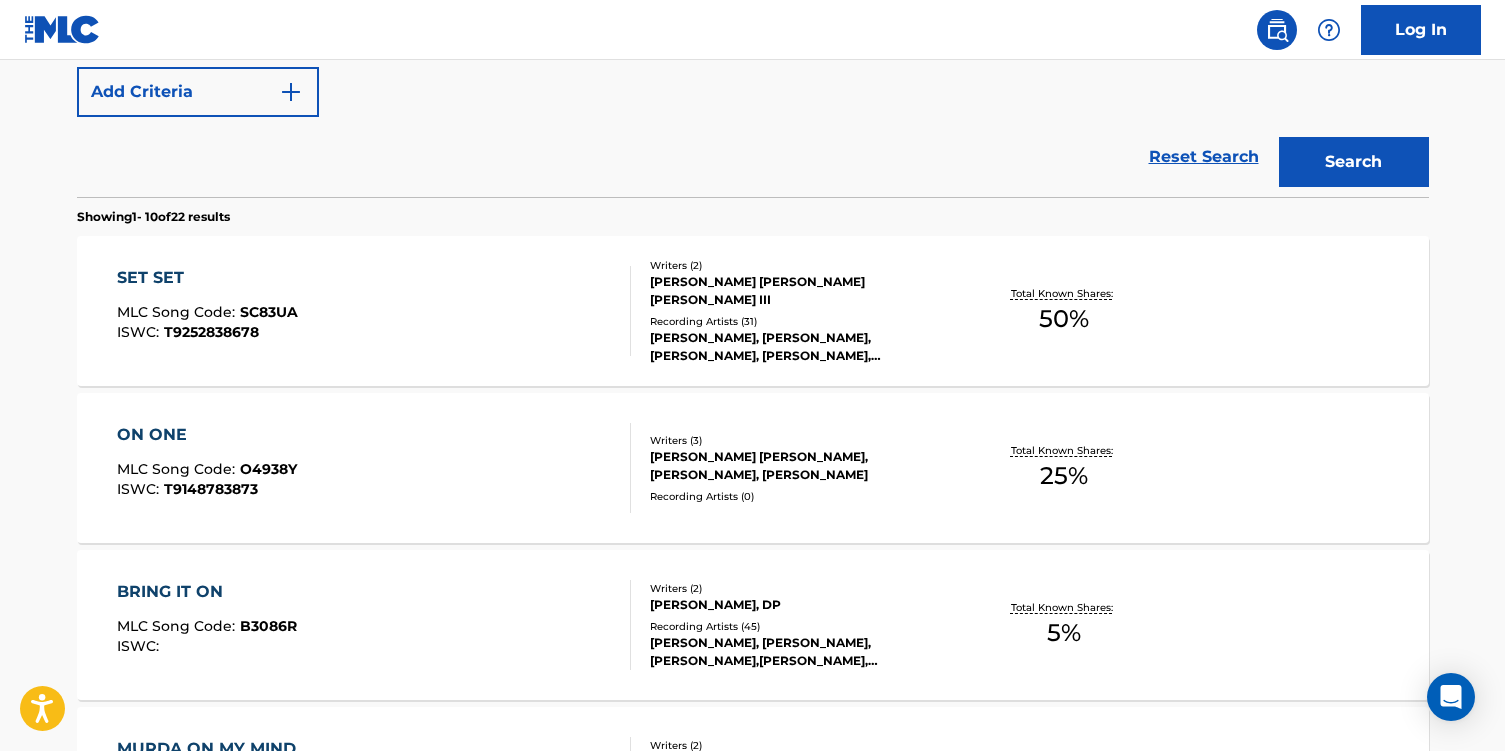 scroll, scrollTop: 0, scrollLeft: 0, axis: both 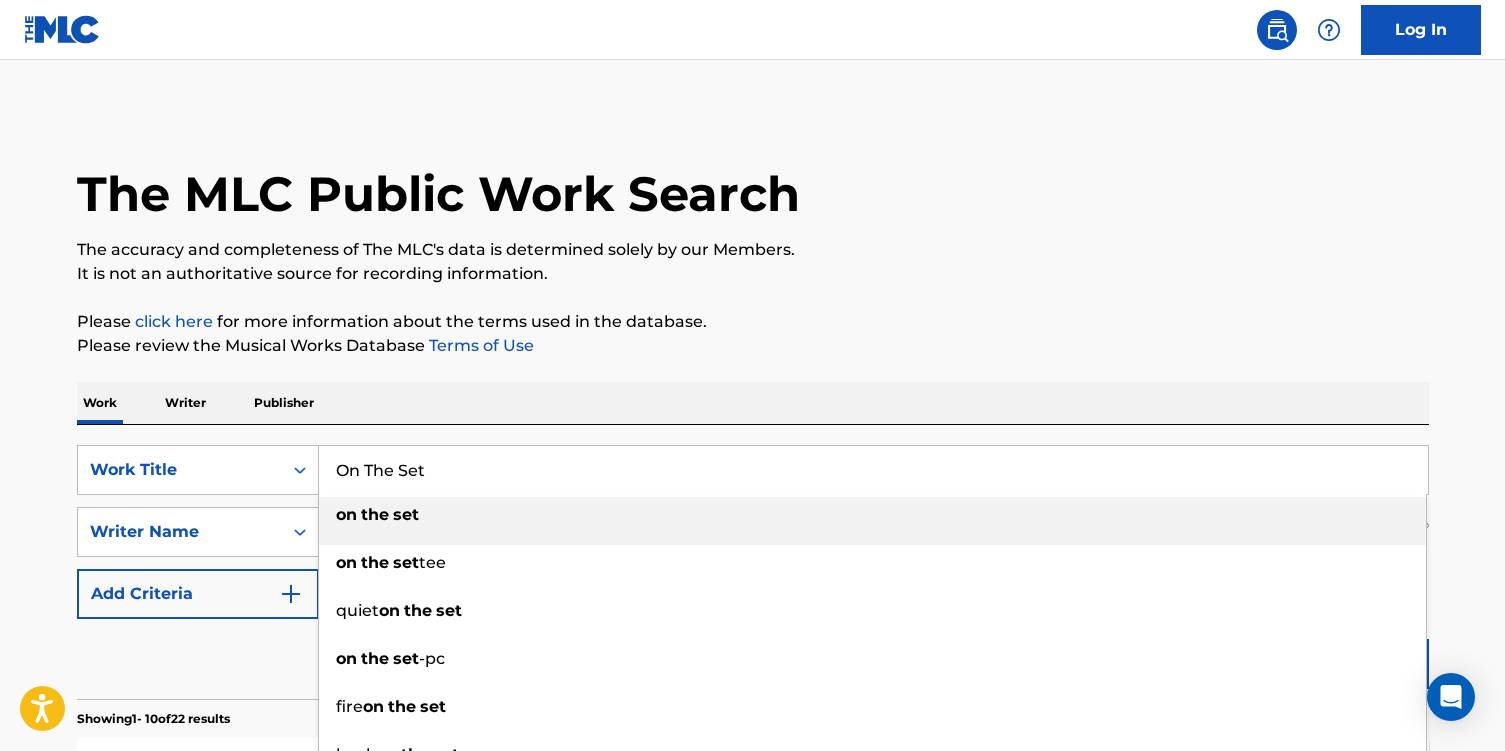 drag, startPoint x: 360, startPoint y: 471, endPoint x: 65, endPoint y: 462, distance: 295.13727 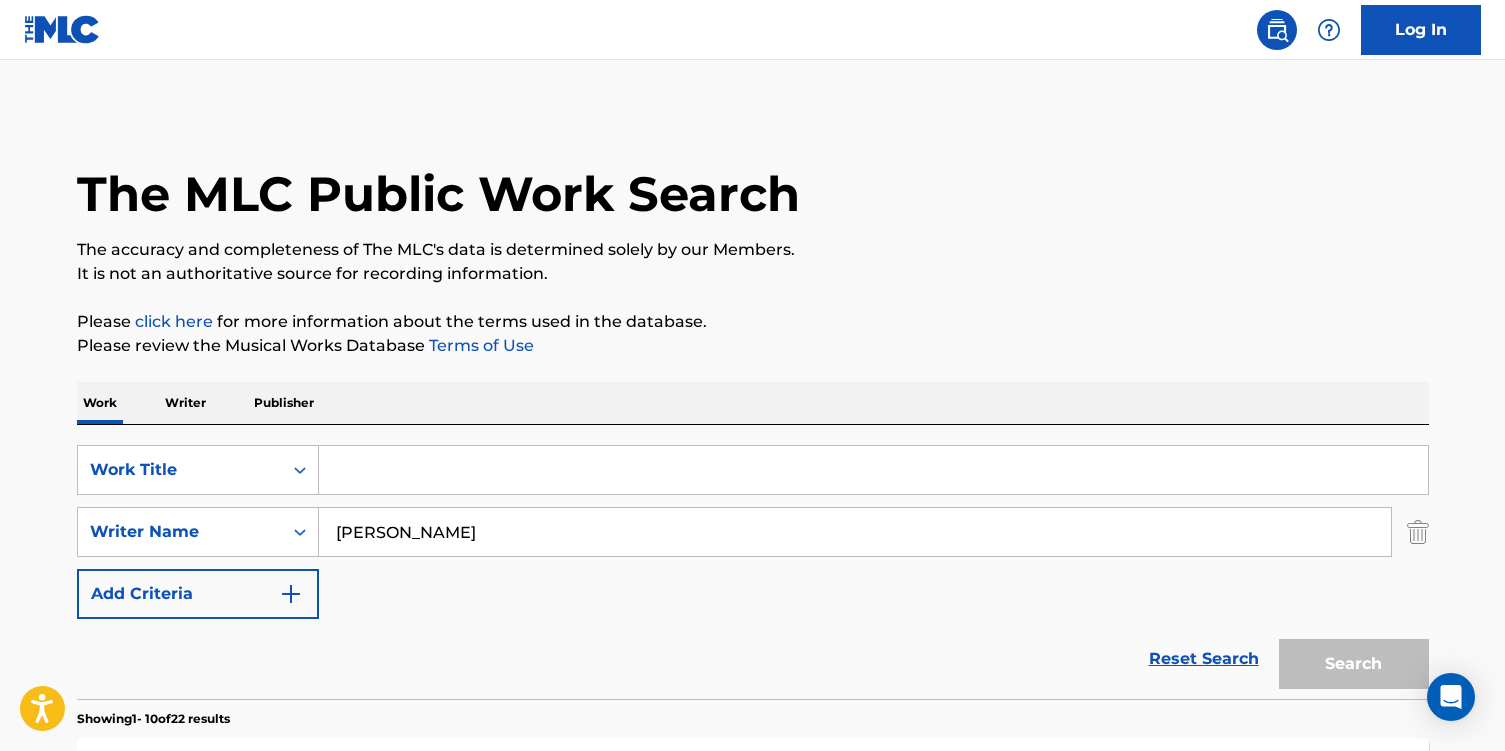 paste on "Origami" 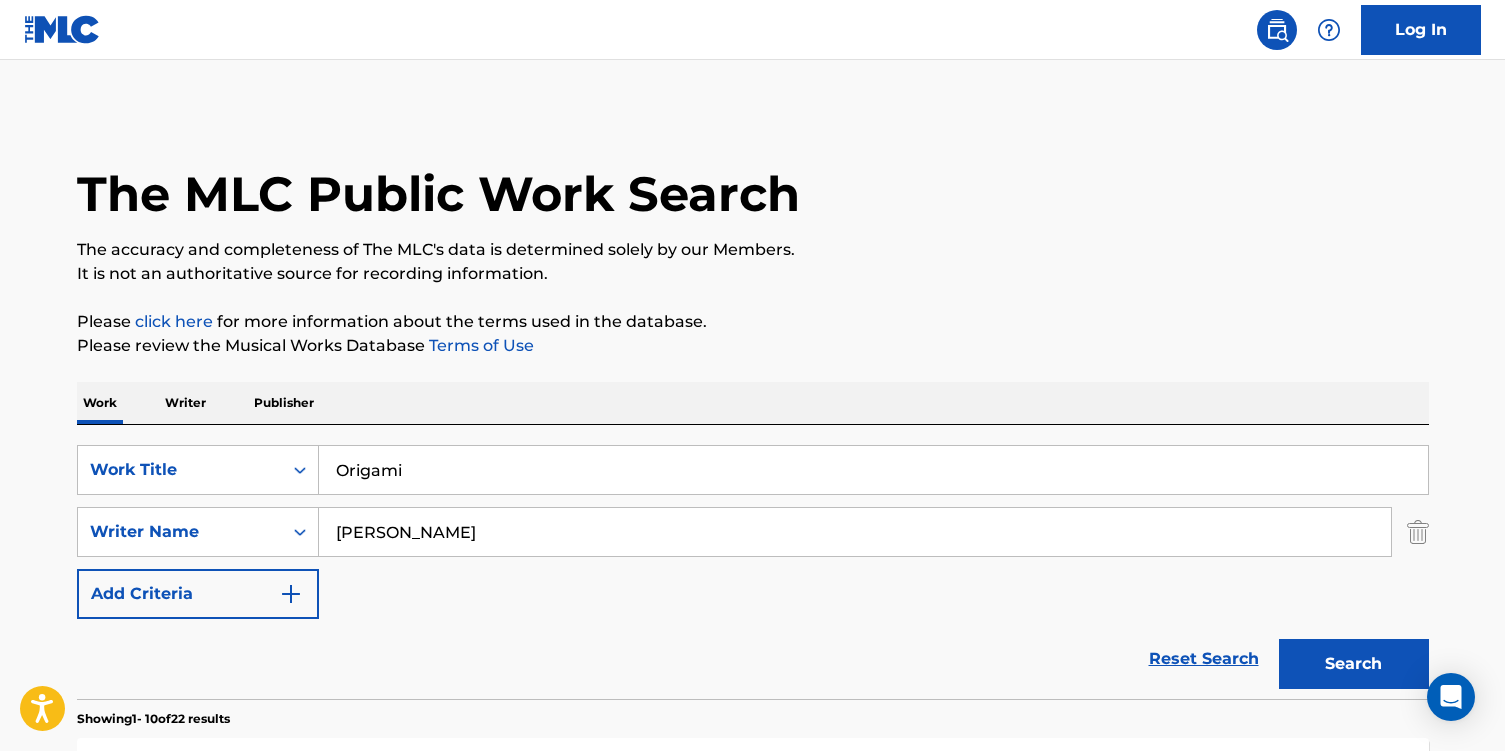 type on "Origami" 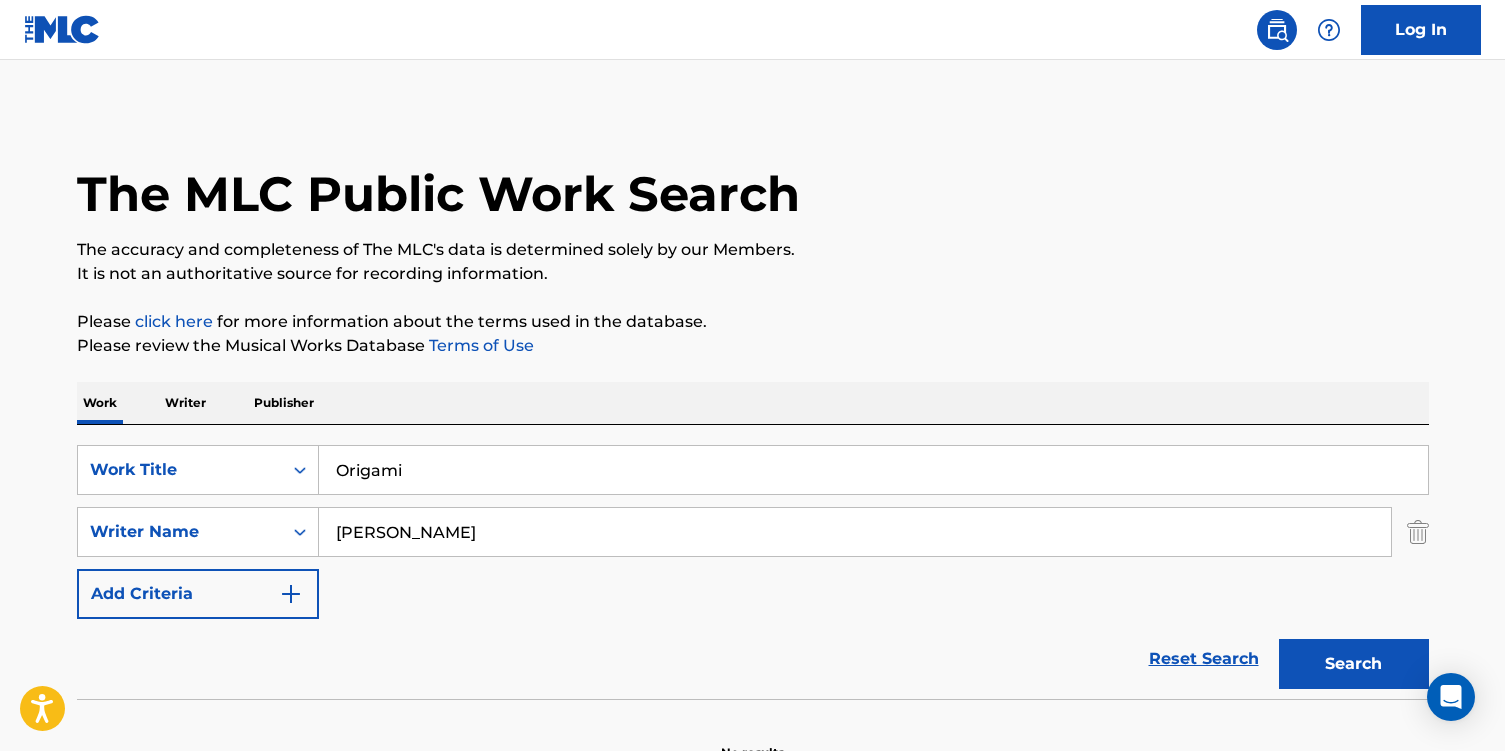 scroll, scrollTop: 117, scrollLeft: 0, axis: vertical 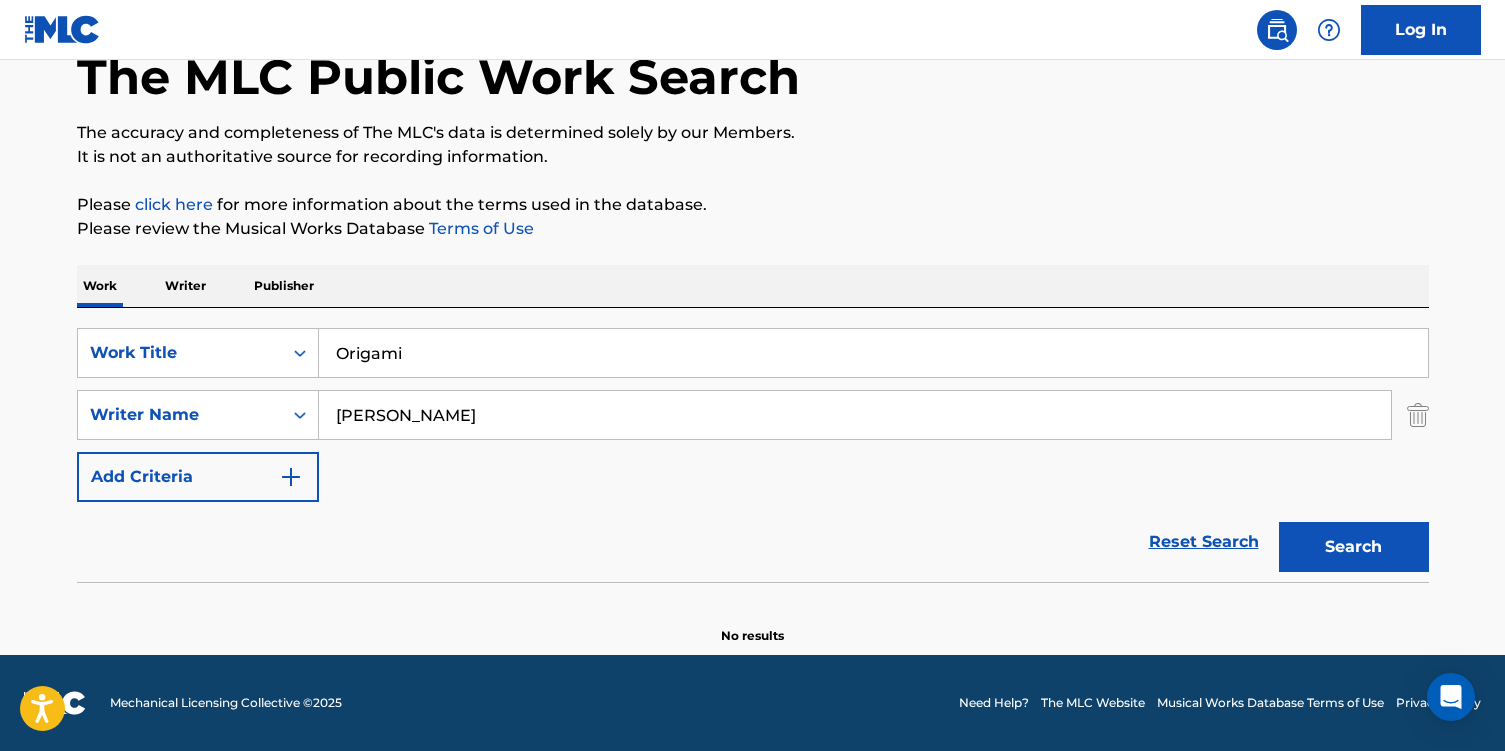 drag, startPoint x: 460, startPoint y: 416, endPoint x: 404, endPoint y: 420, distance: 56.142673 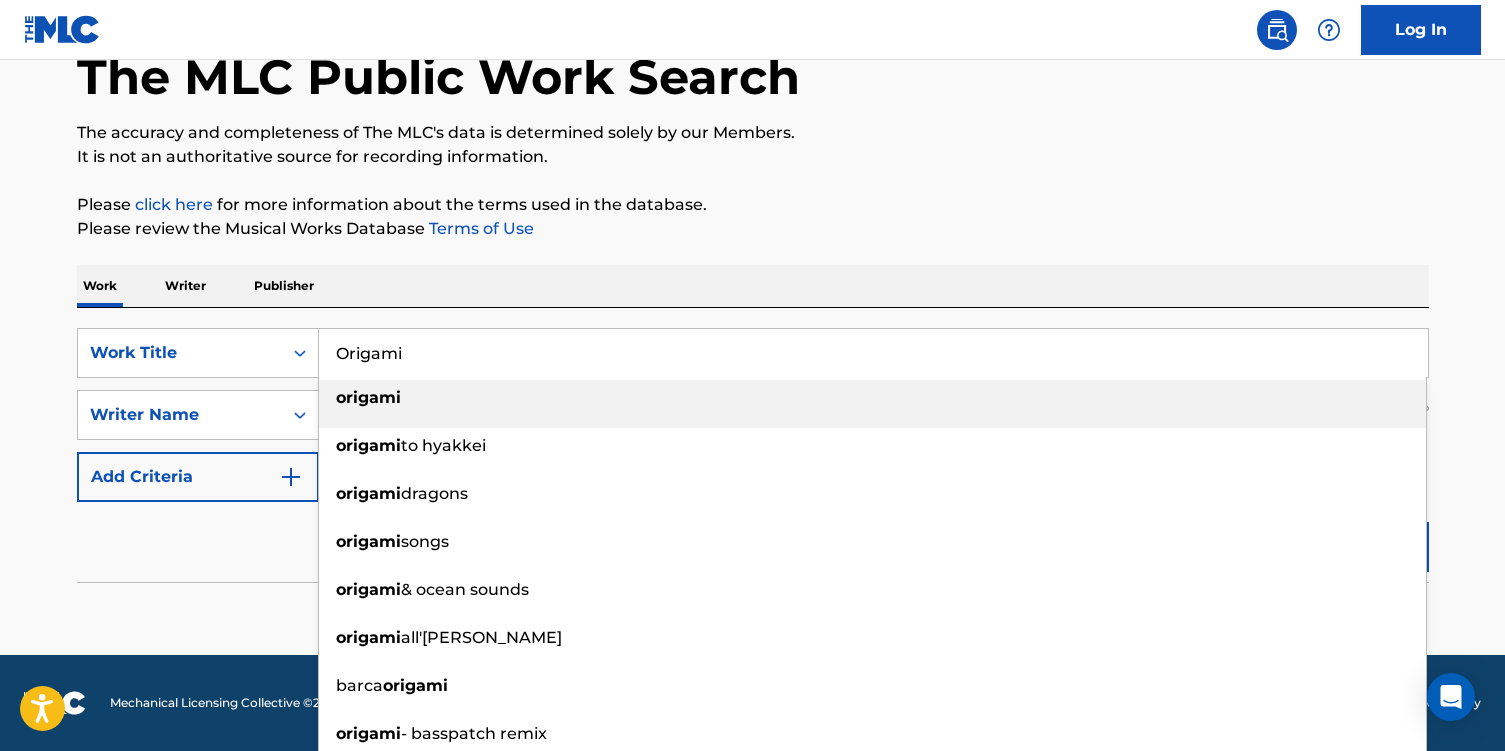 drag, startPoint x: 438, startPoint y: 355, endPoint x: -77, endPoint y: 356, distance: 515.001 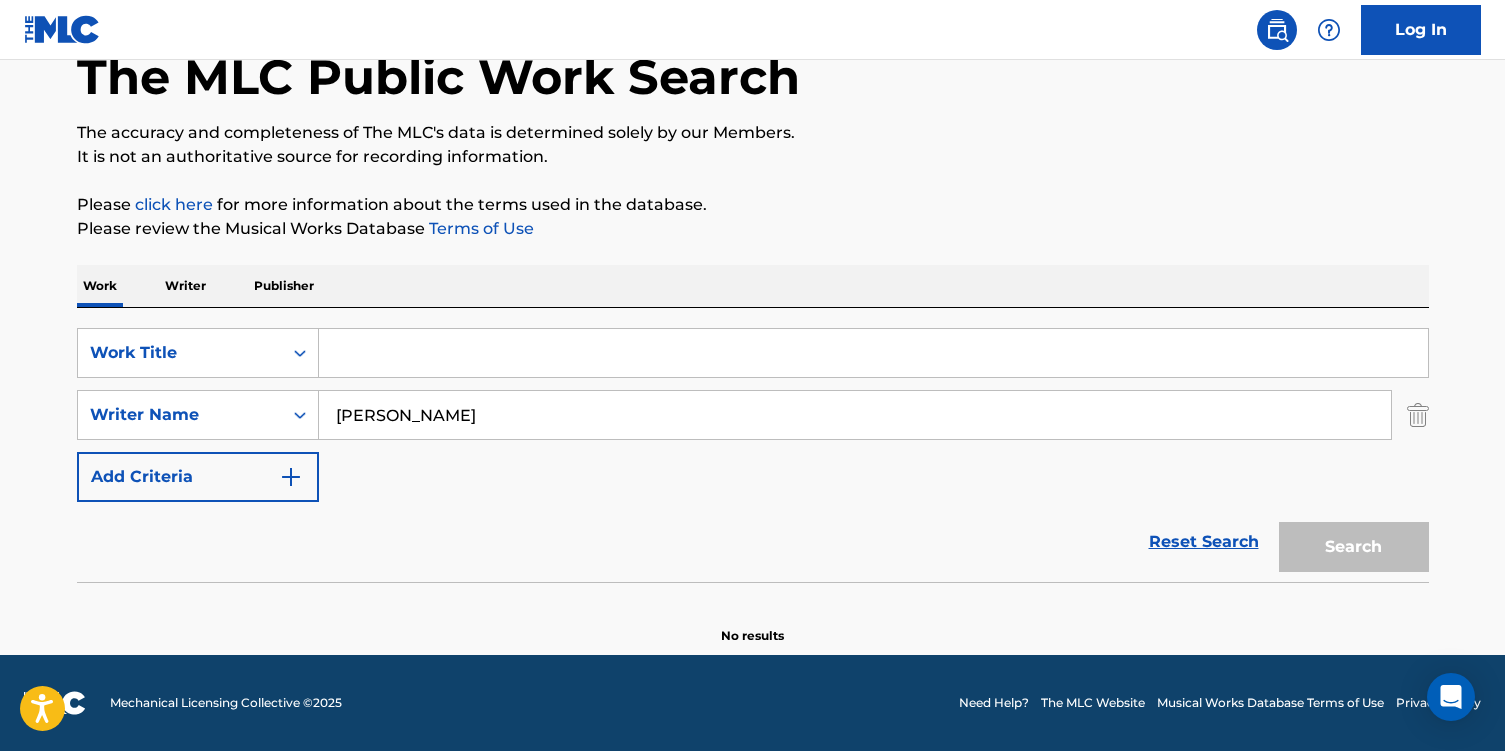 paste on "[GEOGRAPHIC_DATA]" 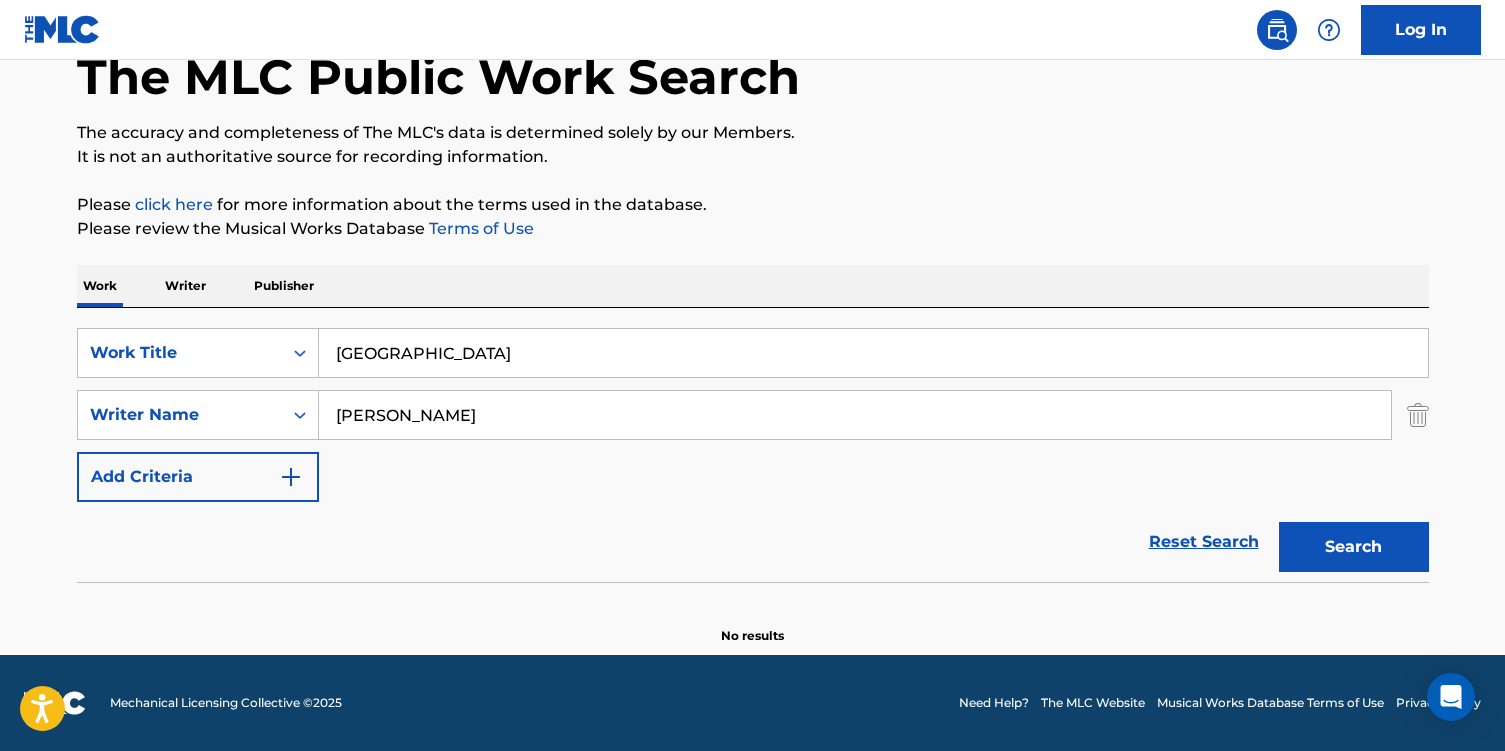 type on "[GEOGRAPHIC_DATA]" 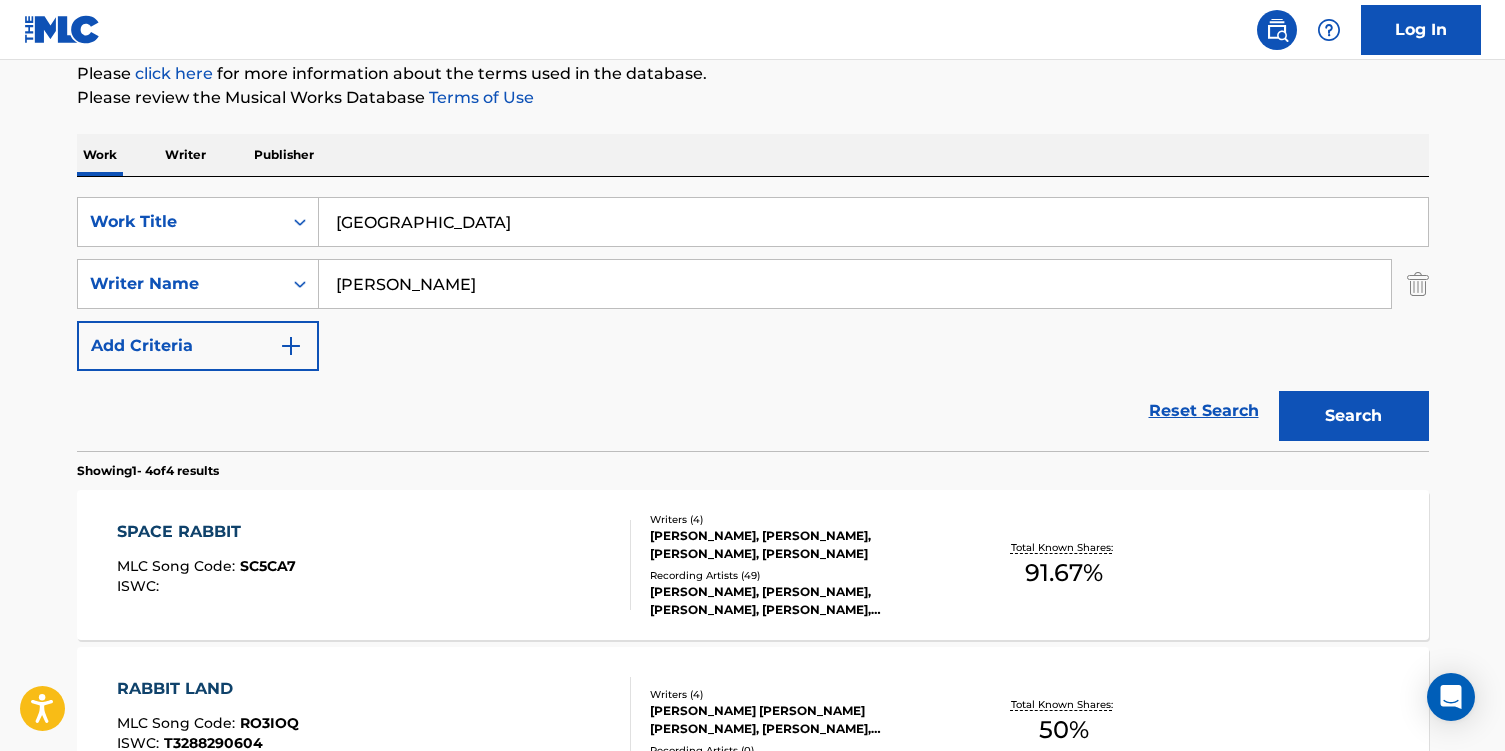 scroll, scrollTop: 212, scrollLeft: 0, axis: vertical 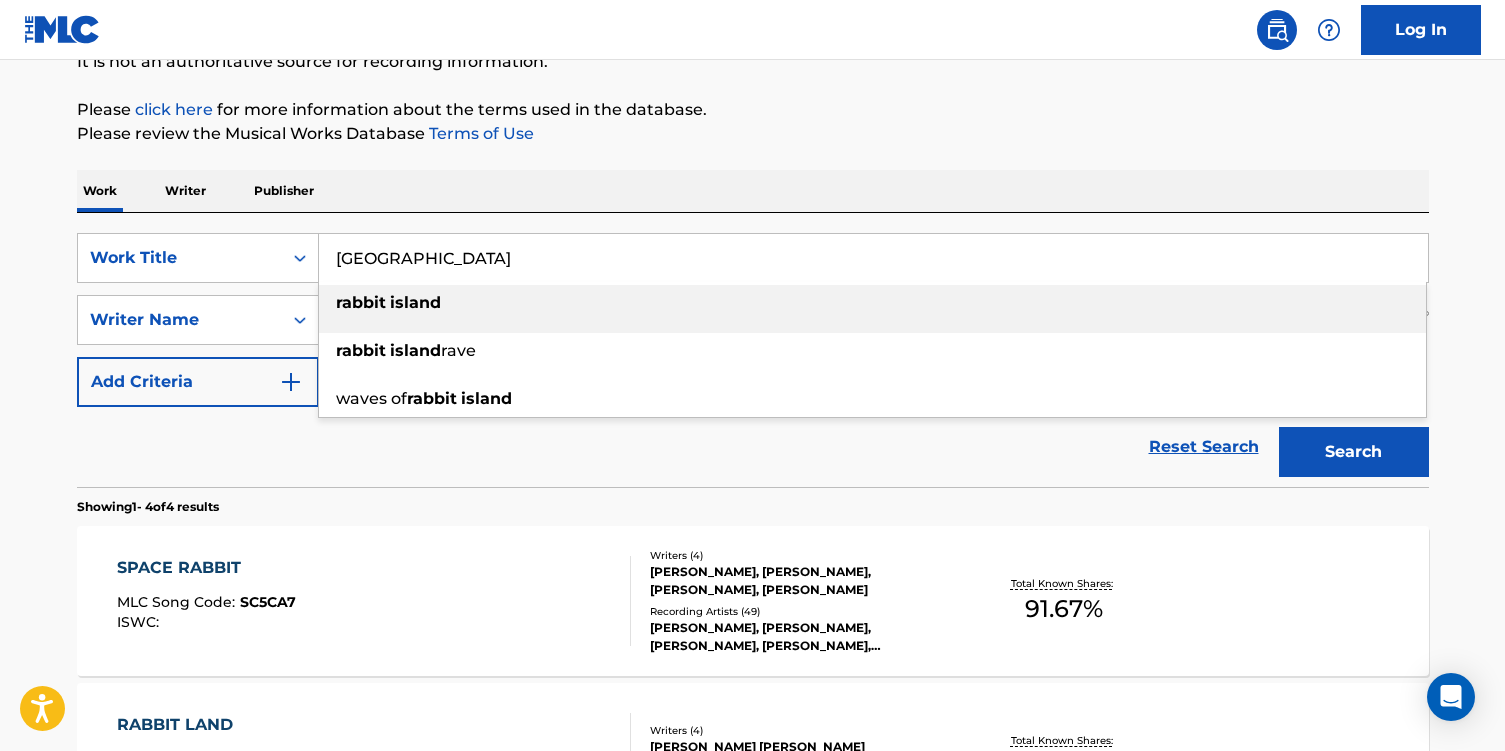 drag, startPoint x: 354, startPoint y: 258, endPoint x: 112, endPoint y: 216, distance: 245.61758 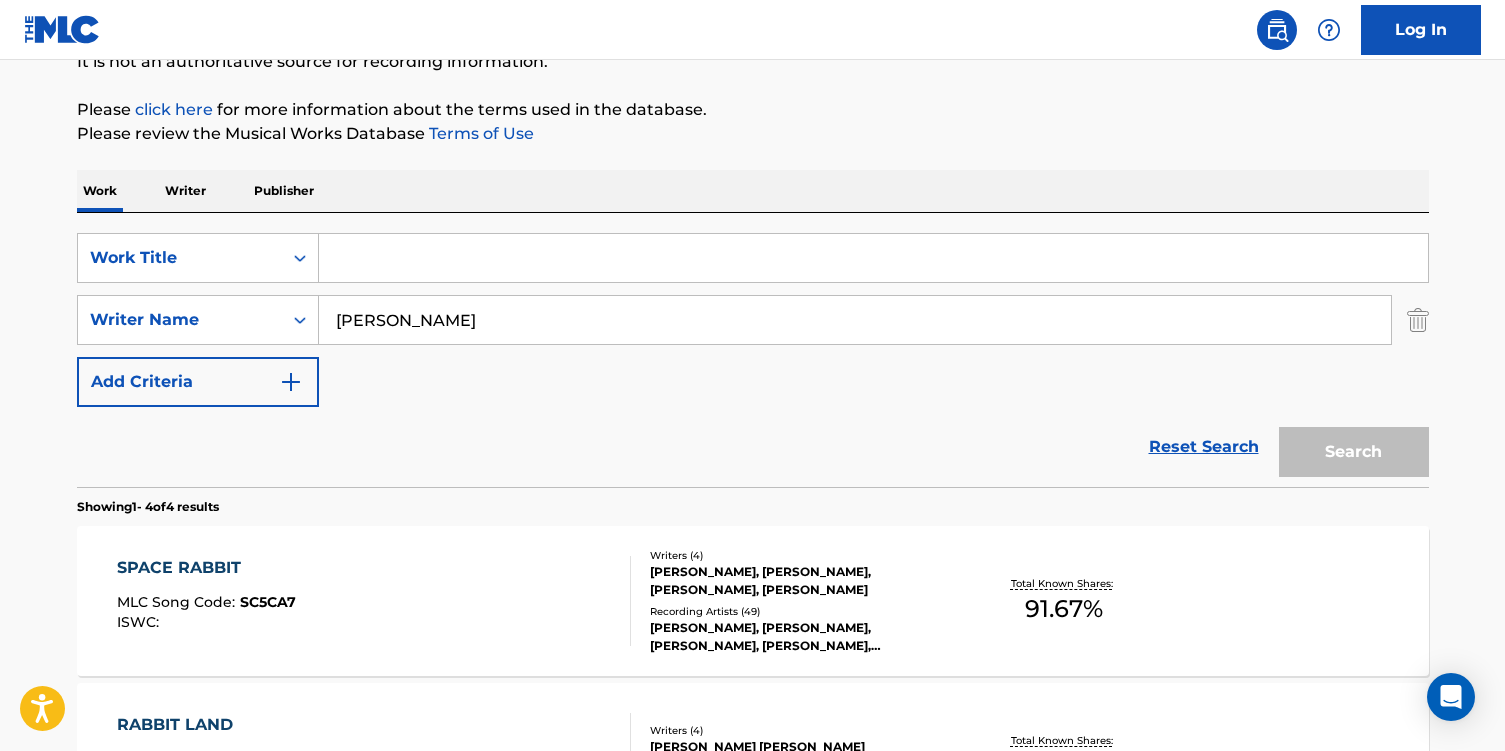paste on "Steel Doors" 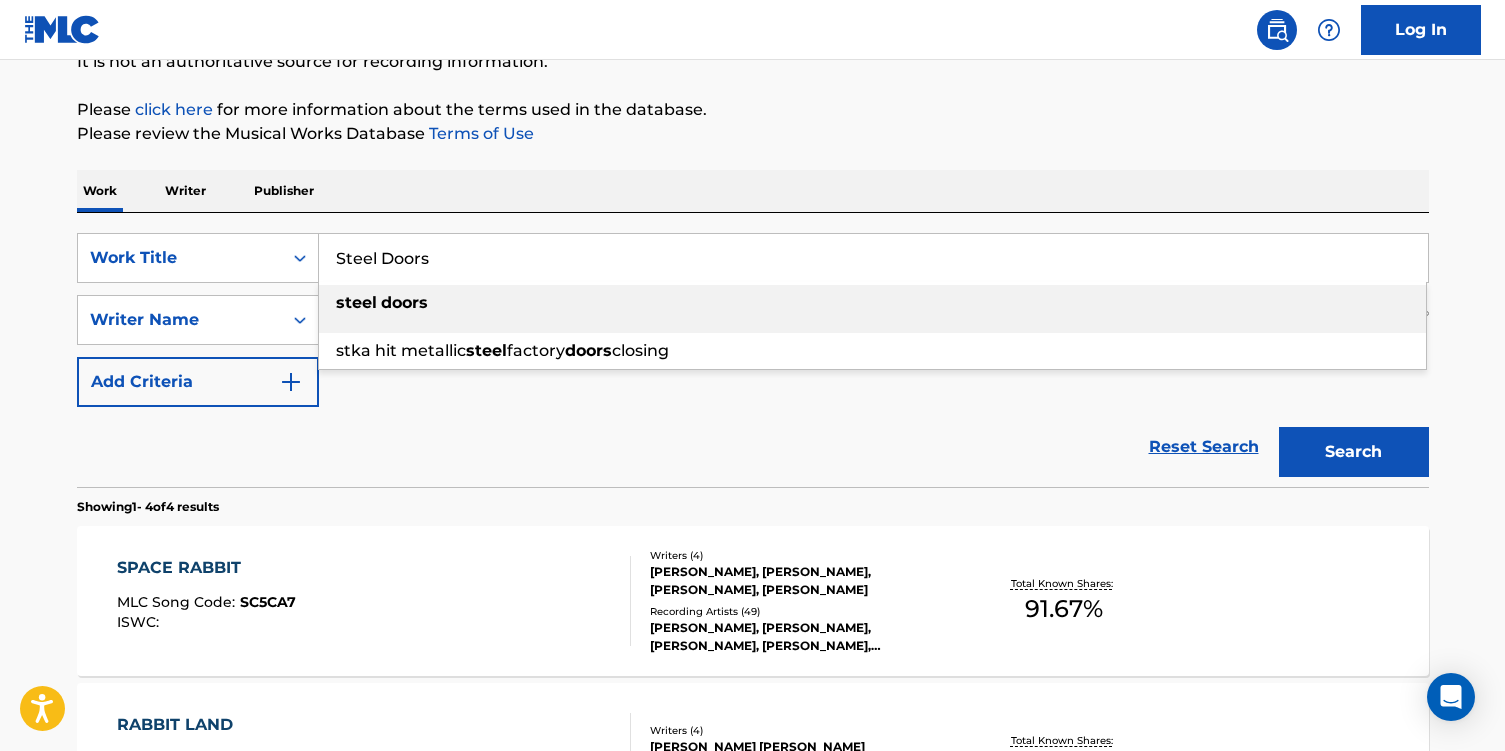 click on "doors" at bounding box center [404, 302] 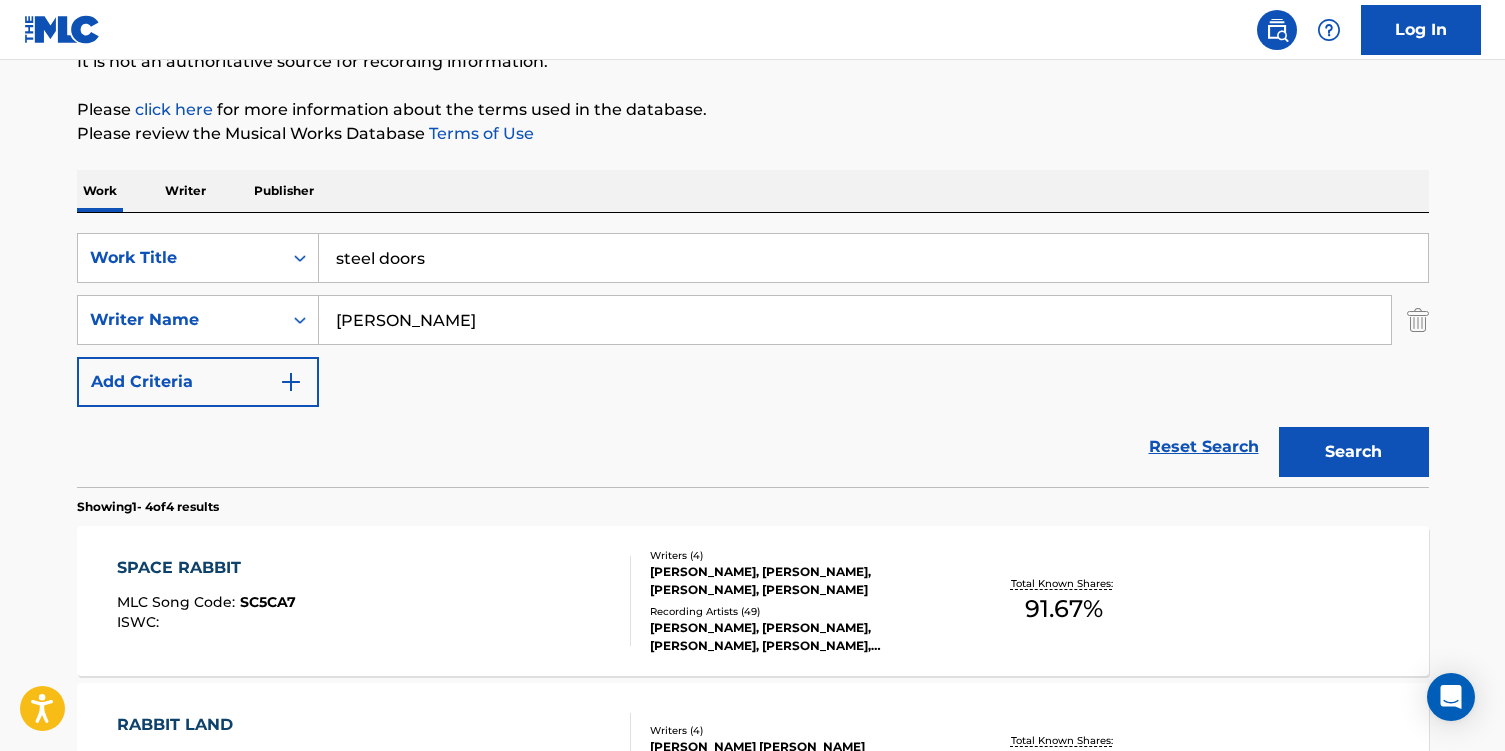 click on "Search" at bounding box center [1354, 452] 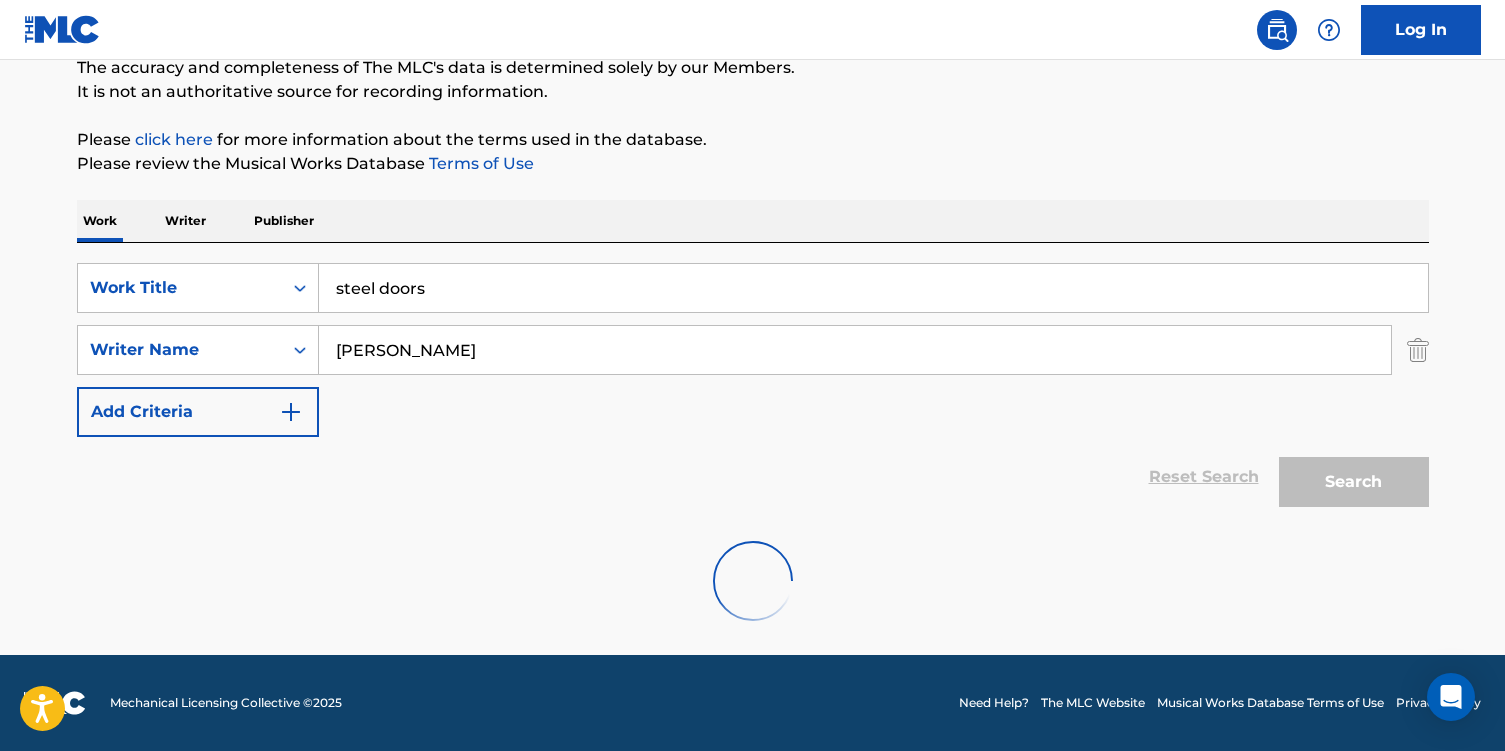 scroll, scrollTop: 117, scrollLeft: 0, axis: vertical 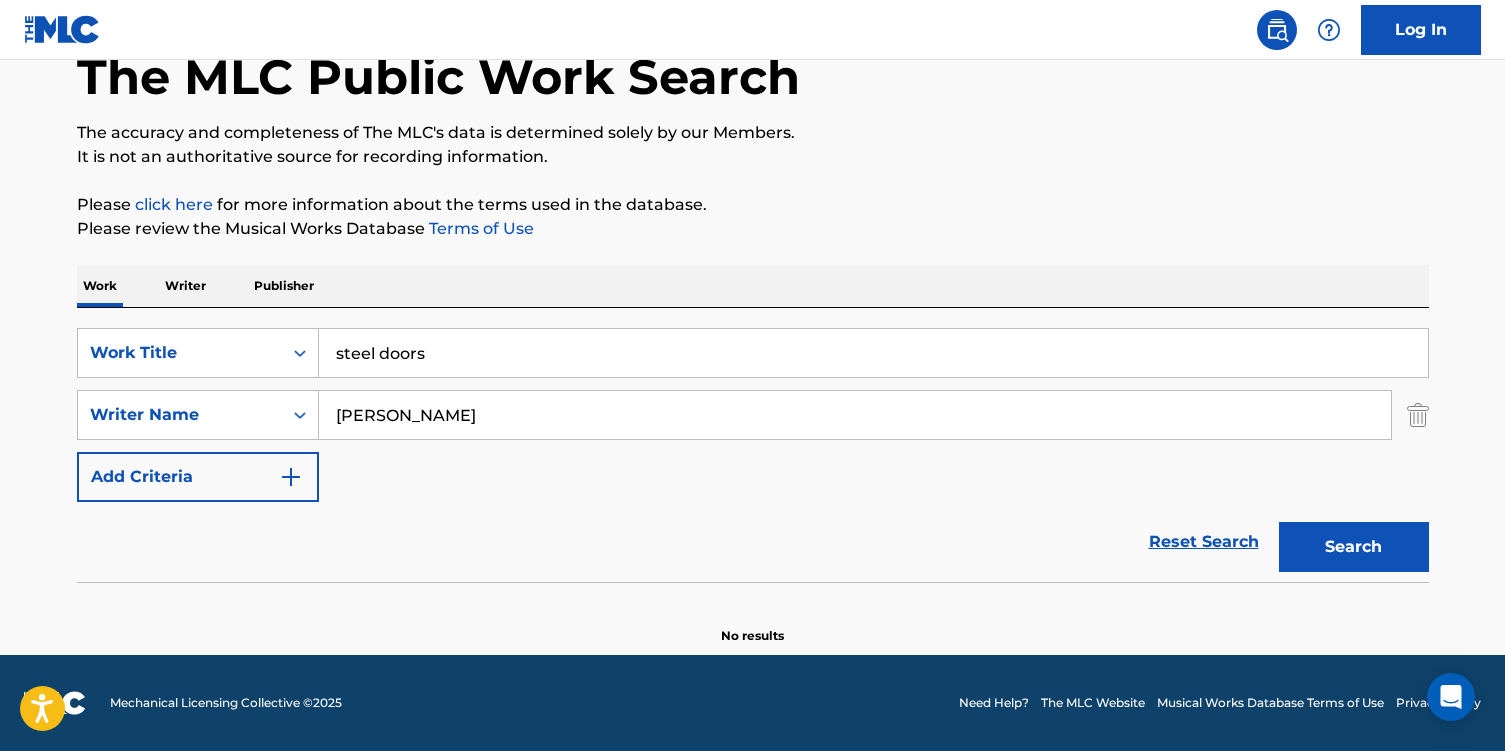 drag, startPoint x: 472, startPoint y: 413, endPoint x: 73, endPoint y: 379, distance: 400.446 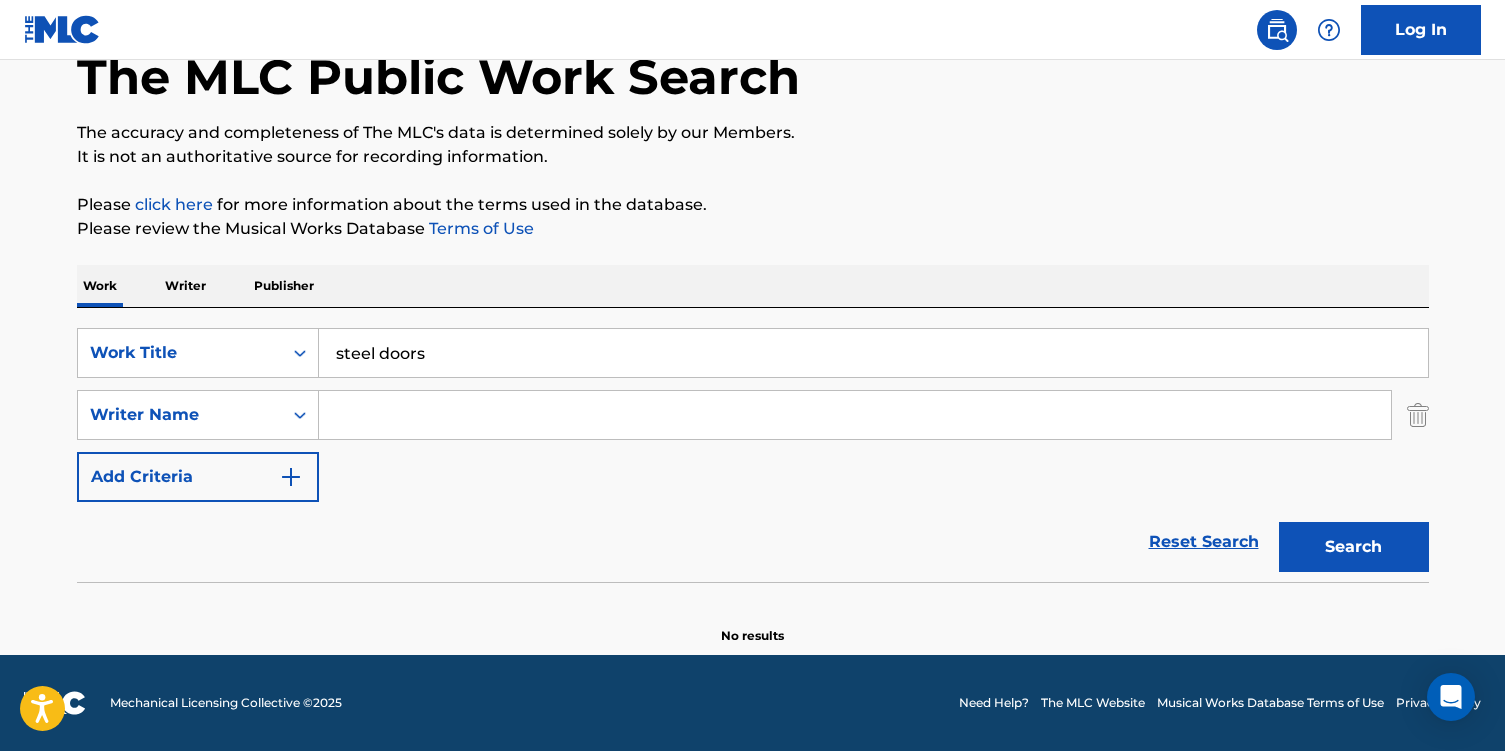 paste on "[PERSON_NAME]' [PERSON_NAME]" 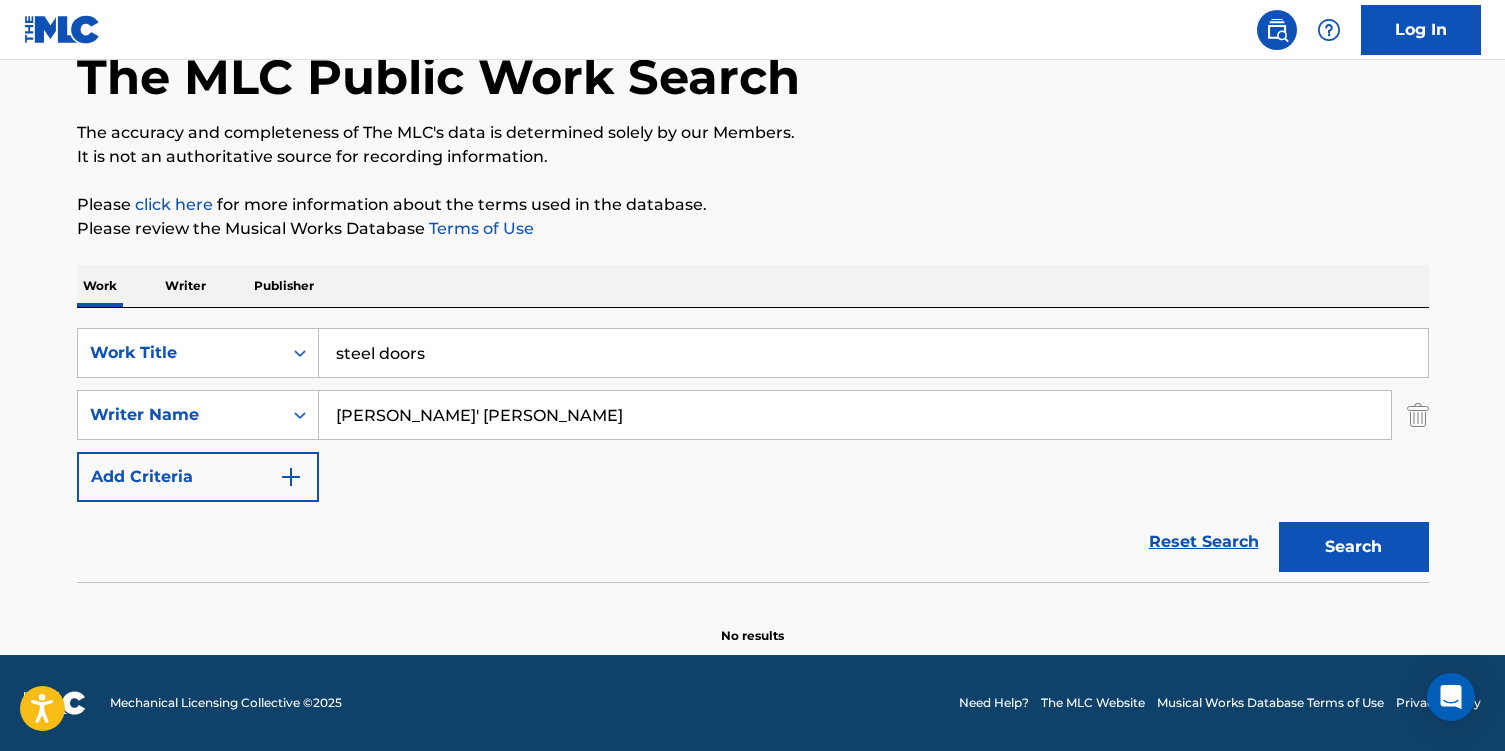 click on "Search" at bounding box center [1354, 547] 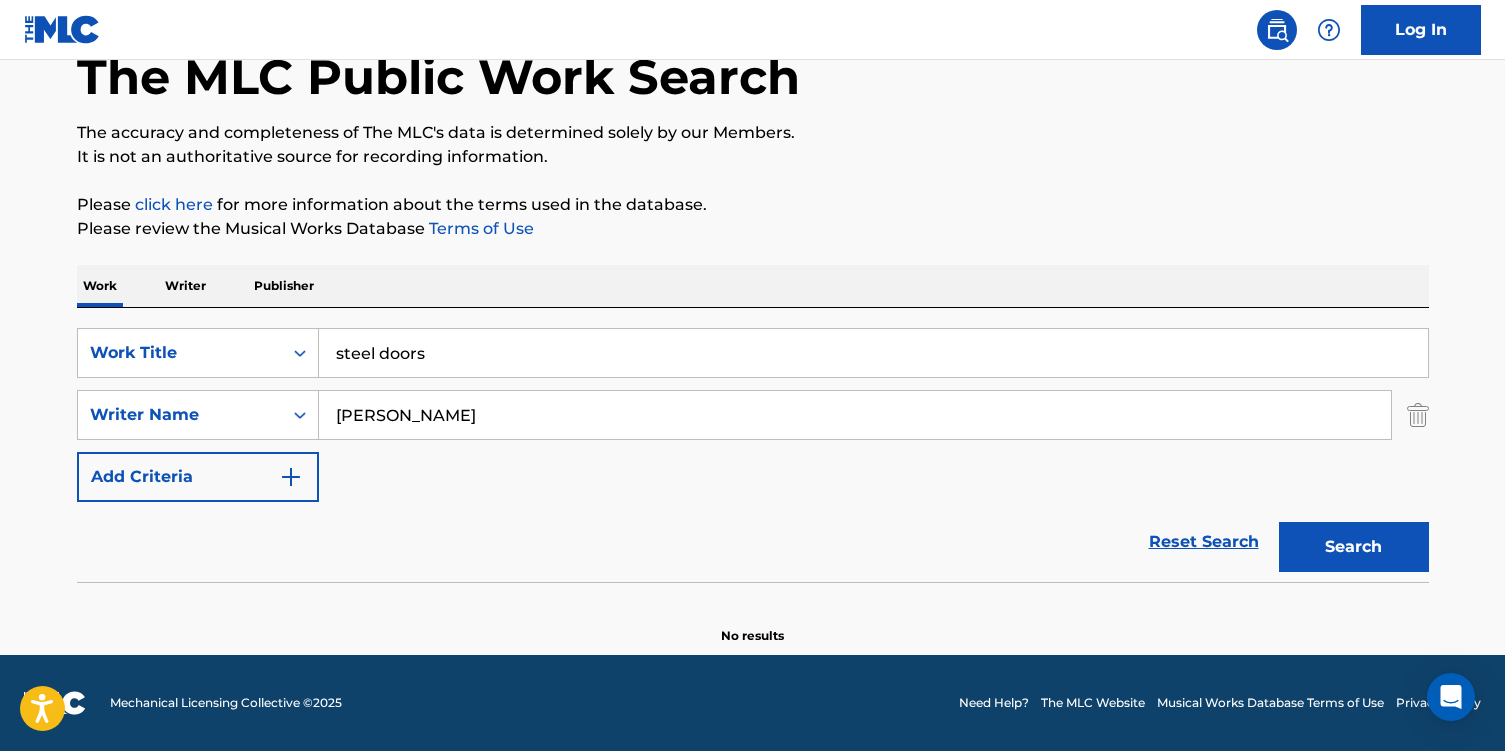 type on "[PERSON_NAME]" 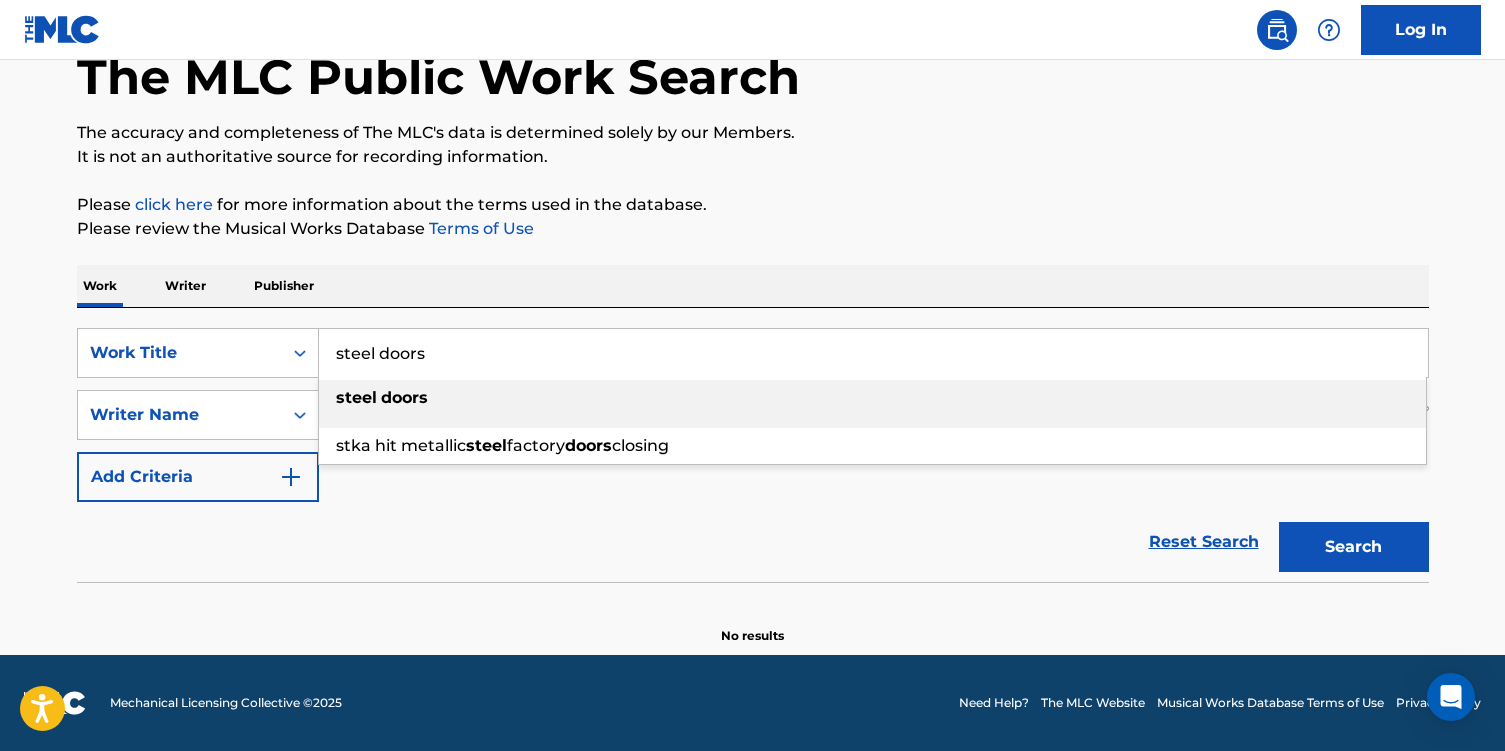 drag, startPoint x: 410, startPoint y: 332, endPoint x: 93, endPoint y: 308, distance: 317.90723 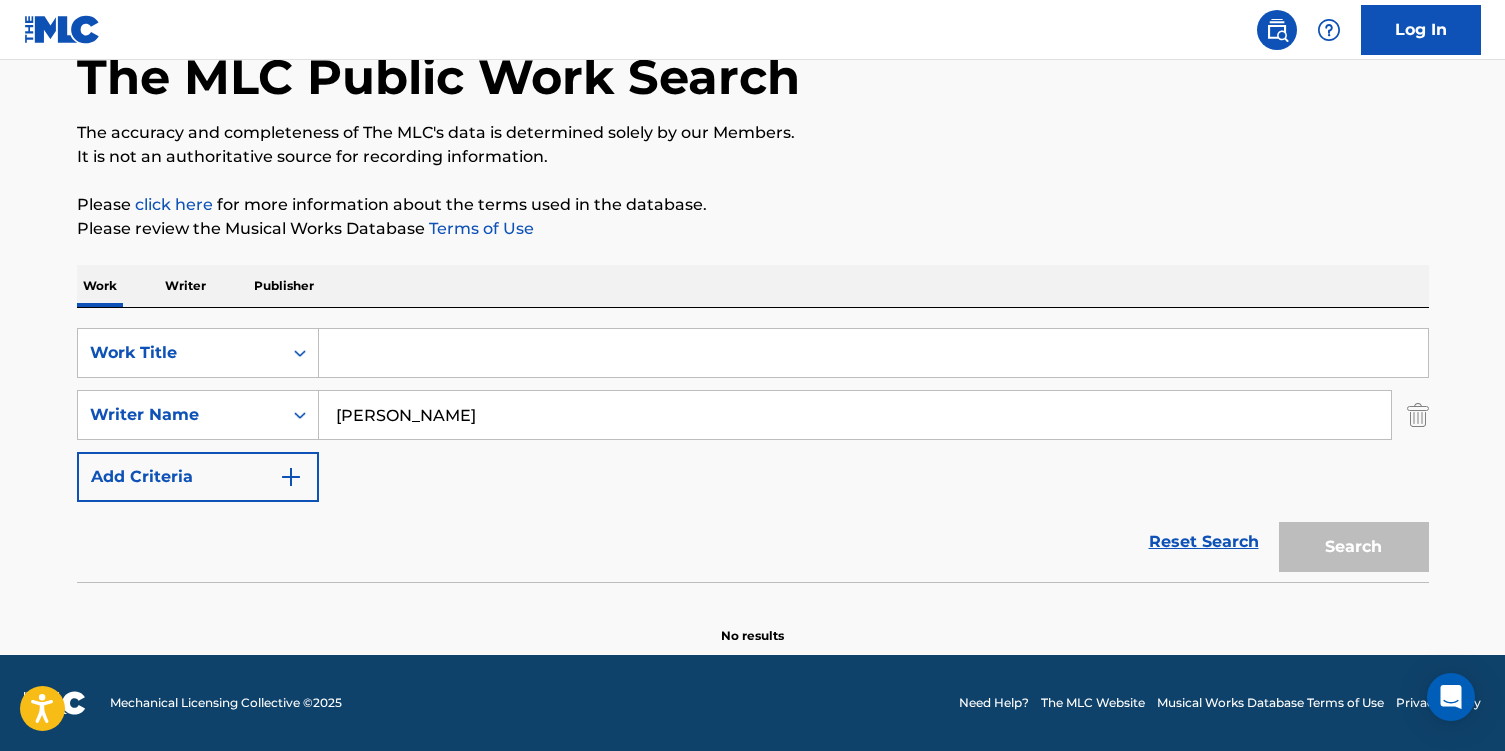 paste on "Stuupid" 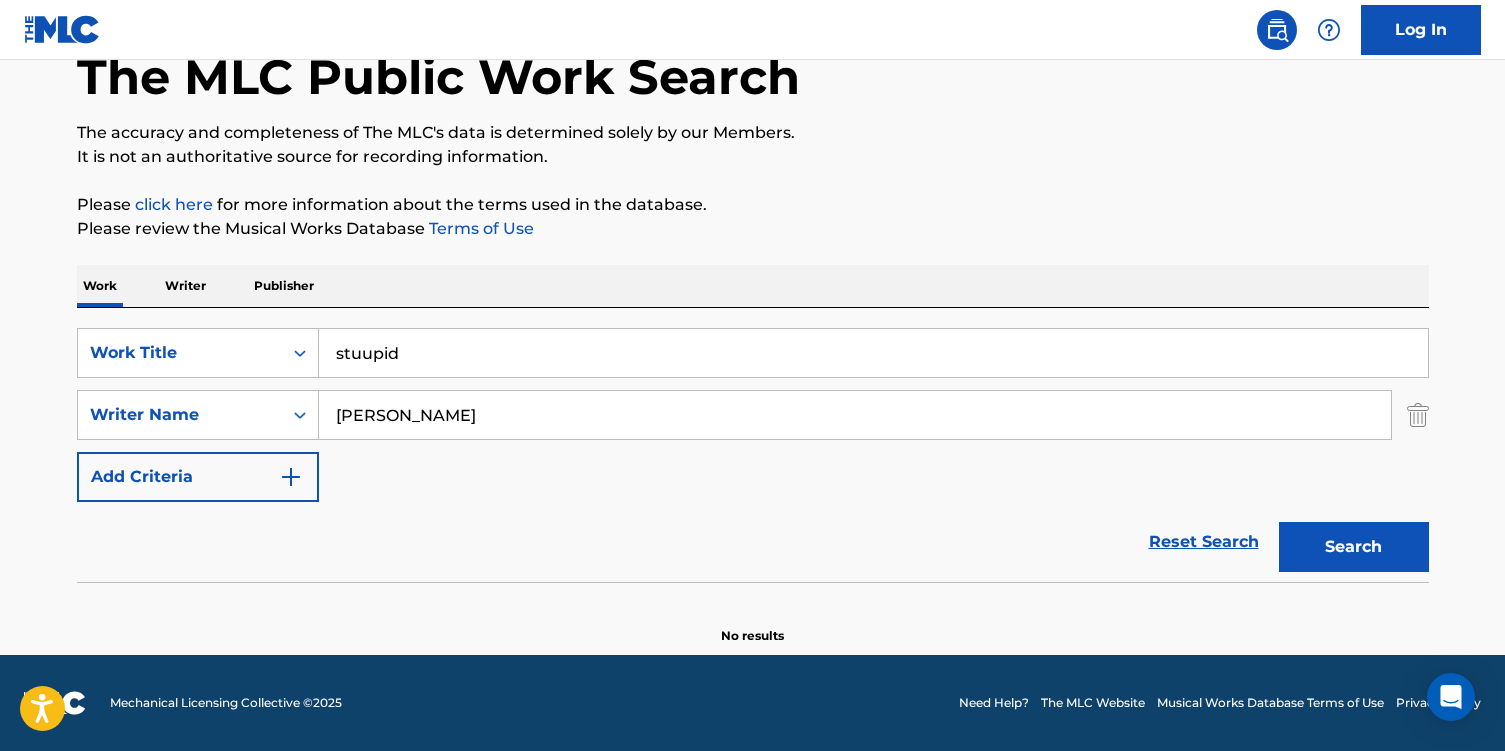type on "stuupid" 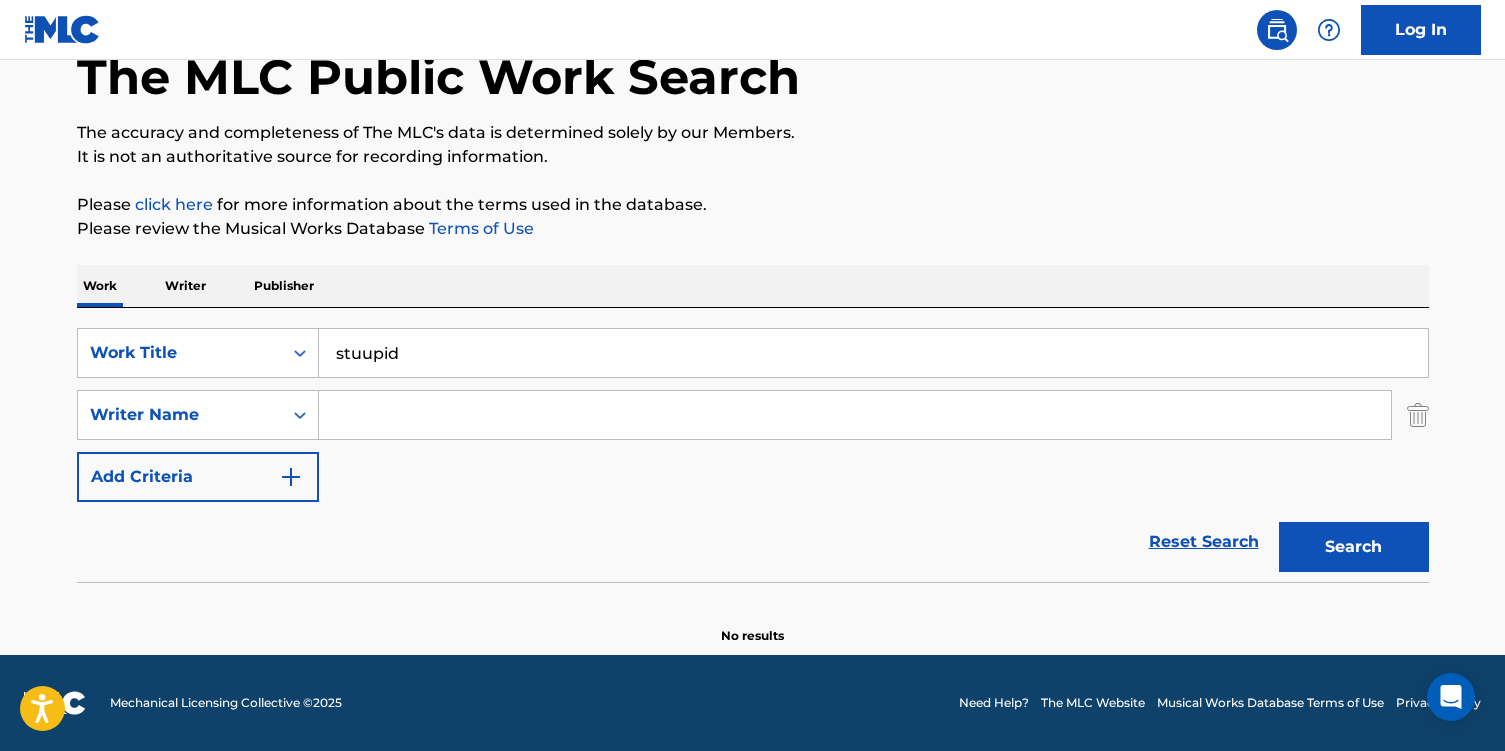 paste on "[PERSON_NAME]" 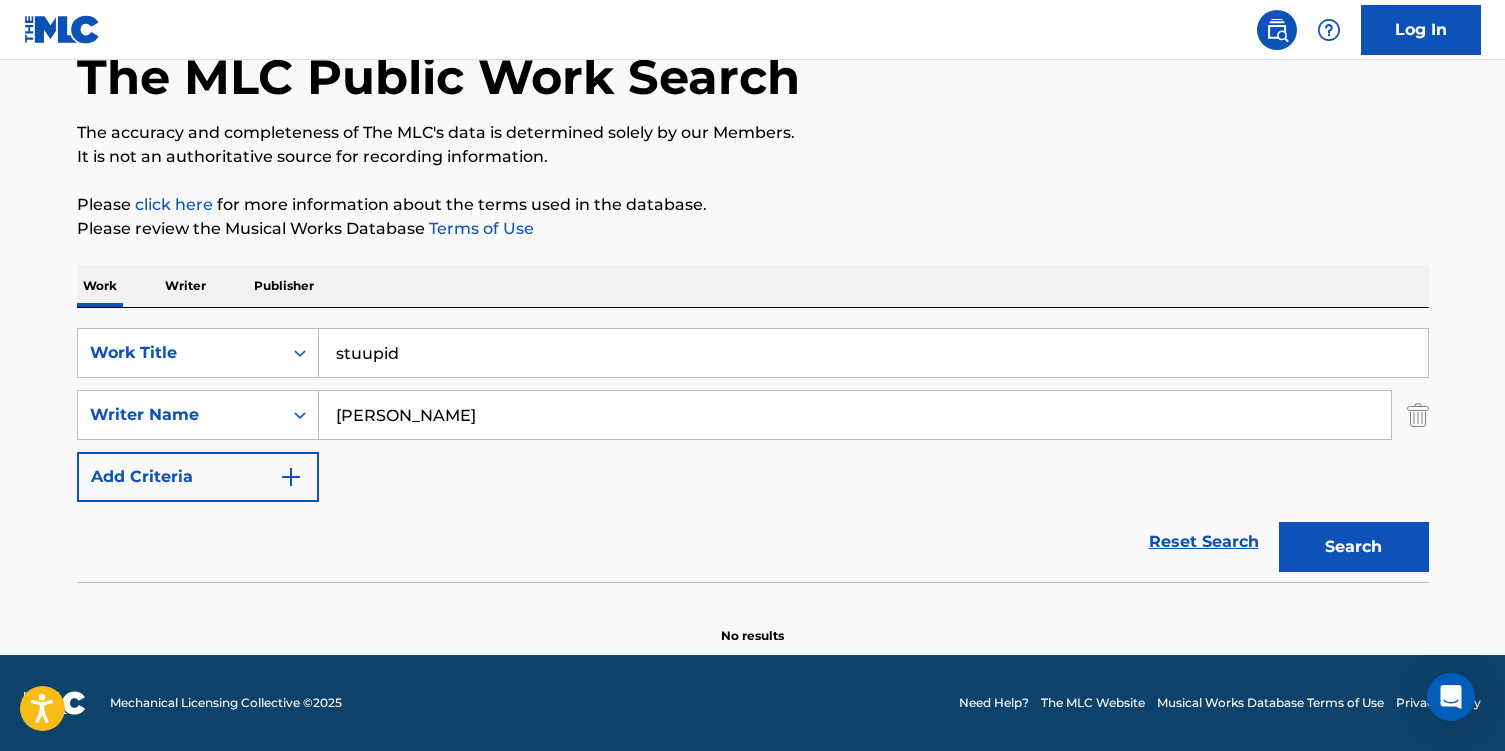 type on "[PERSON_NAME]" 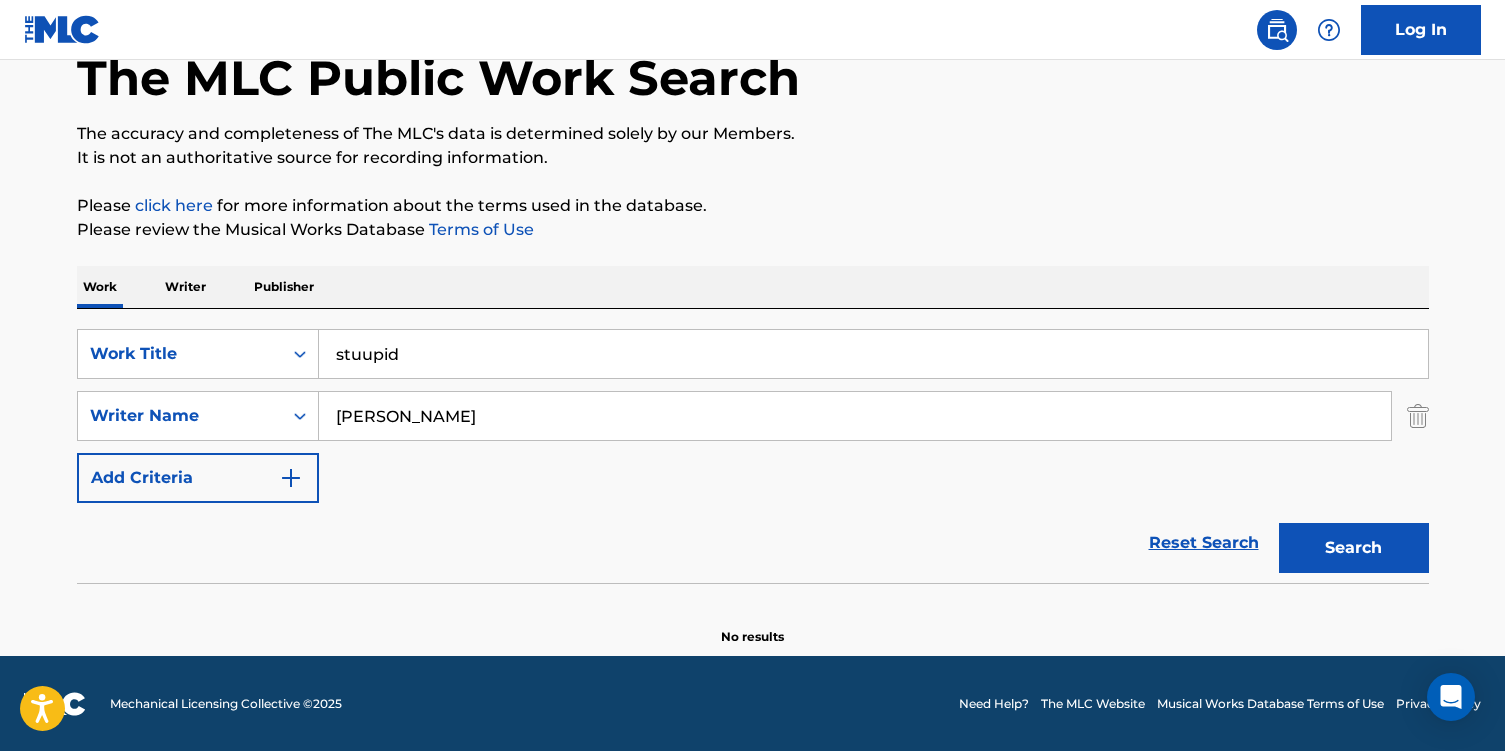 drag, startPoint x: 441, startPoint y: 352, endPoint x: -36, endPoint y: 342, distance: 477.1048 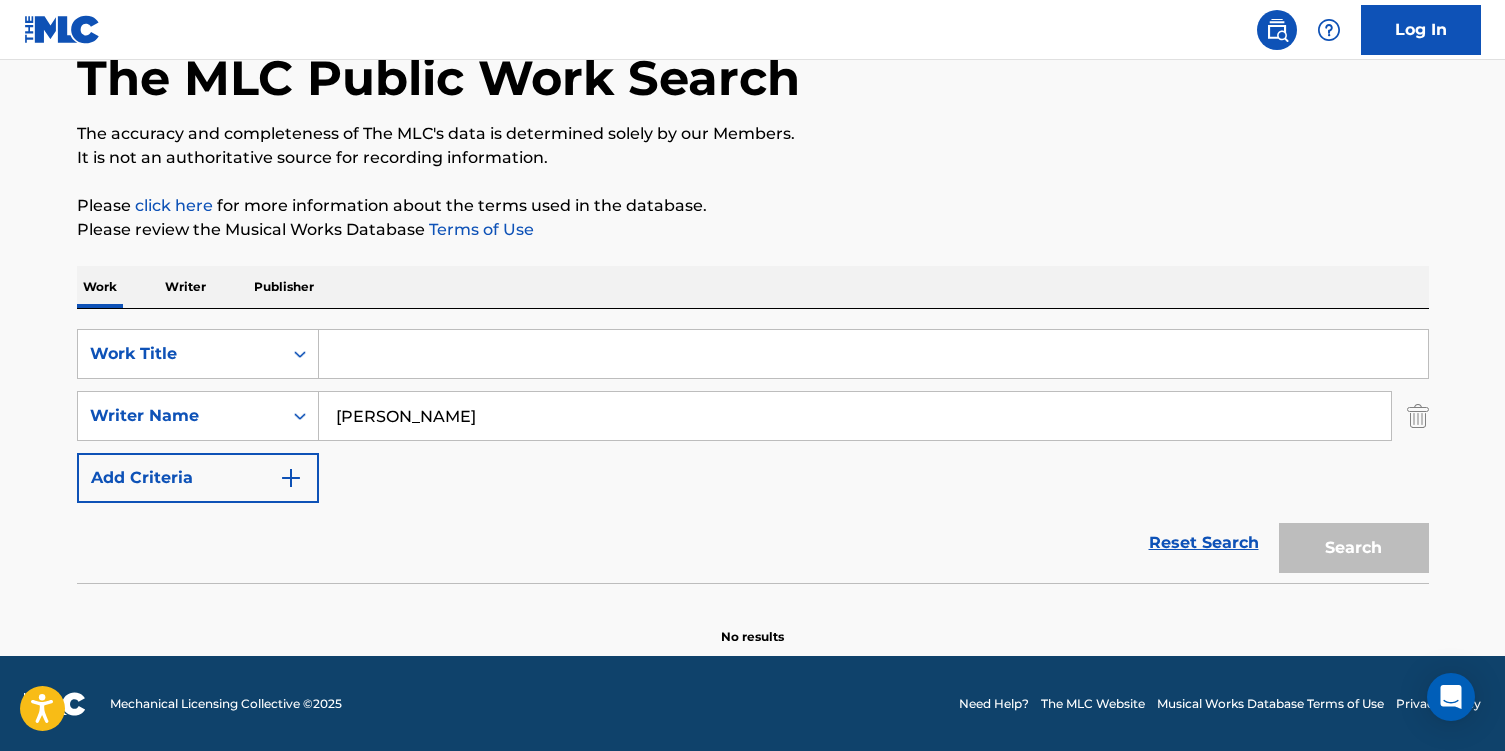 paste on "Walk It Off" 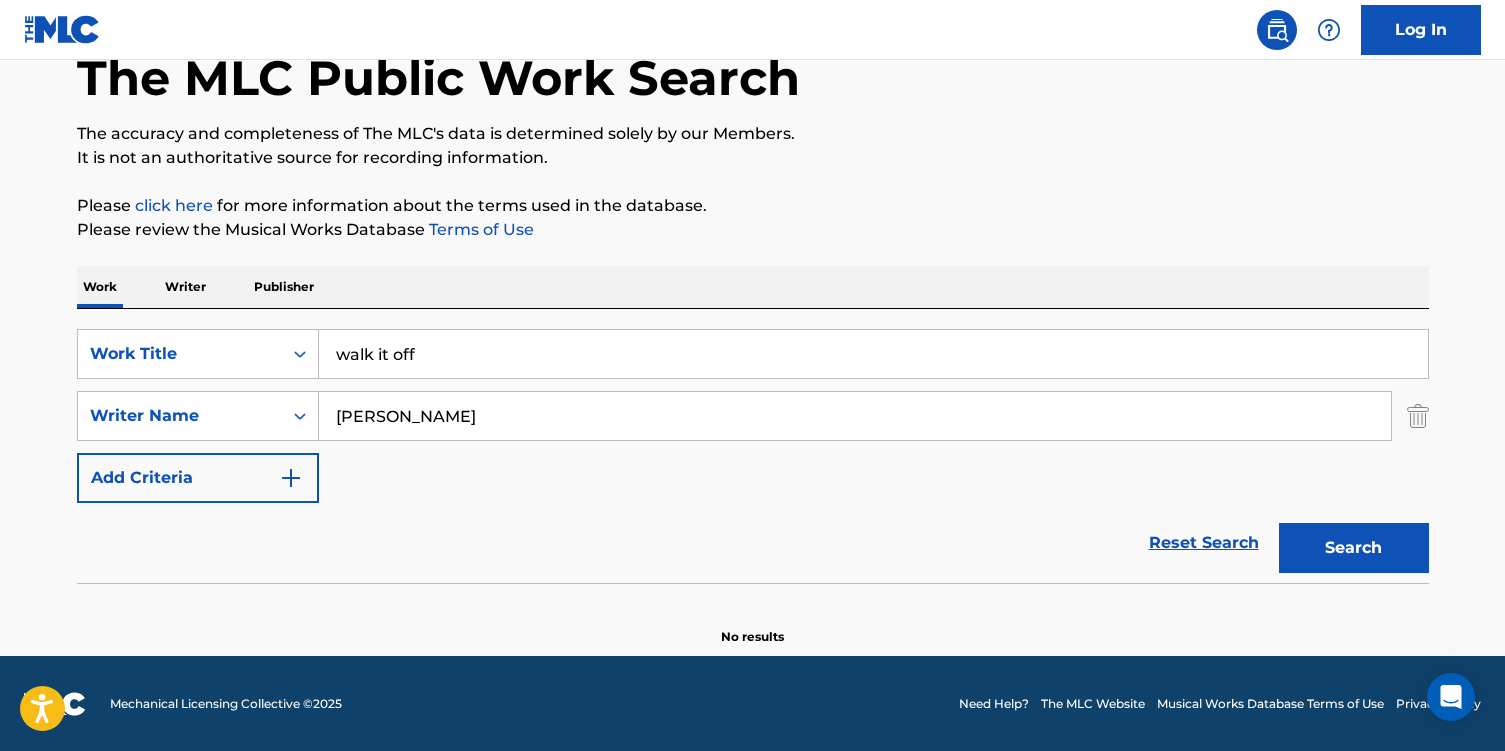type on "walk it off" 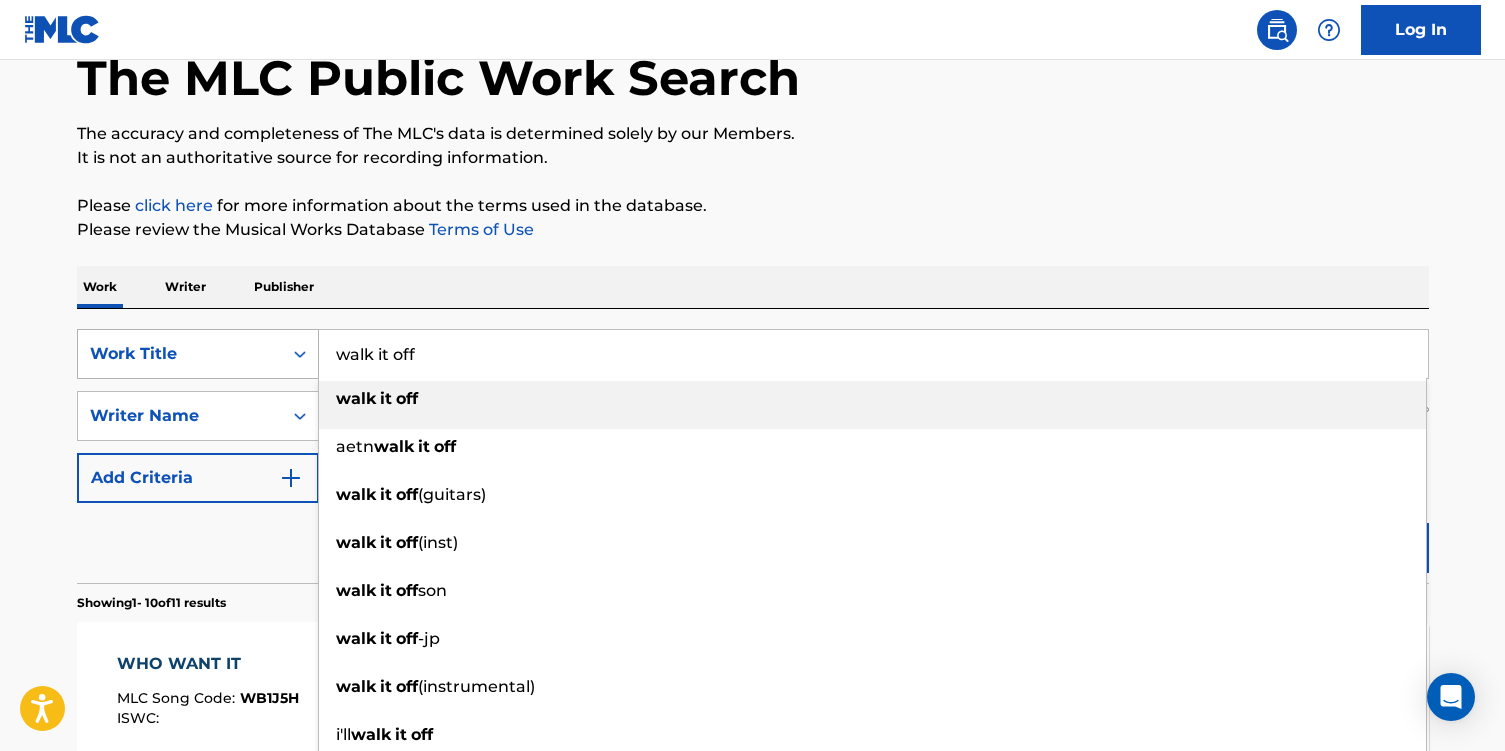 drag, startPoint x: 246, startPoint y: 337, endPoint x: 189, endPoint y: 335, distance: 57.035076 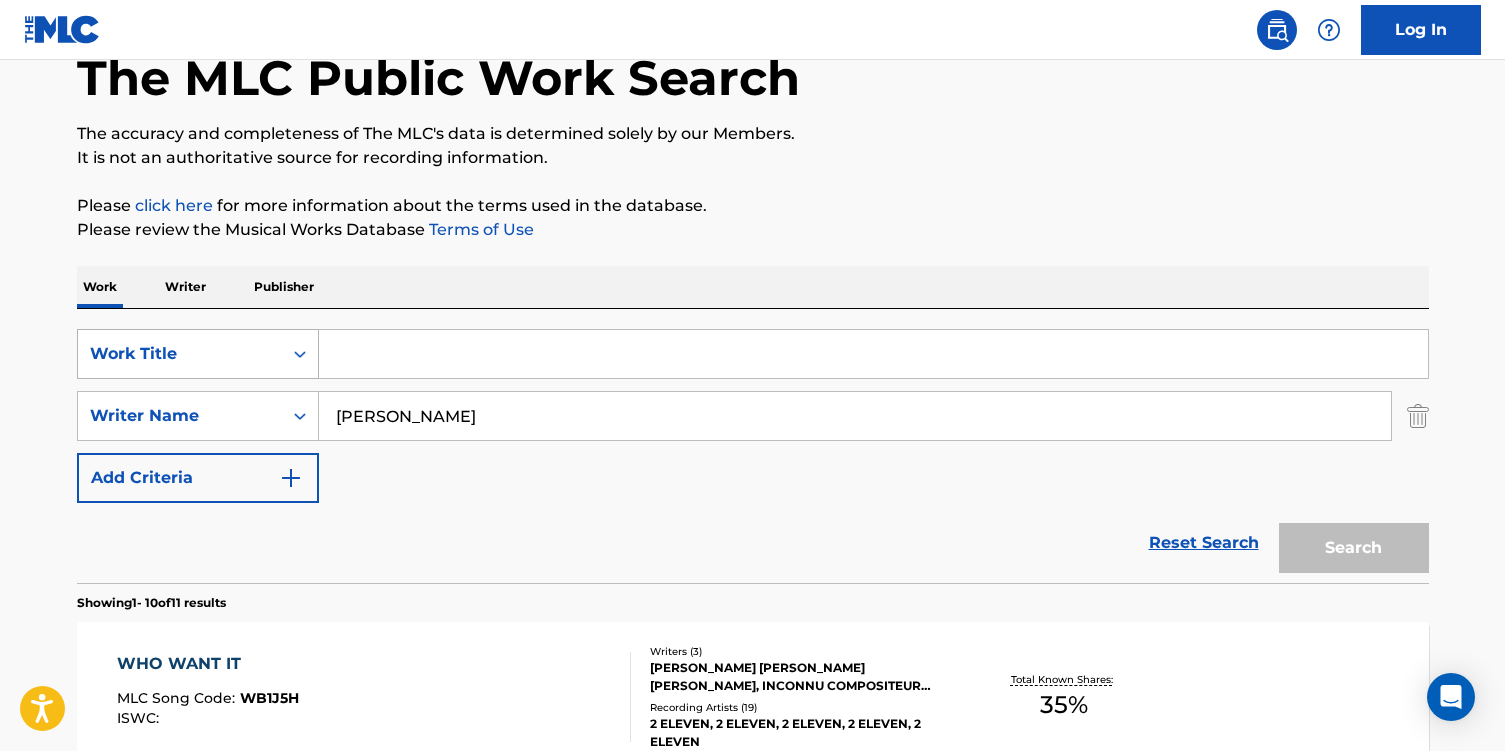 paste on "Wolverine" 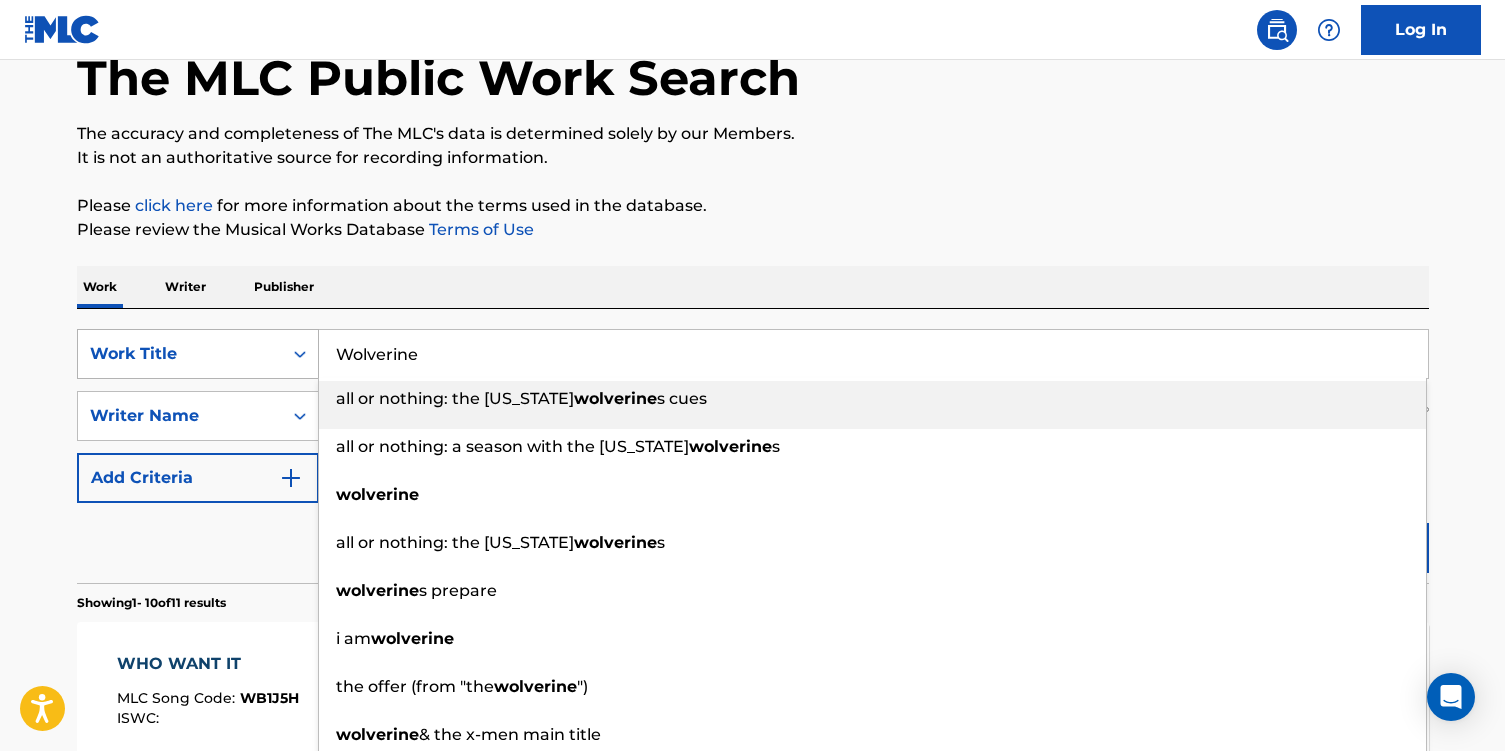 type on "Wolverine" 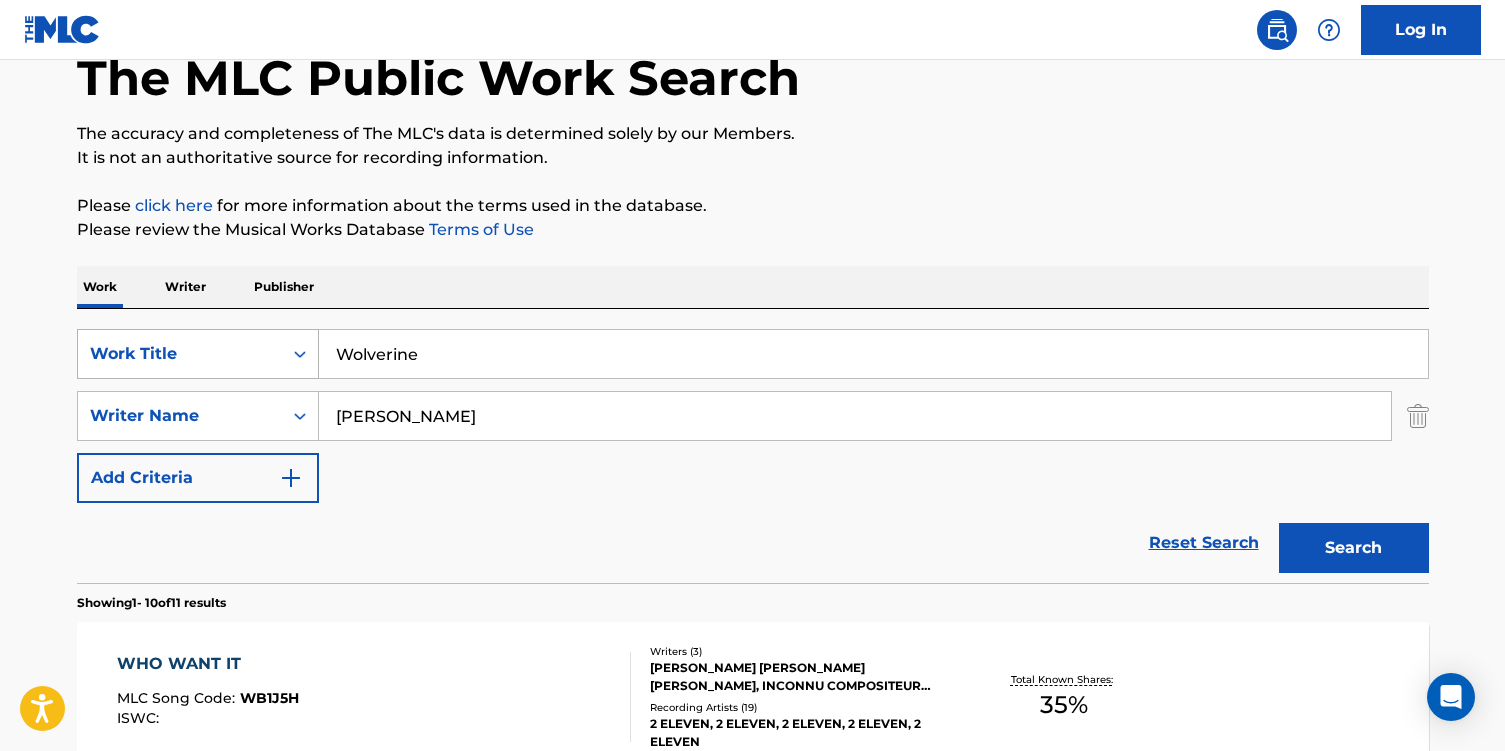 click on "Search" at bounding box center (1354, 548) 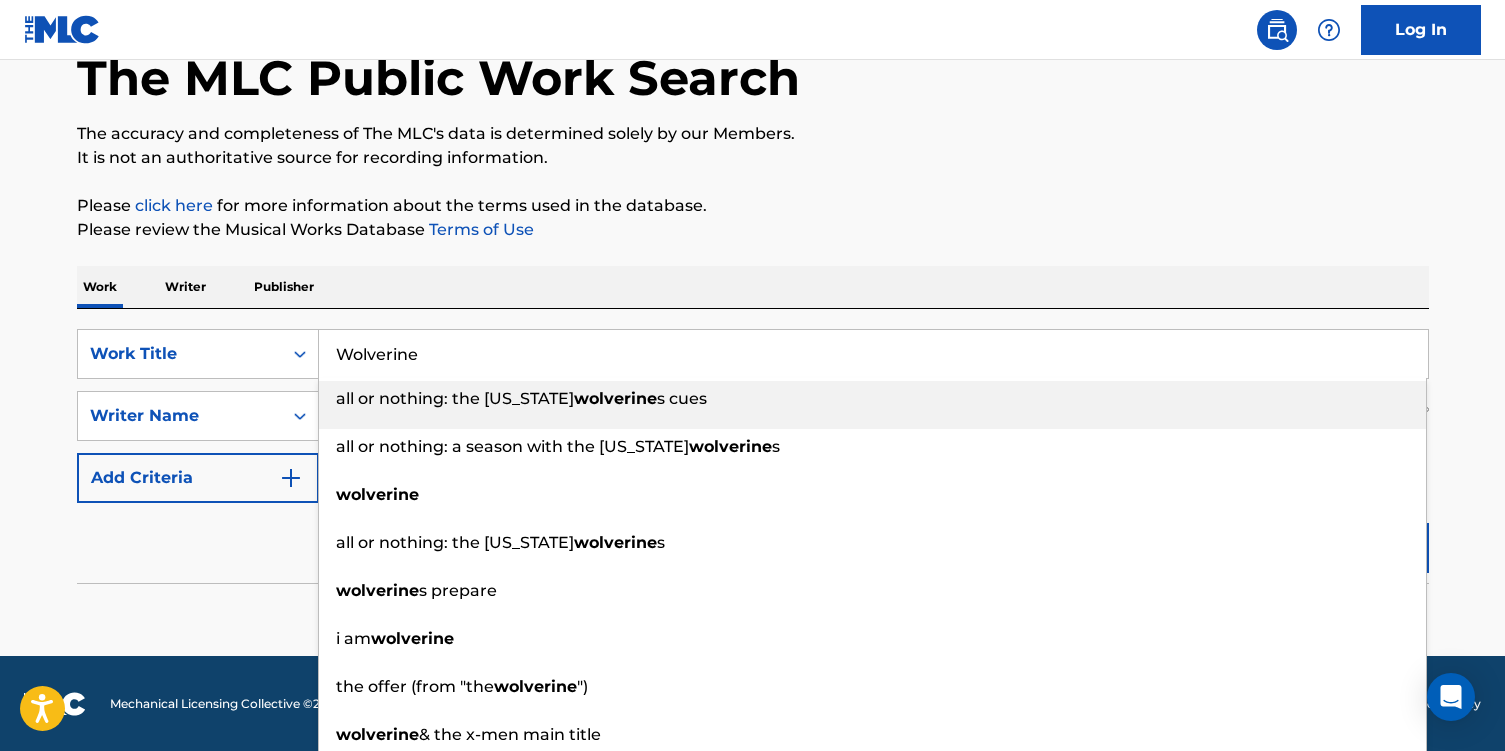 drag, startPoint x: 448, startPoint y: 358, endPoint x: -205, endPoint y: 361, distance: 653.0069 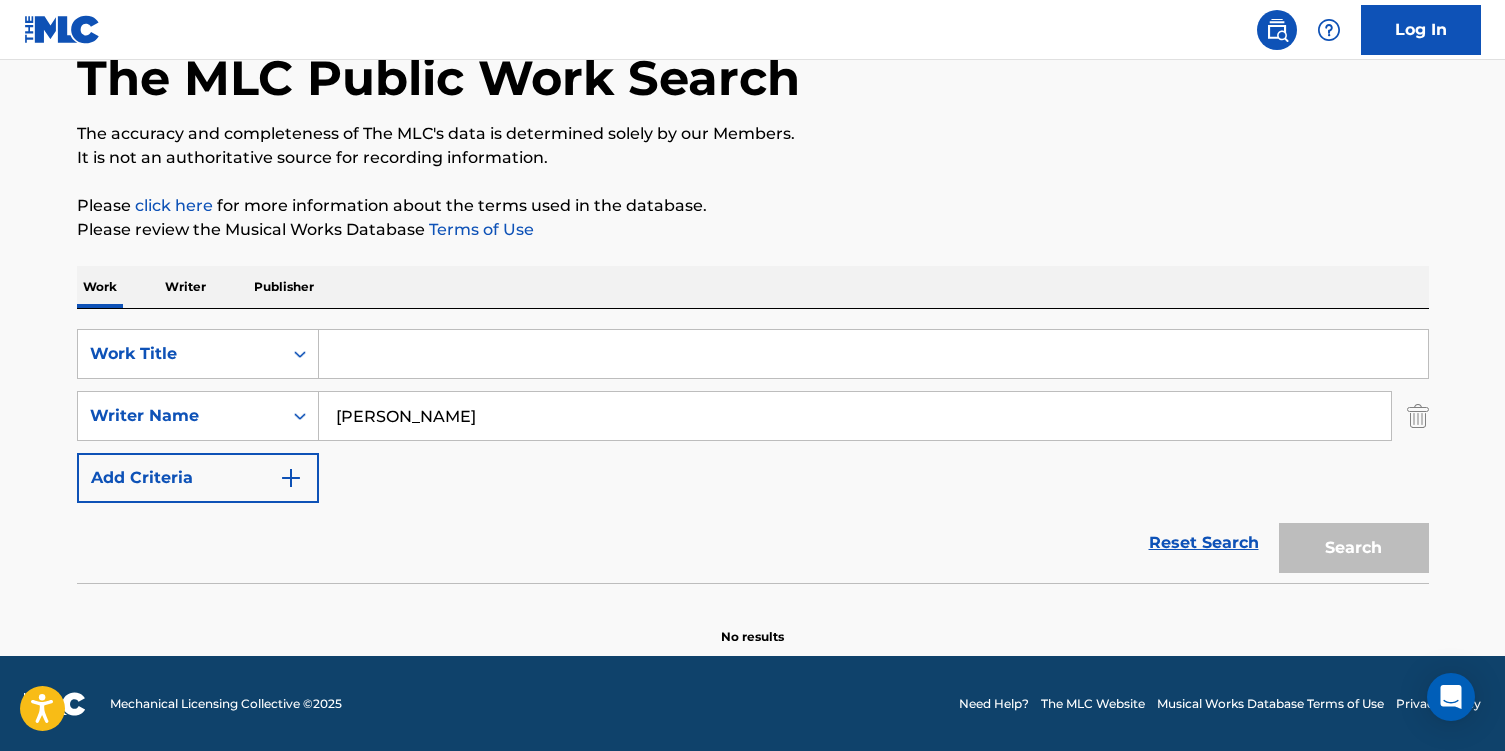 paste on "Yeah Yeah" 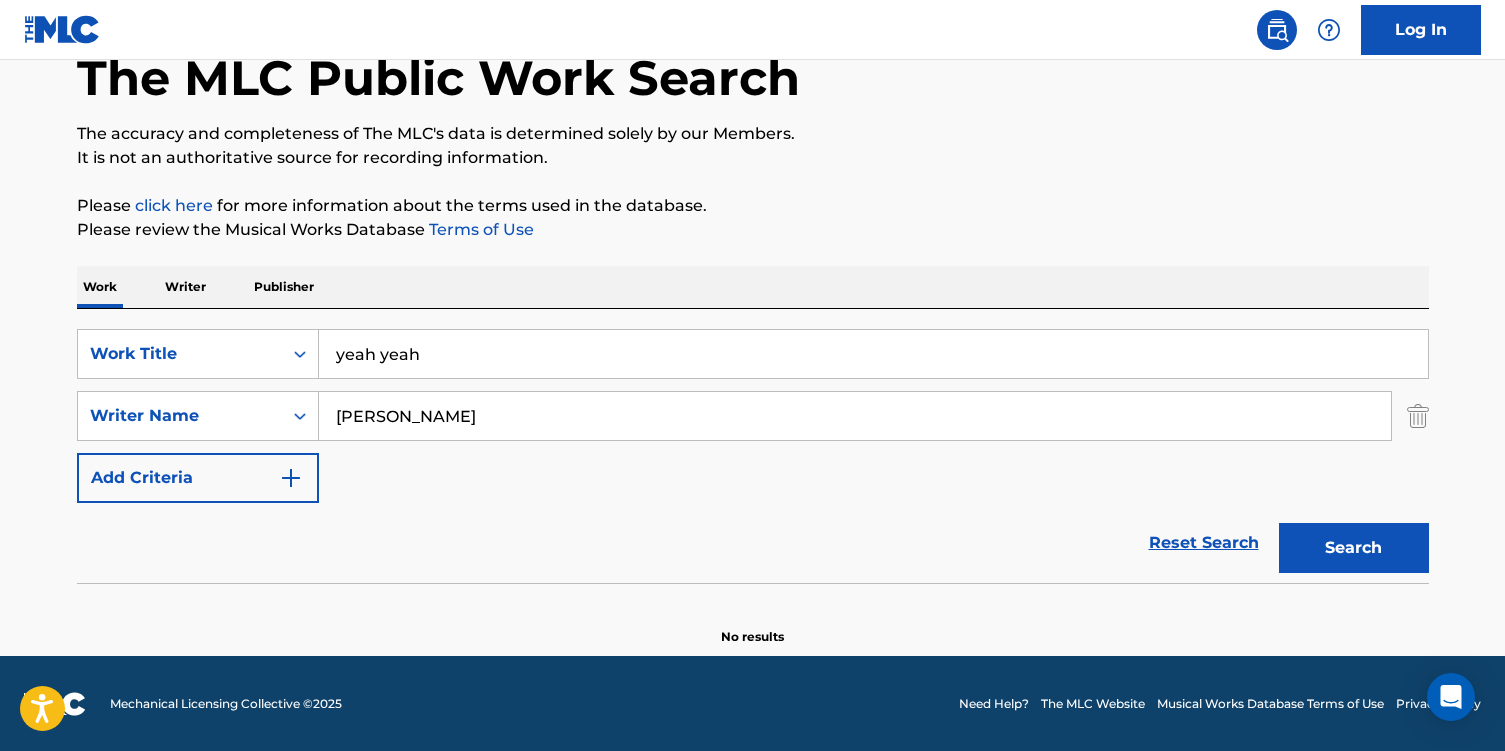 type on "yeah yeah" 